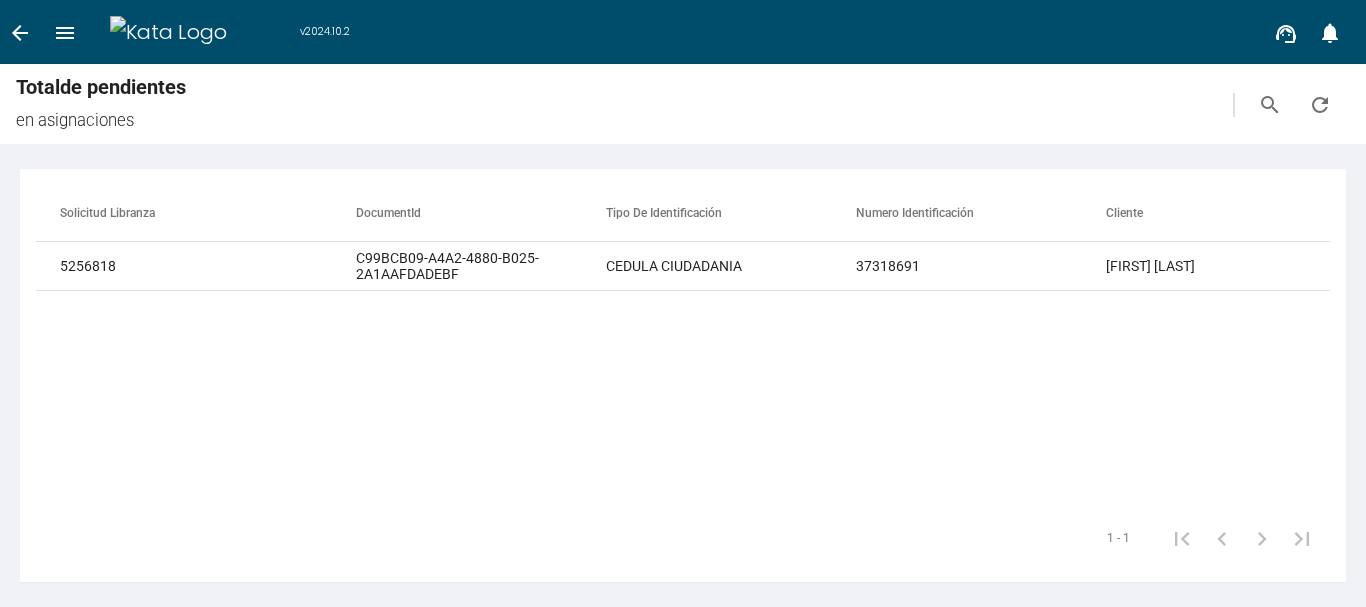 scroll, scrollTop: 0, scrollLeft: 0, axis: both 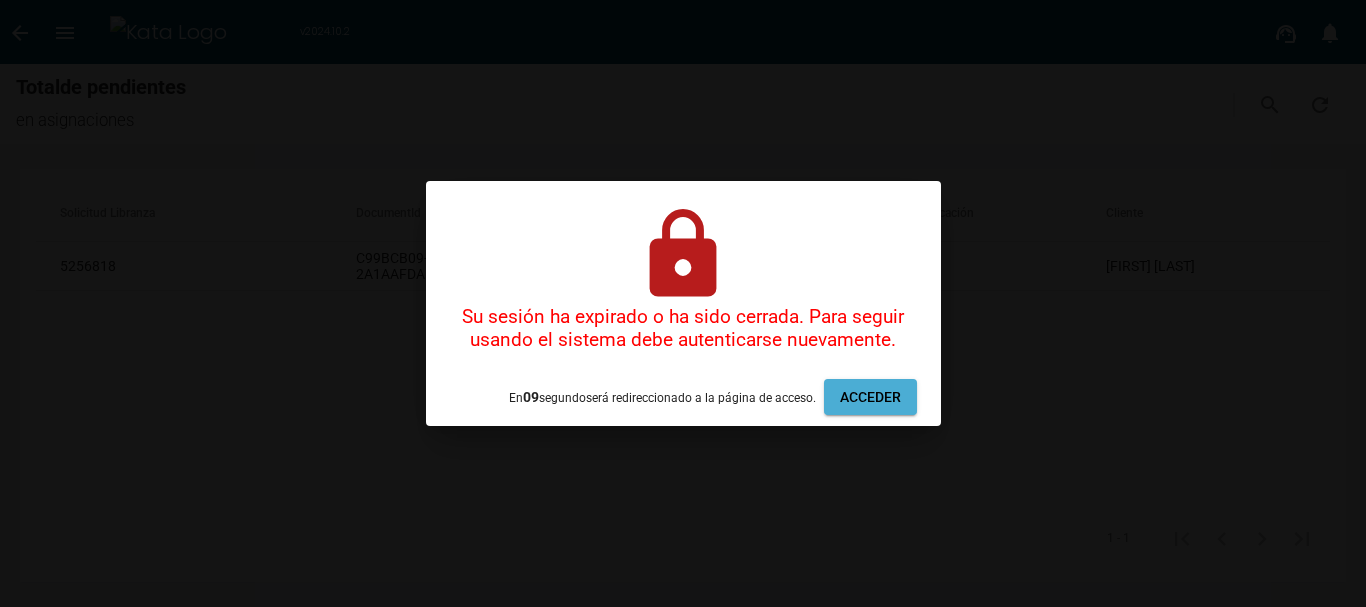 click on "Acceder" at bounding box center (870, 397) 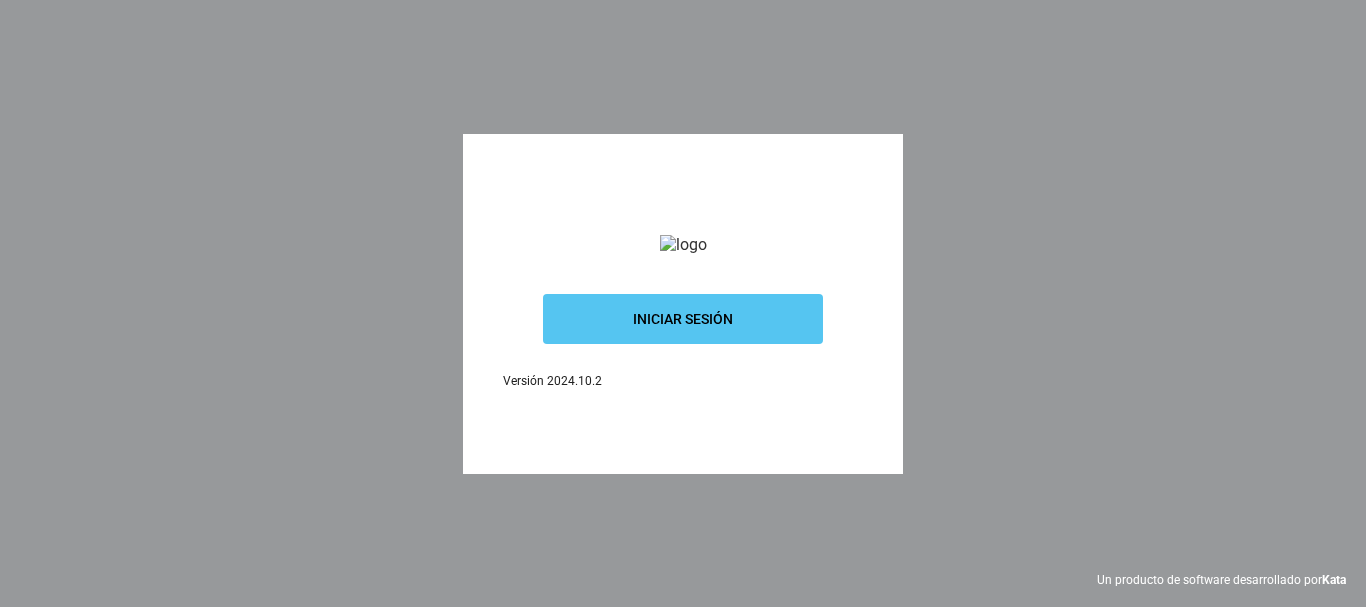 scroll, scrollTop: 0, scrollLeft: 0, axis: both 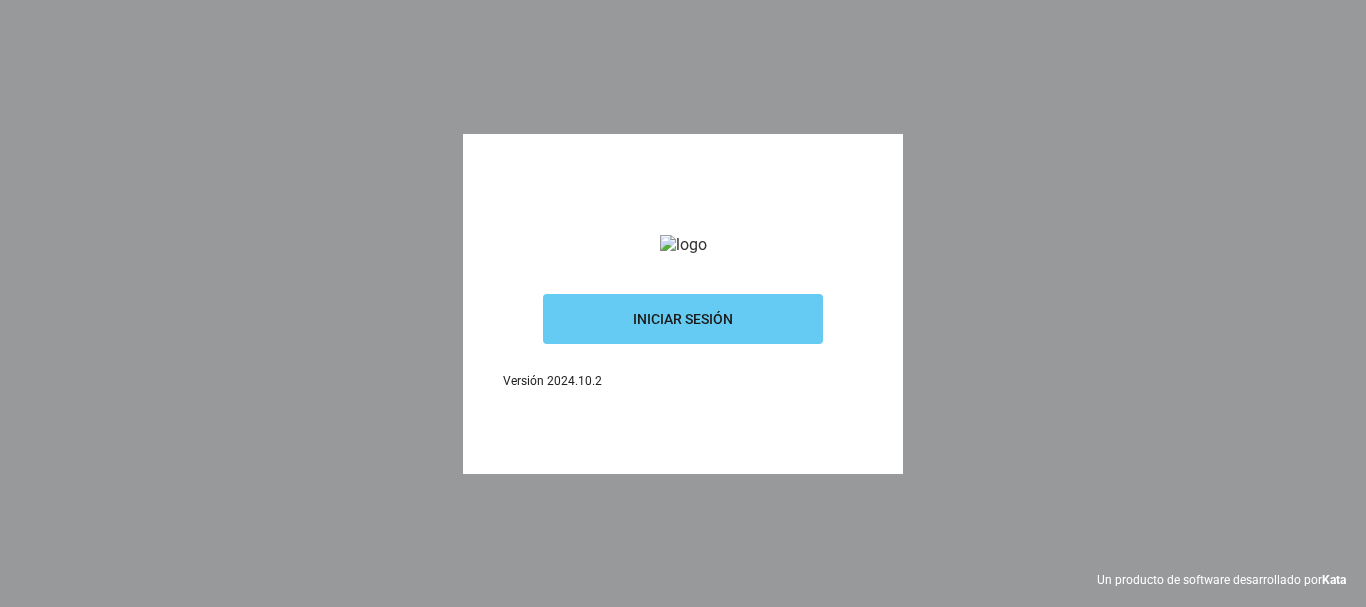 click on "Iniciar sesión" at bounding box center [683, 319] 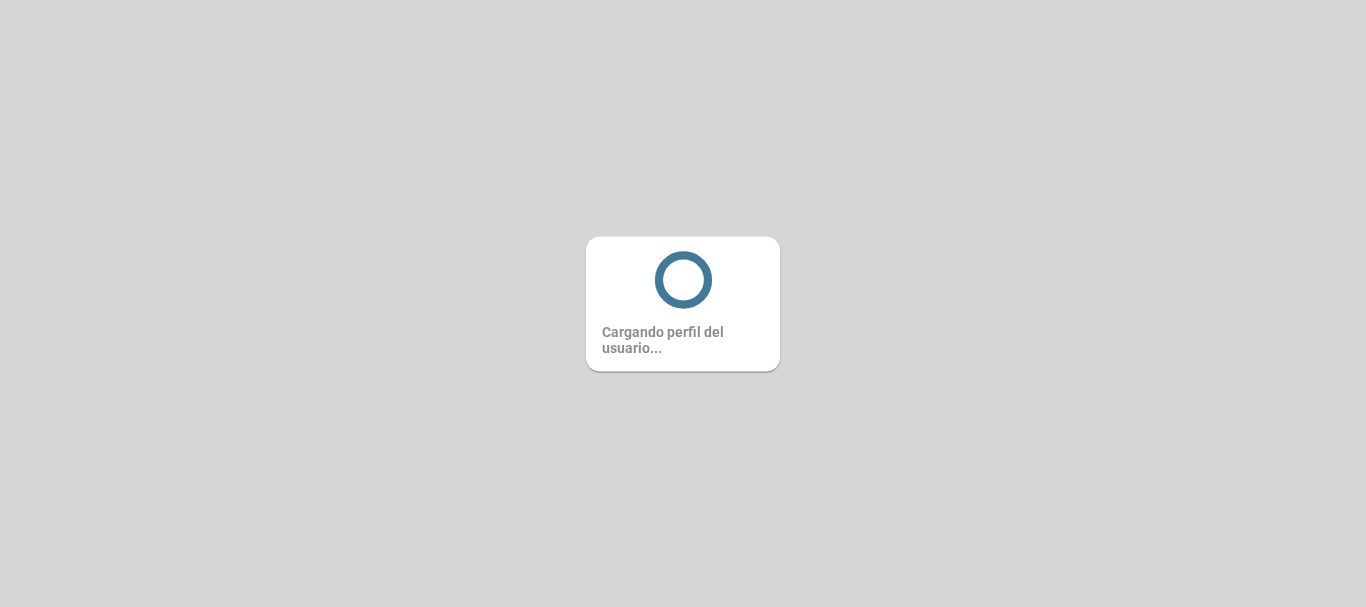 scroll, scrollTop: 0, scrollLeft: 0, axis: both 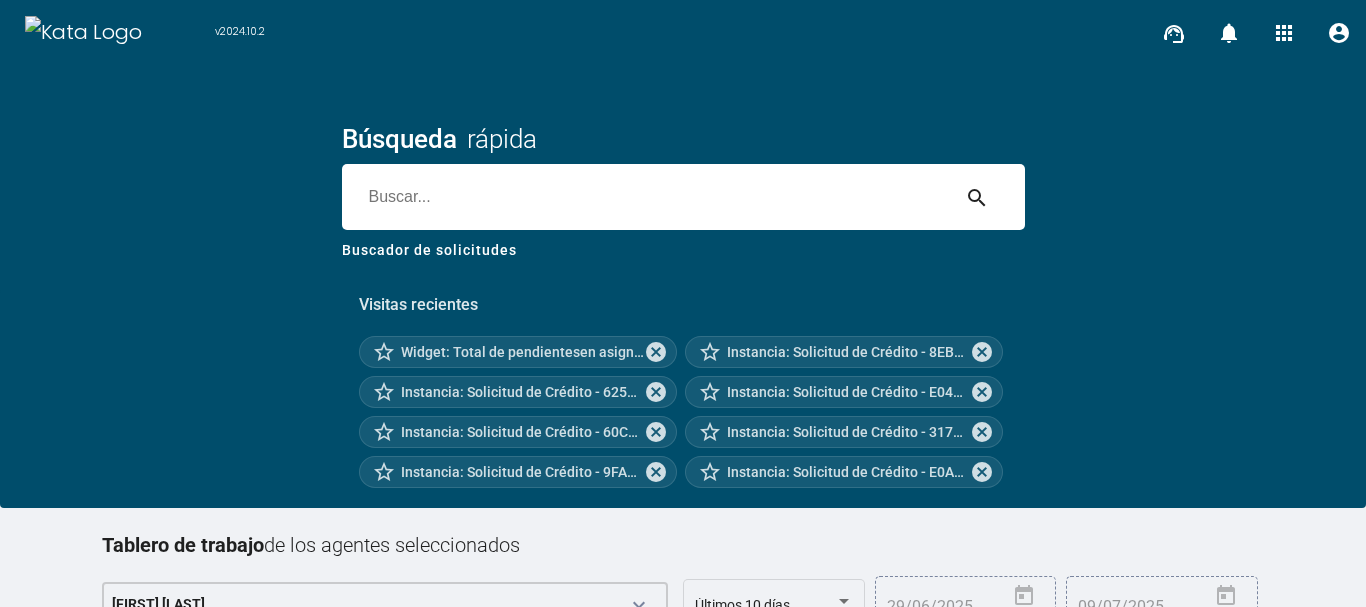 click on "Búsqueda rápida search Buscador de solicitudes" at bounding box center [683, 244] 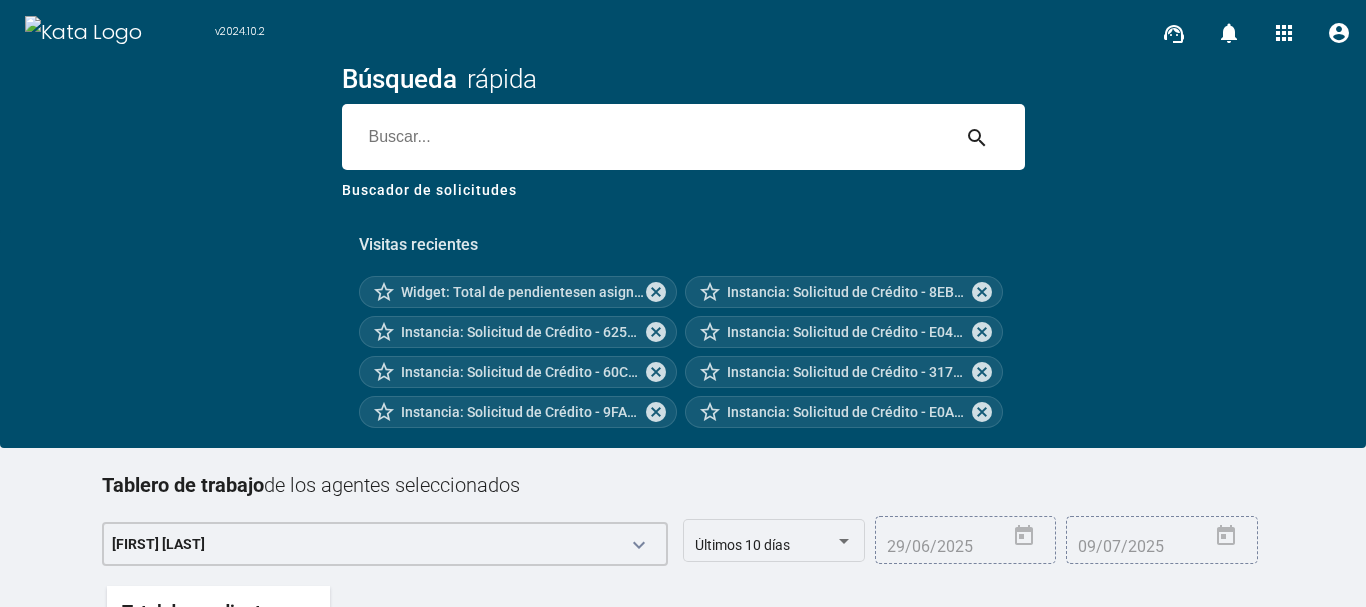 scroll, scrollTop: 254, scrollLeft: 0, axis: vertical 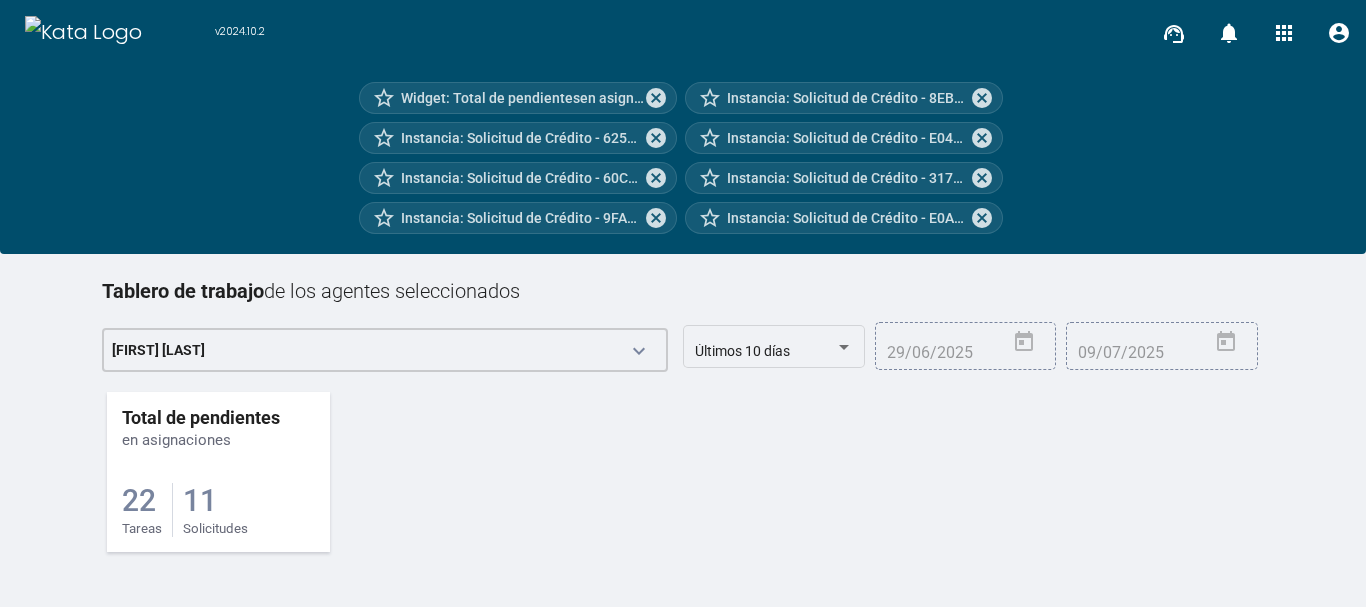 click on "11 Solicitudes" at bounding box center [215, 510] 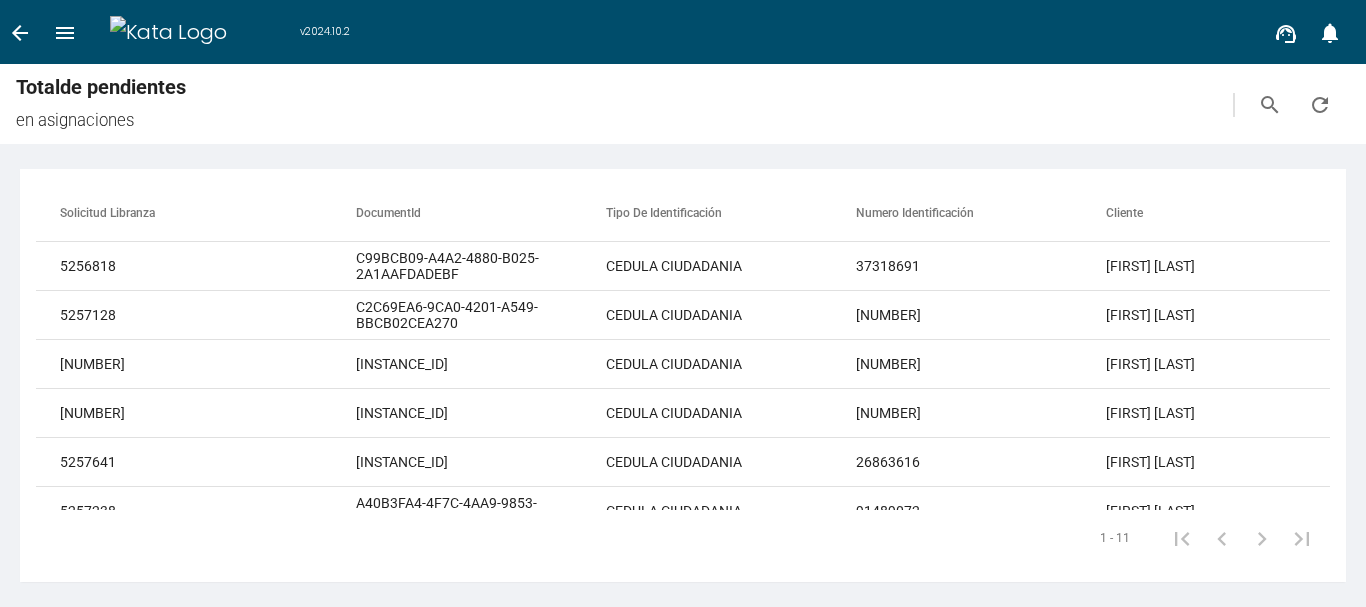 scroll, scrollTop: 0, scrollLeft: 0, axis: both 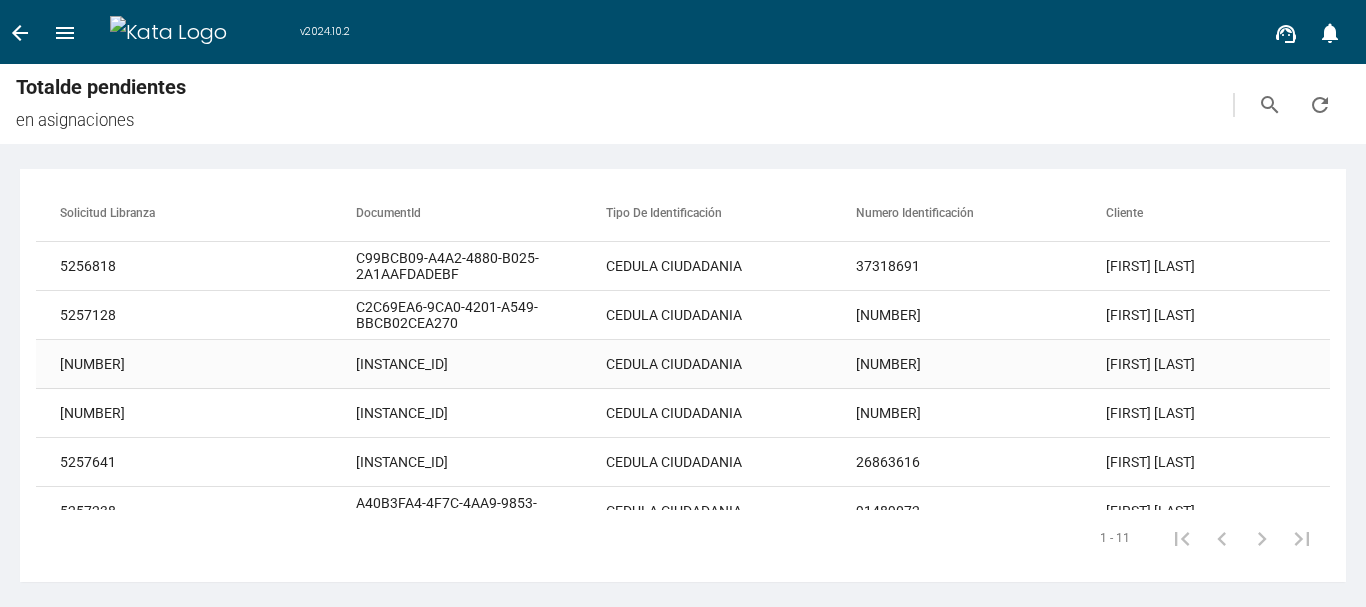 click on "[FIRST] [LAST]" at bounding box center (1231, 266) 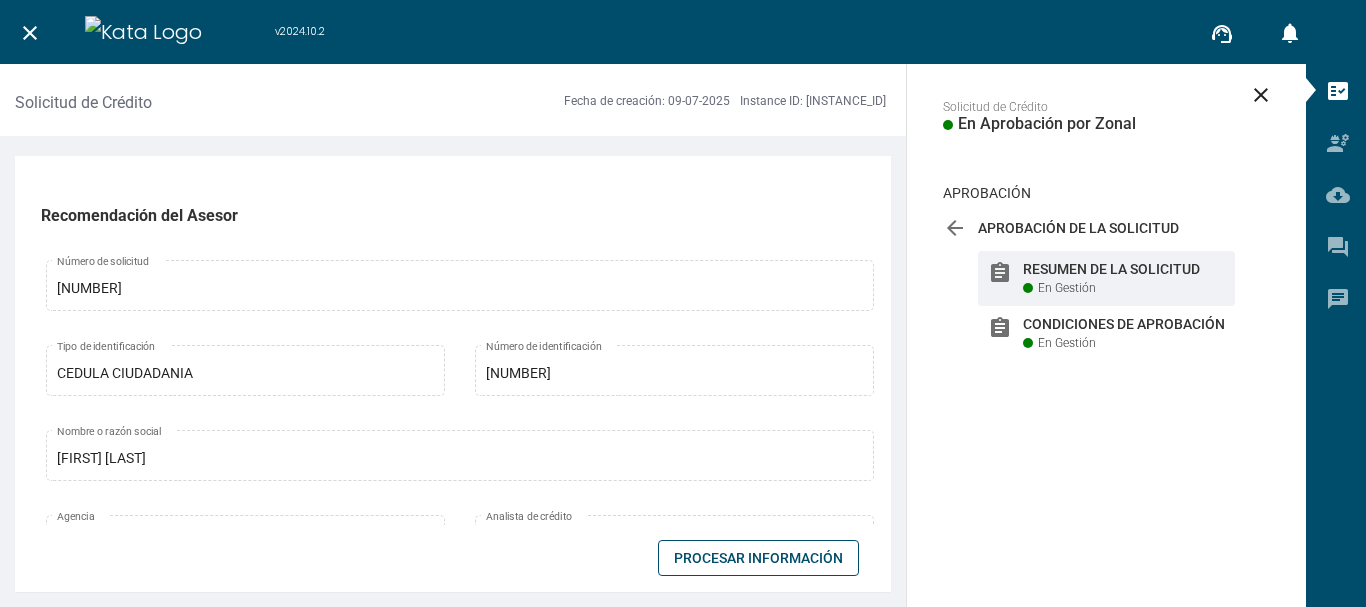 click on "Procesar Información" at bounding box center [758, 558] 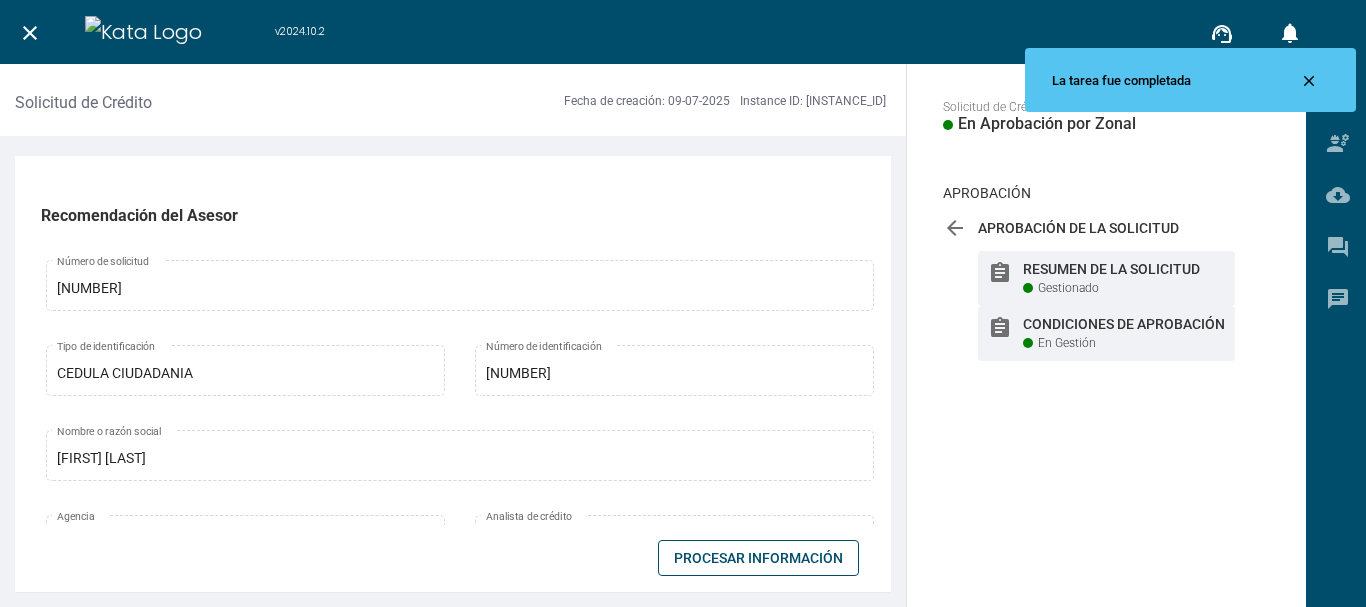 click on "Condiciones de Aprobación" at bounding box center [1124, 269] 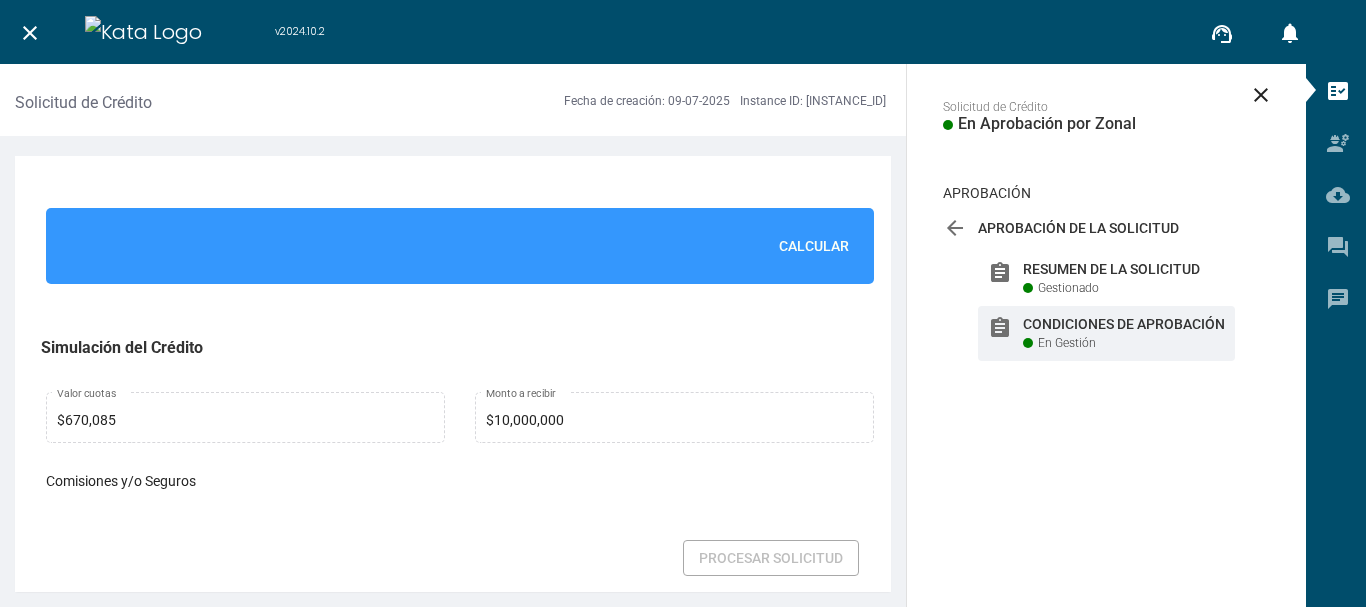 scroll, scrollTop: 1500, scrollLeft: 0, axis: vertical 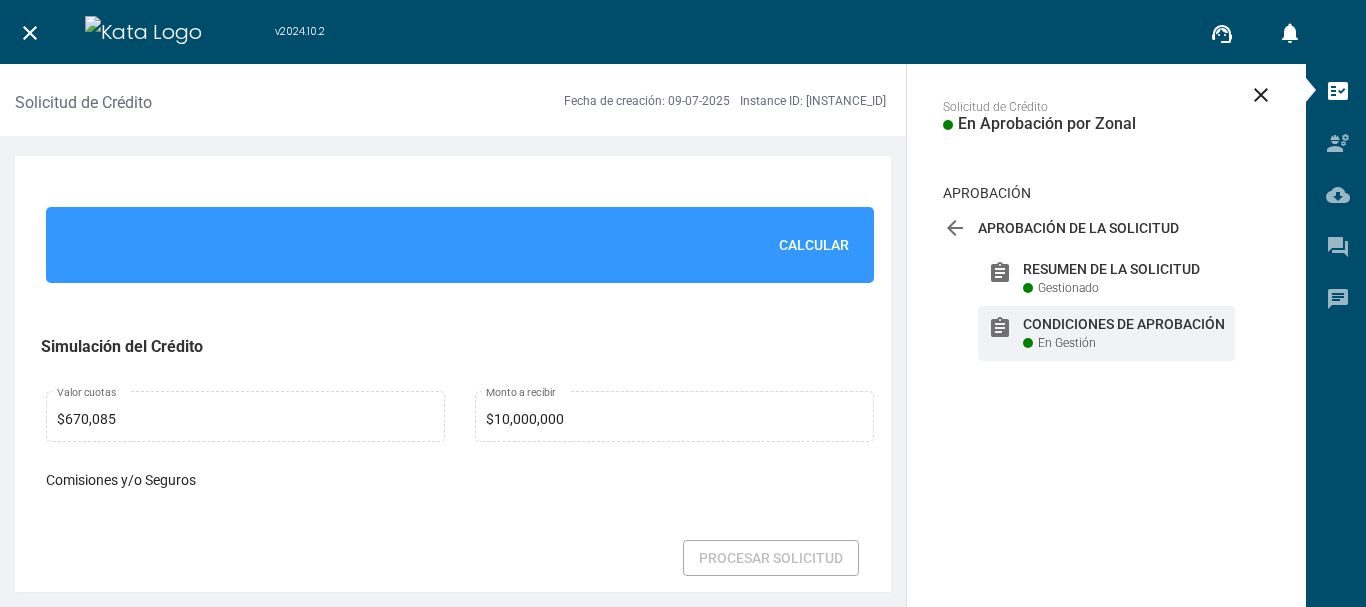 click on "Calcular" at bounding box center (814, 245) 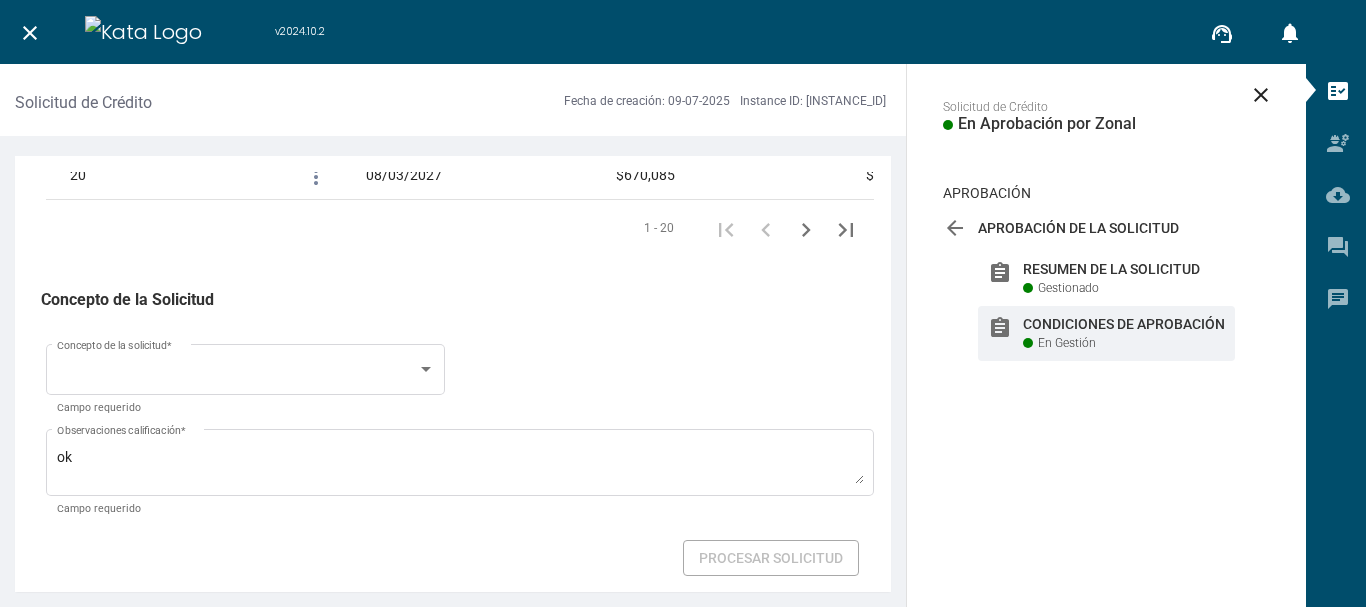 scroll, scrollTop: 3460, scrollLeft: 0, axis: vertical 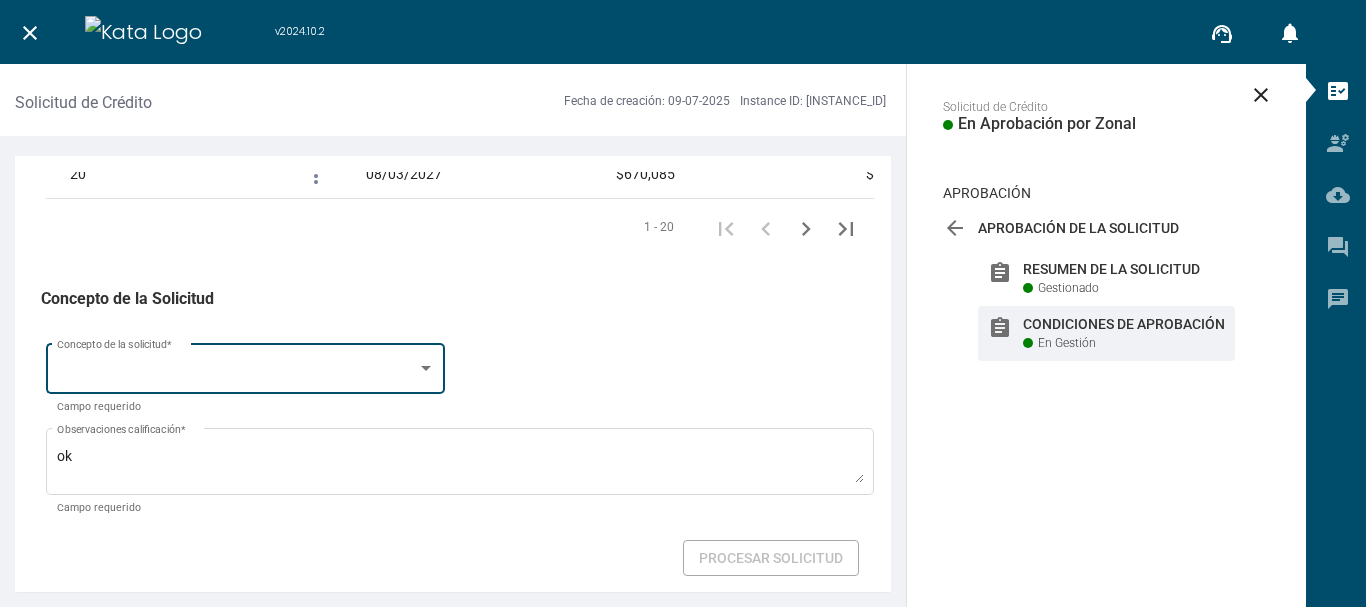 click at bounding box center [237, 372] 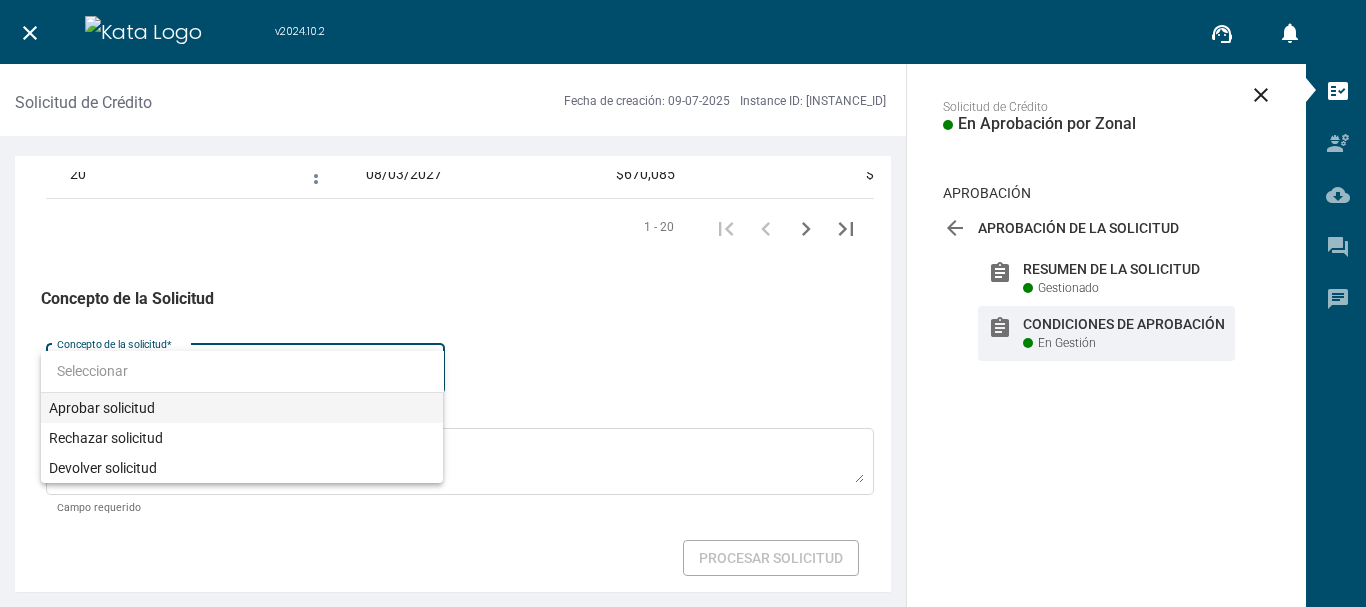 click on "Aprobar solicitud" at bounding box center (242, 408) 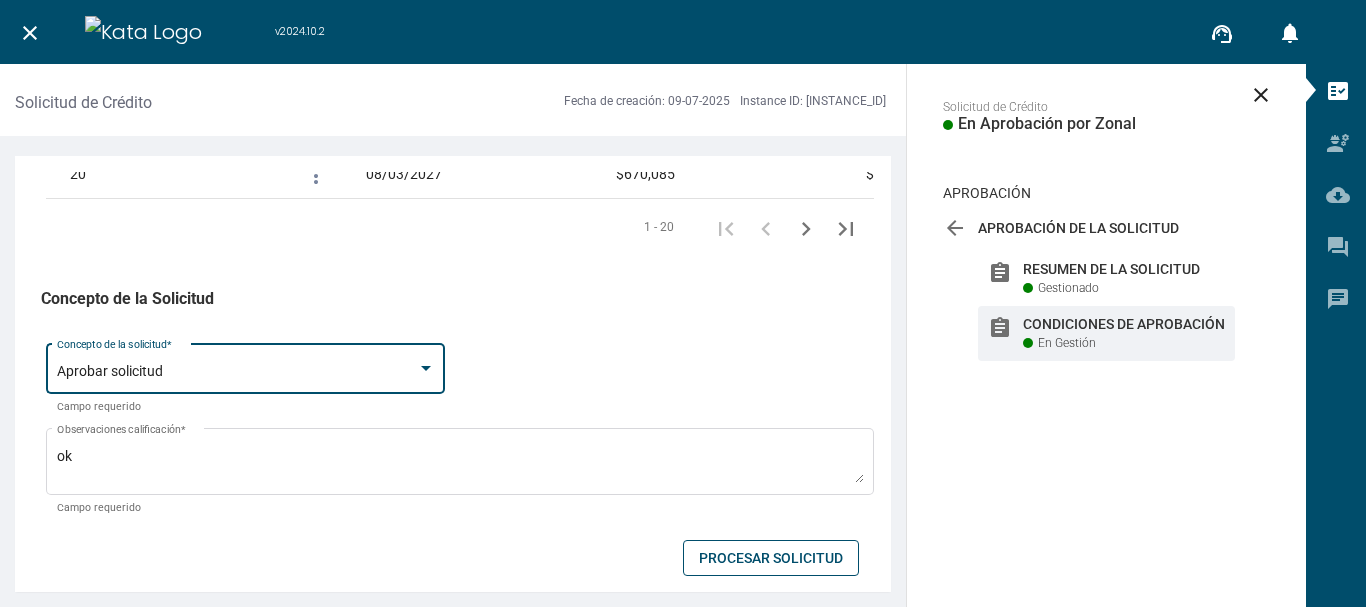 click on "Procesar Solicitud" at bounding box center (771, 558) 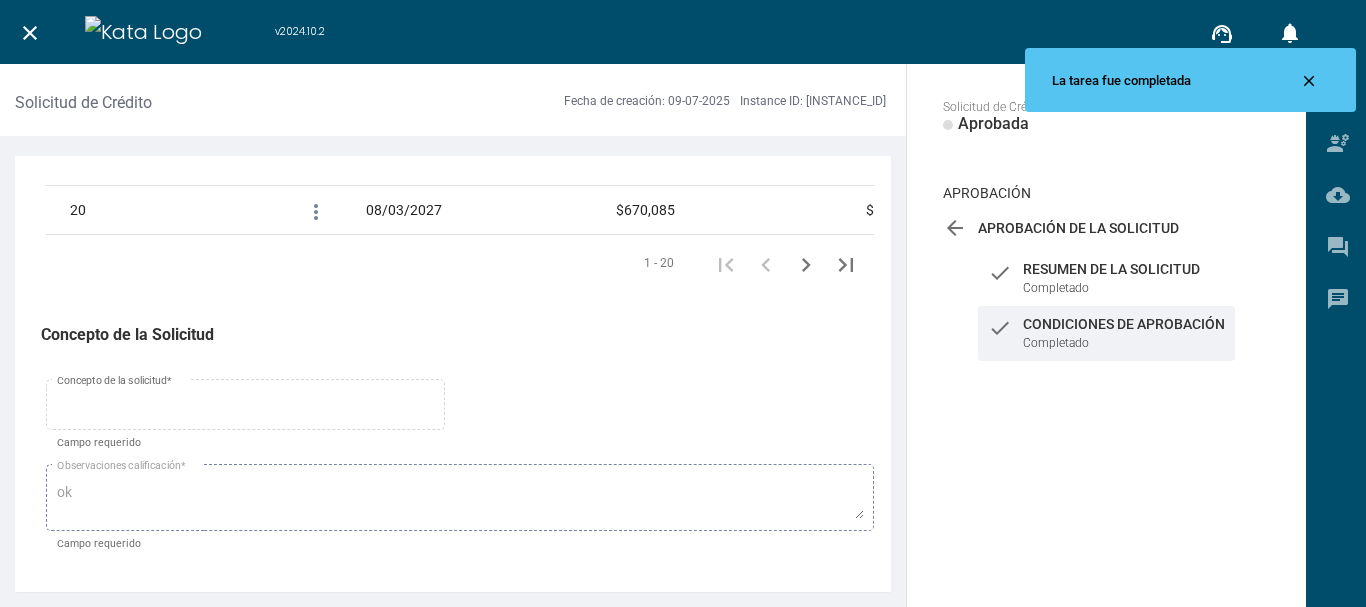scroll, scrollTop: 3424, scrollLeft: 0, axis: vertical 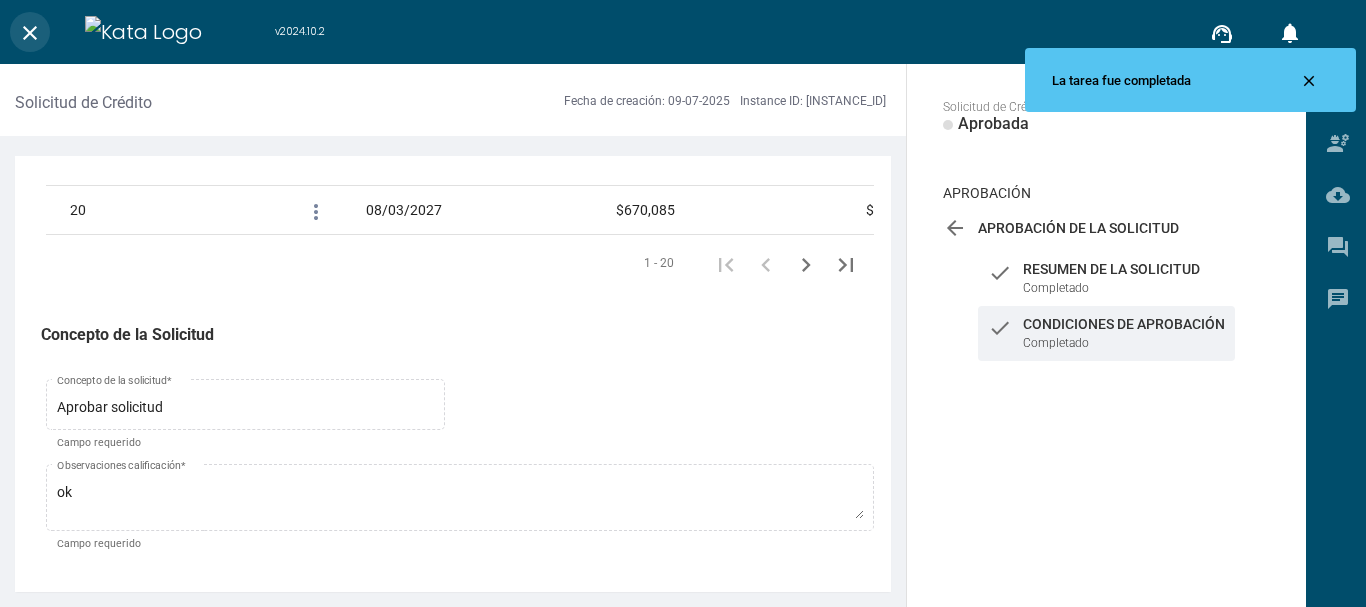 click on "close" at bounding box center [30, 33] 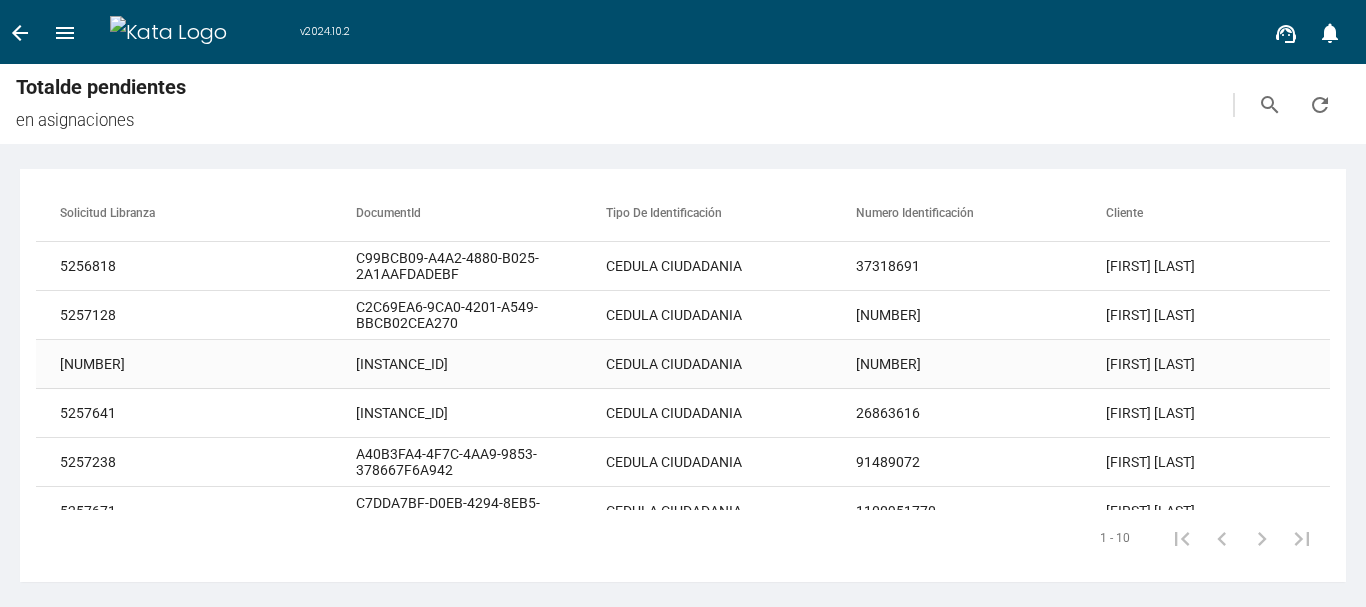 click on "[FIRST] [LAST]" at bounding box center (1231, 266) 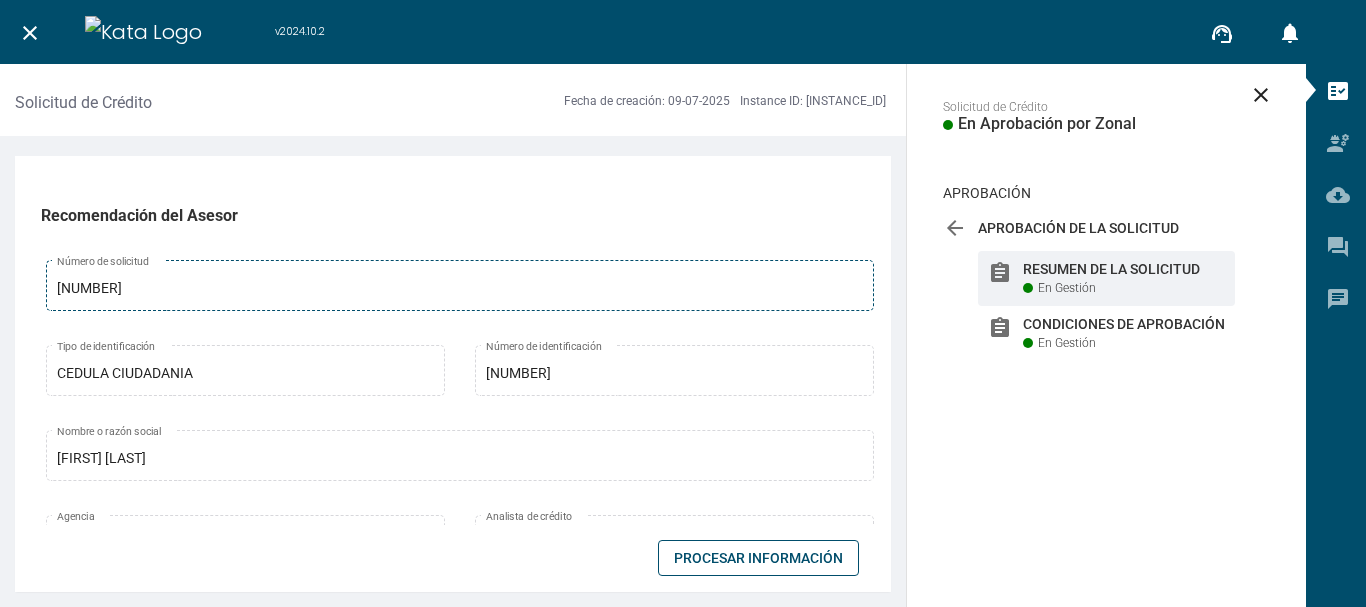 click on "[NUMBER]  Número de solicitud" at bounding box center (460, 283) 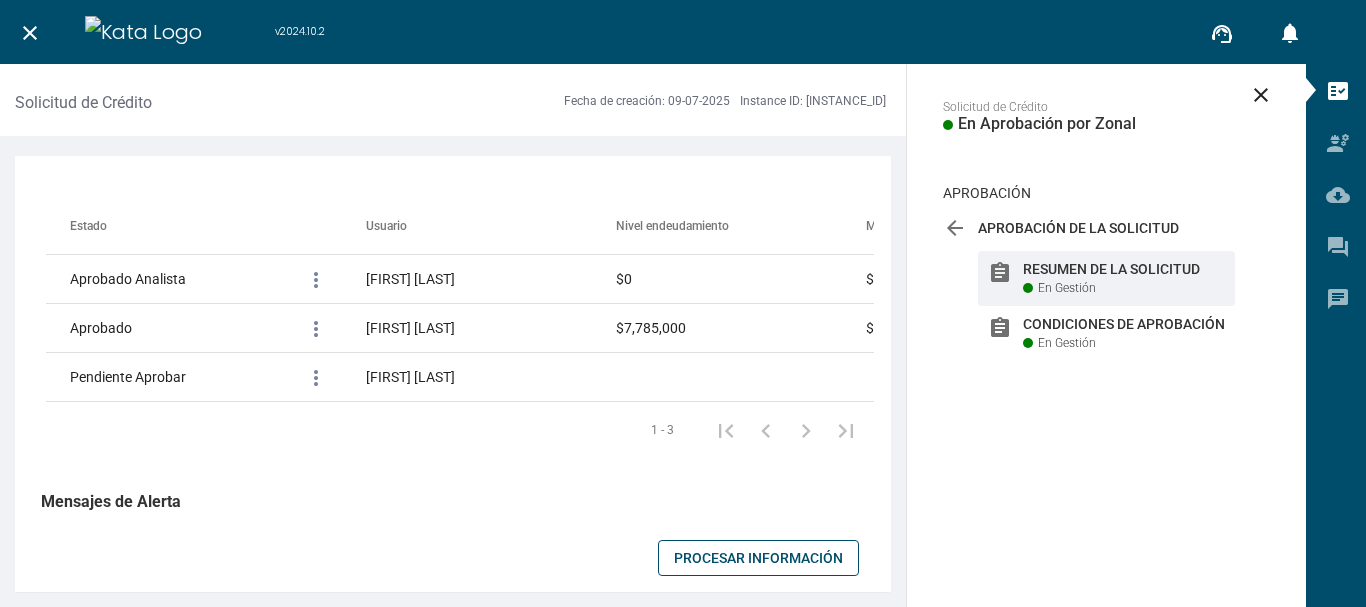 scroll, scrollTop: 1800, scrollLeft: 0, axis: vertical 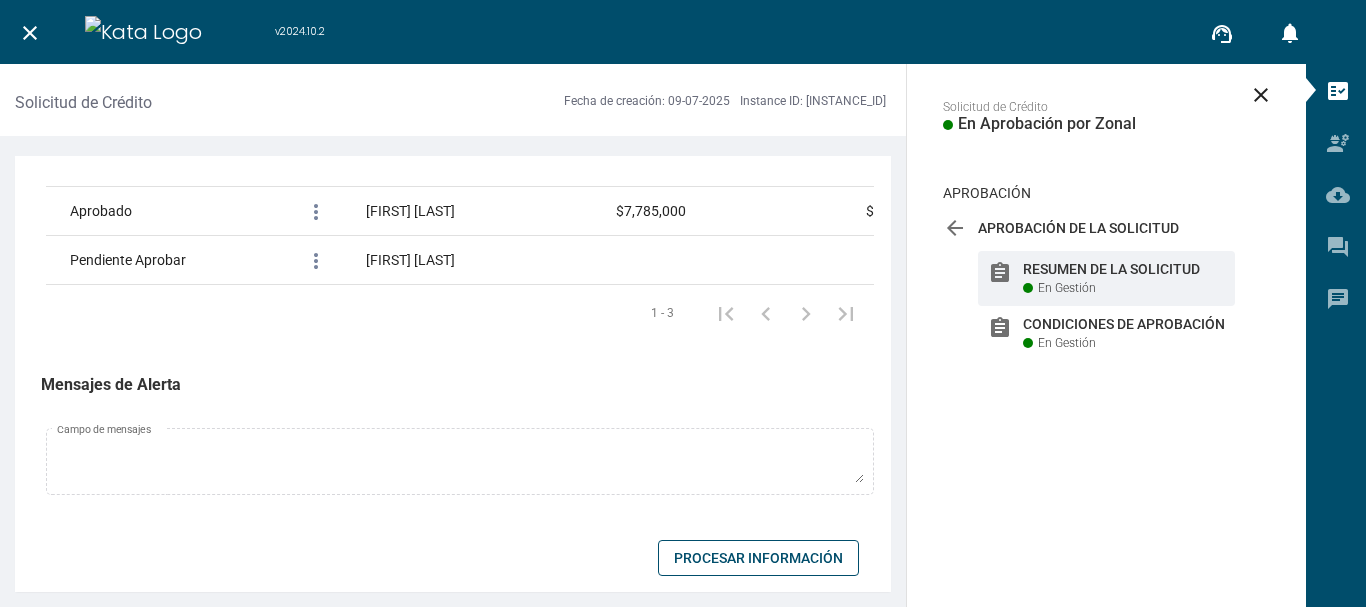 click on "Procesar Información" at bounding box center (758, 558) 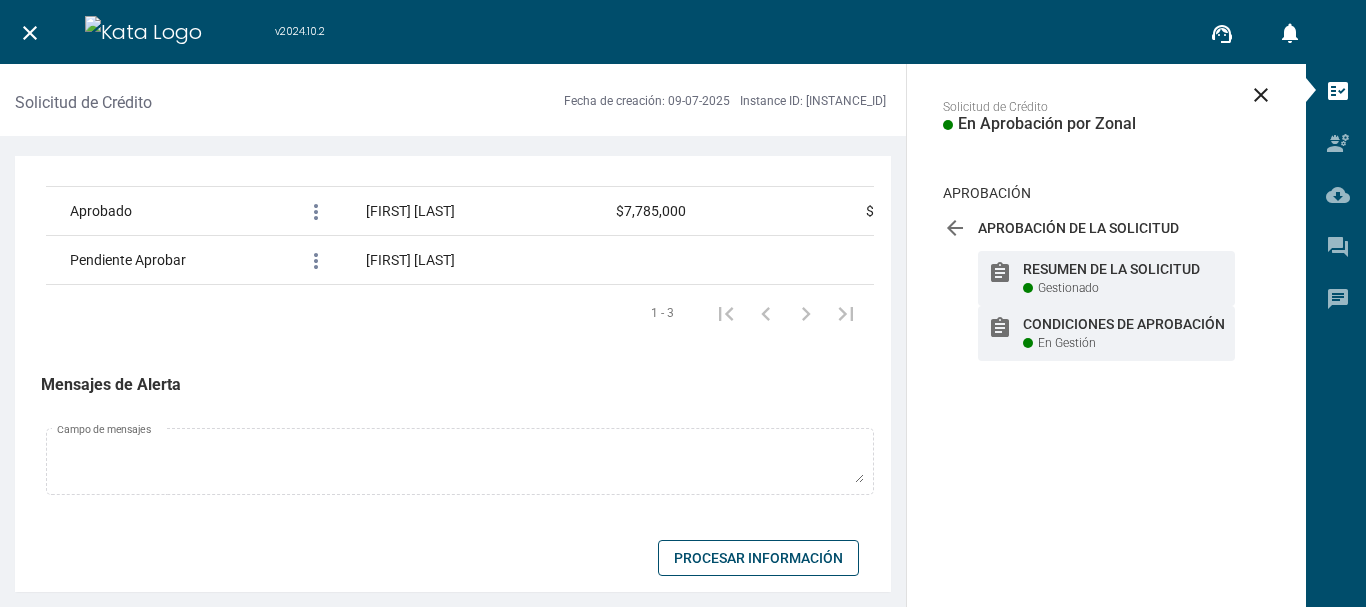 click on "Condiciones de Aprobación" at bounding box center (1124, 269) 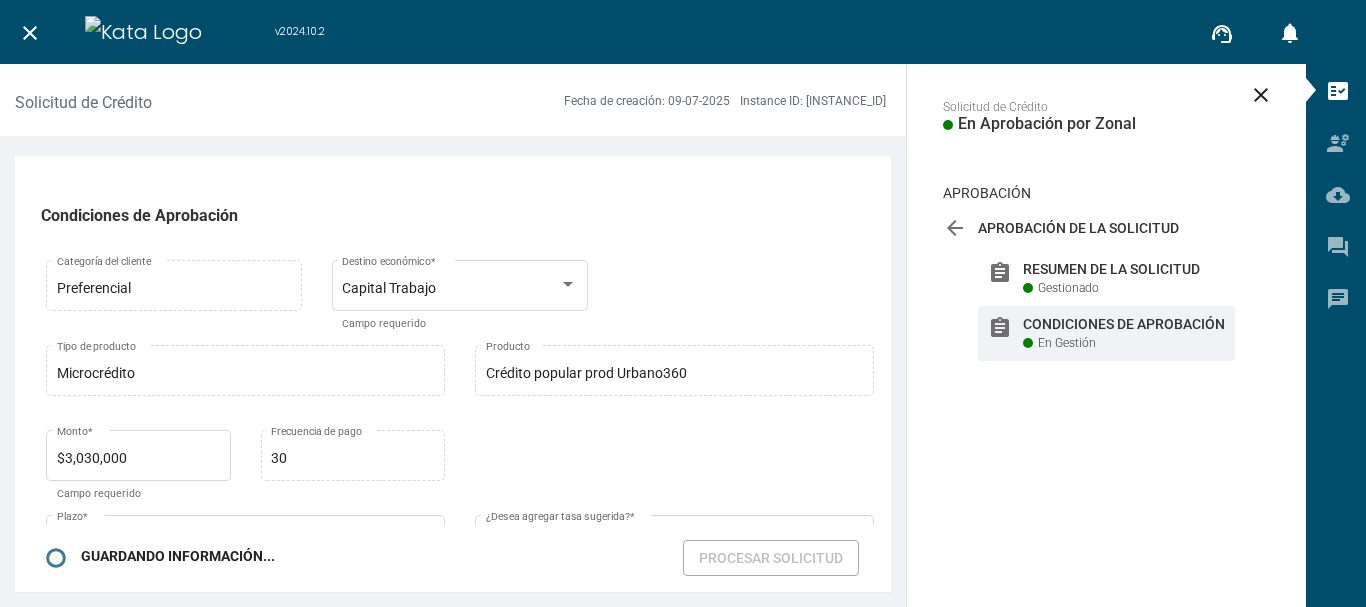 click on "Preferencial  Categoría del cliente   Tipo de producto para destino  Capital Trabajo  Destino económico   *  Campo requerido" at bounding box center [460, 298] 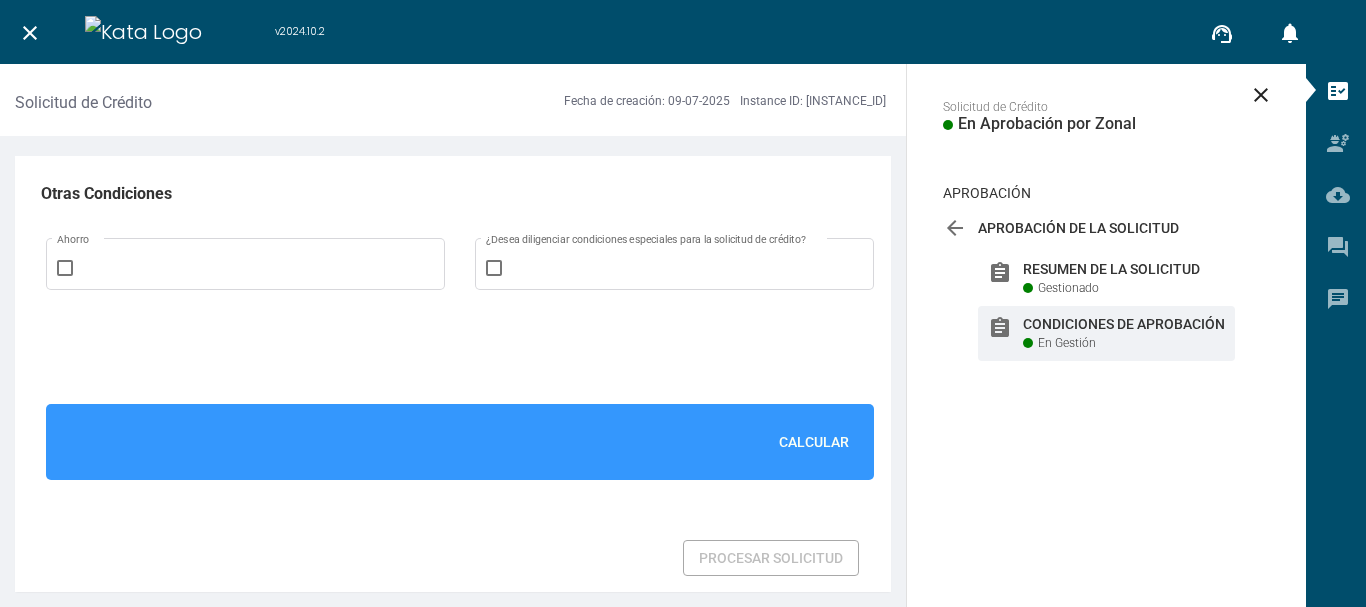 scroll, scrollTop: 1500, scrollLeft: 0, axis: vertical 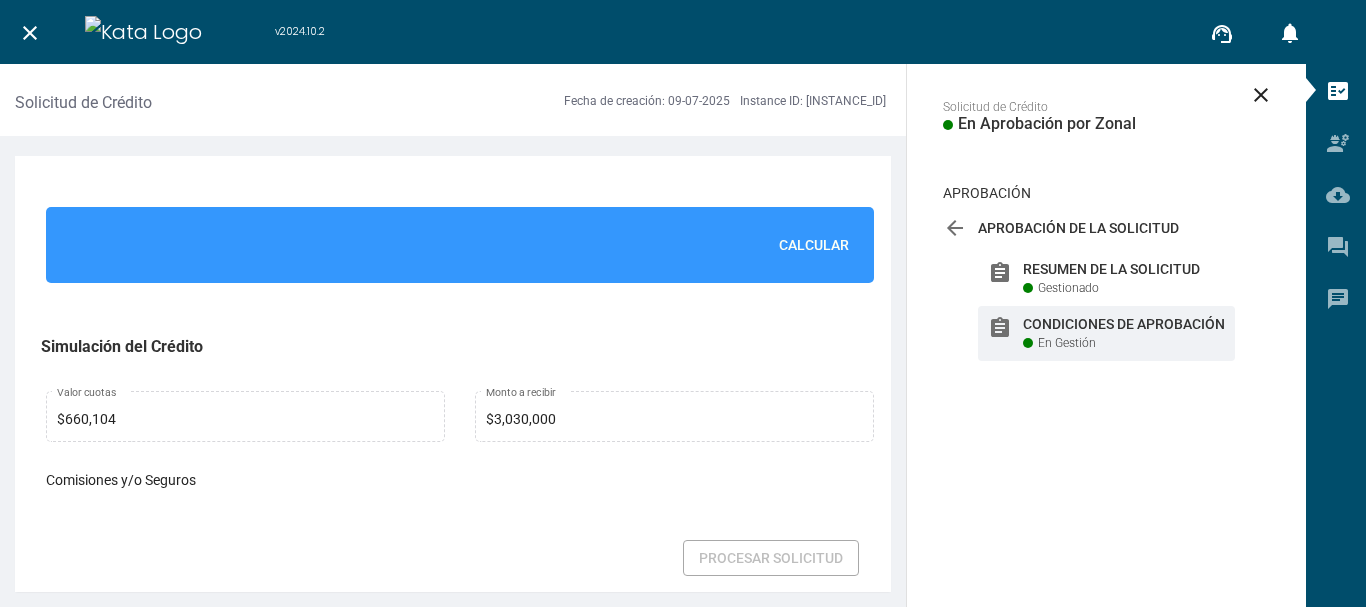 click on "Calcular" at bounding box center (814, 245) 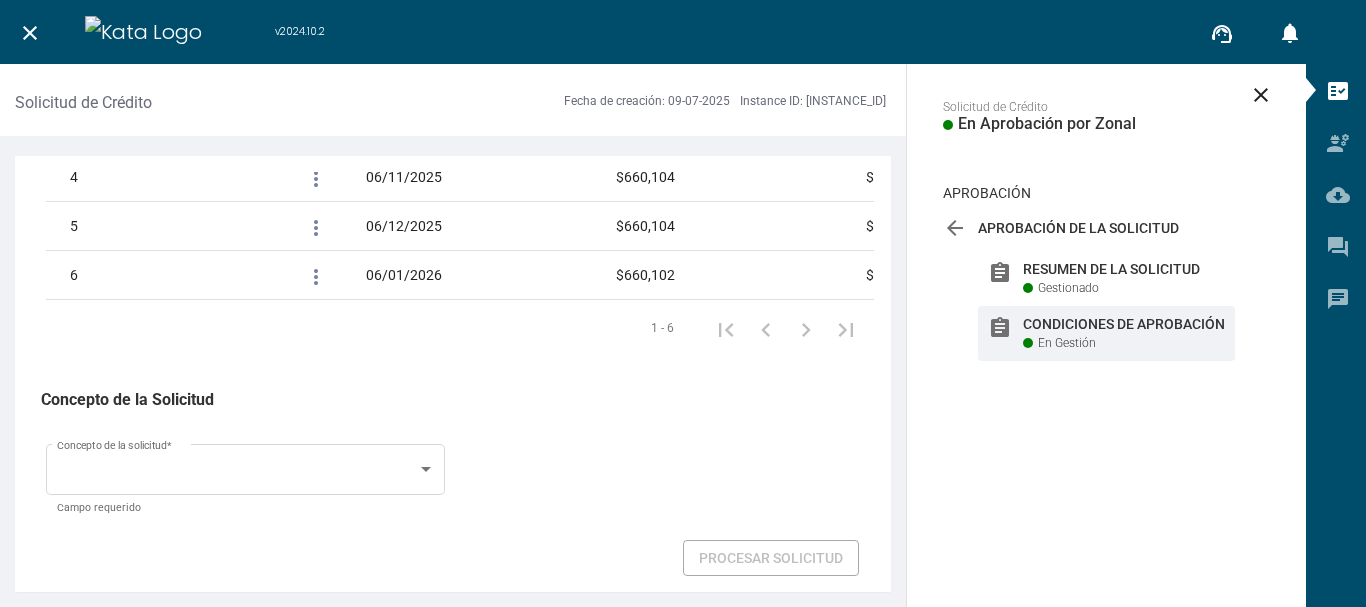 scroll, scrollTop: 2823, scrollLeft: 0, axis: vertical 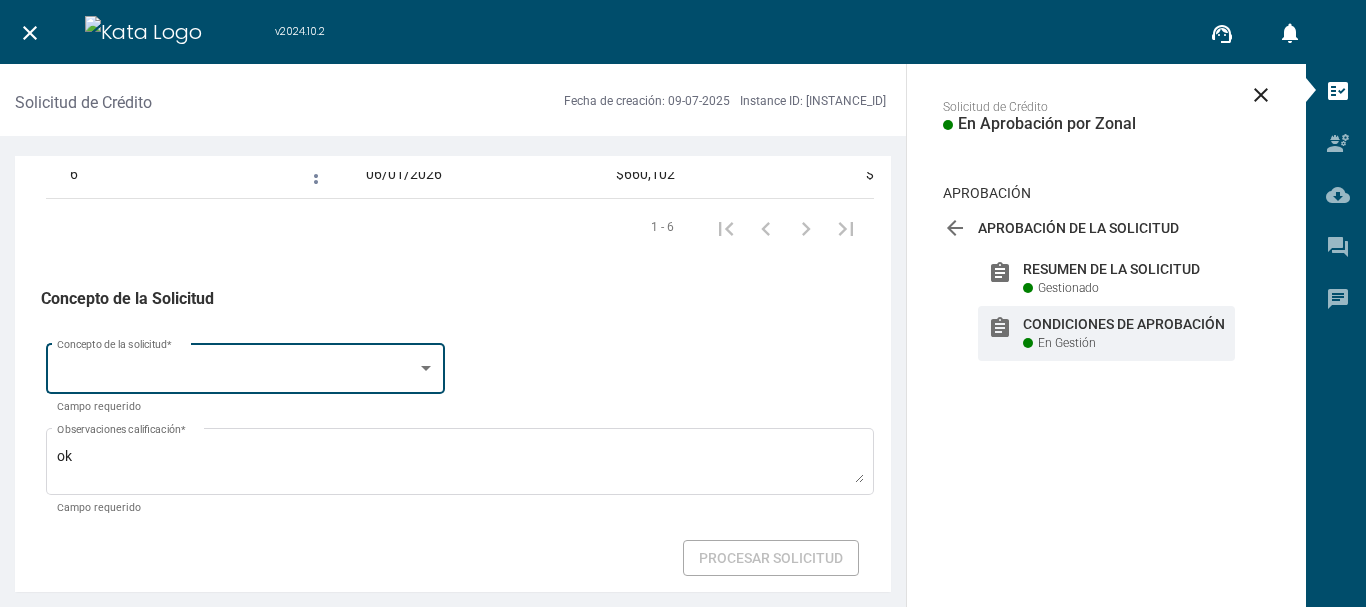 click on "Concepto de la solicitud   *" at bounding box center (246, 366) 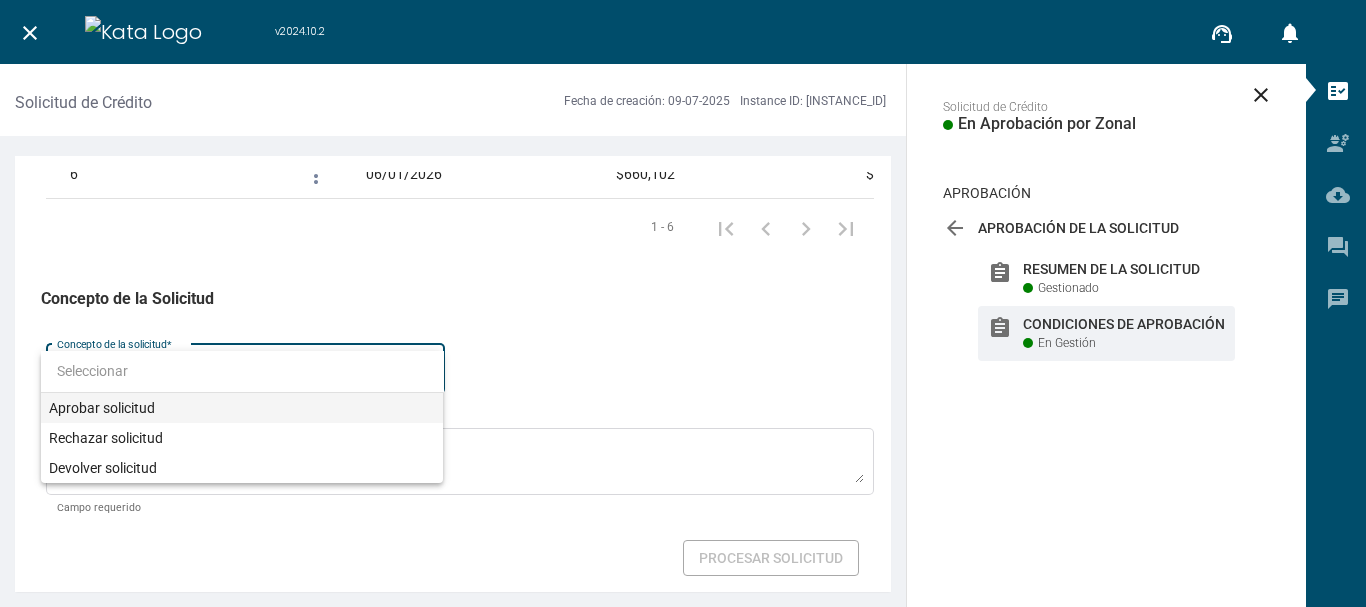 click on "Aprobar solicitud" at bounding box center (242, 408) 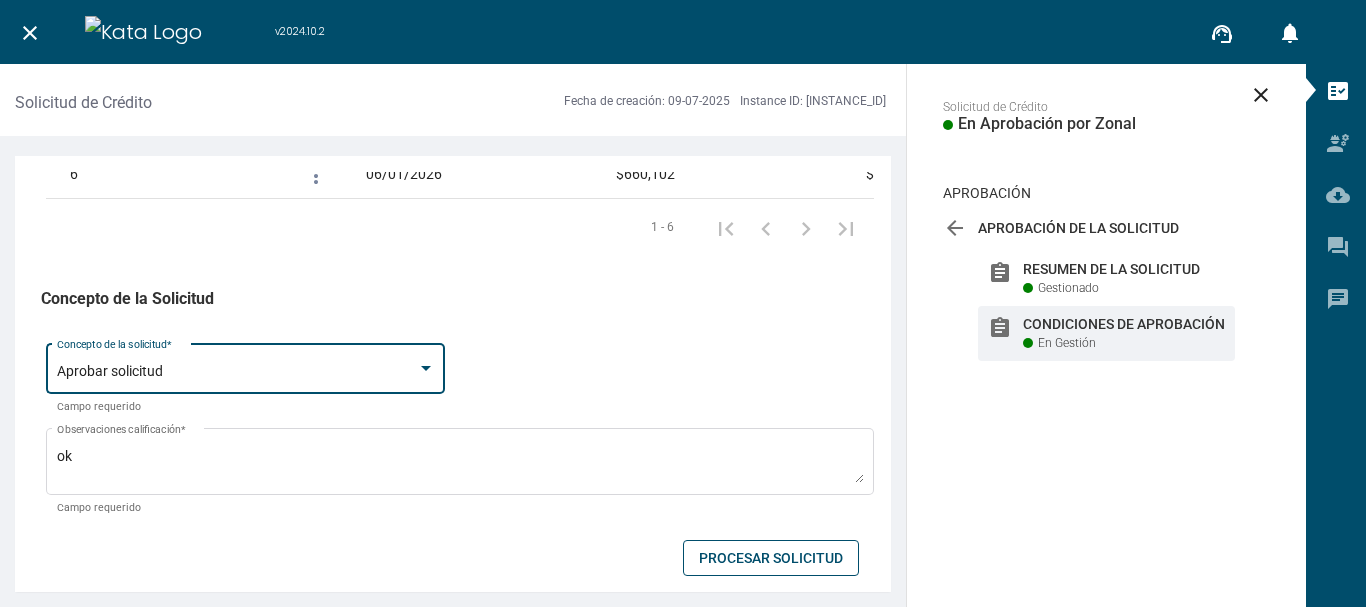 click on "Procesar Solicitud" at bounding box center [771, 558] 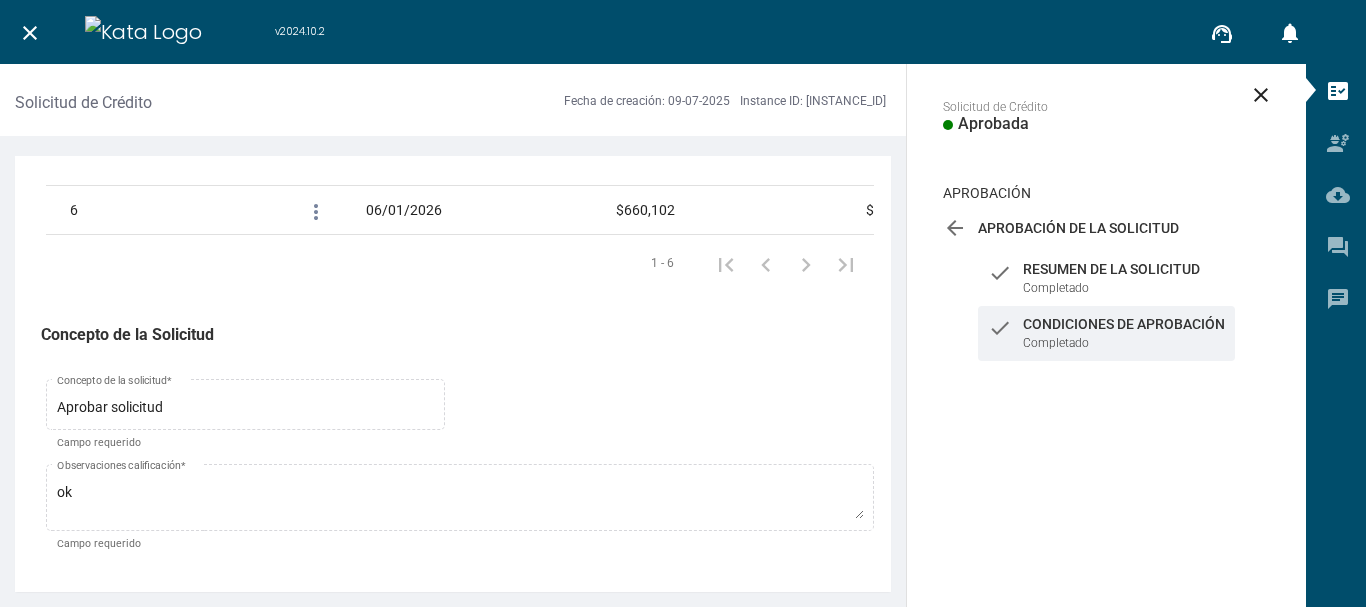scroll, scrollTop: 2787, scrollLeft: 0, axis: vertical 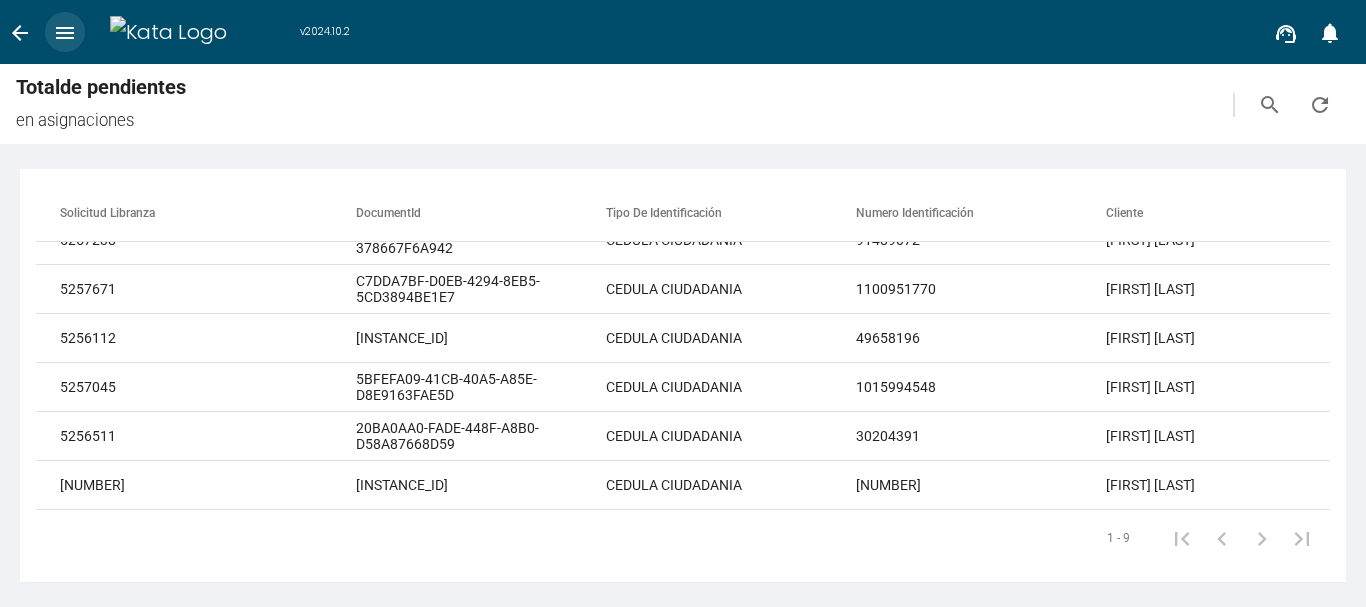 click on "menu" at bounding box center (65, 33) 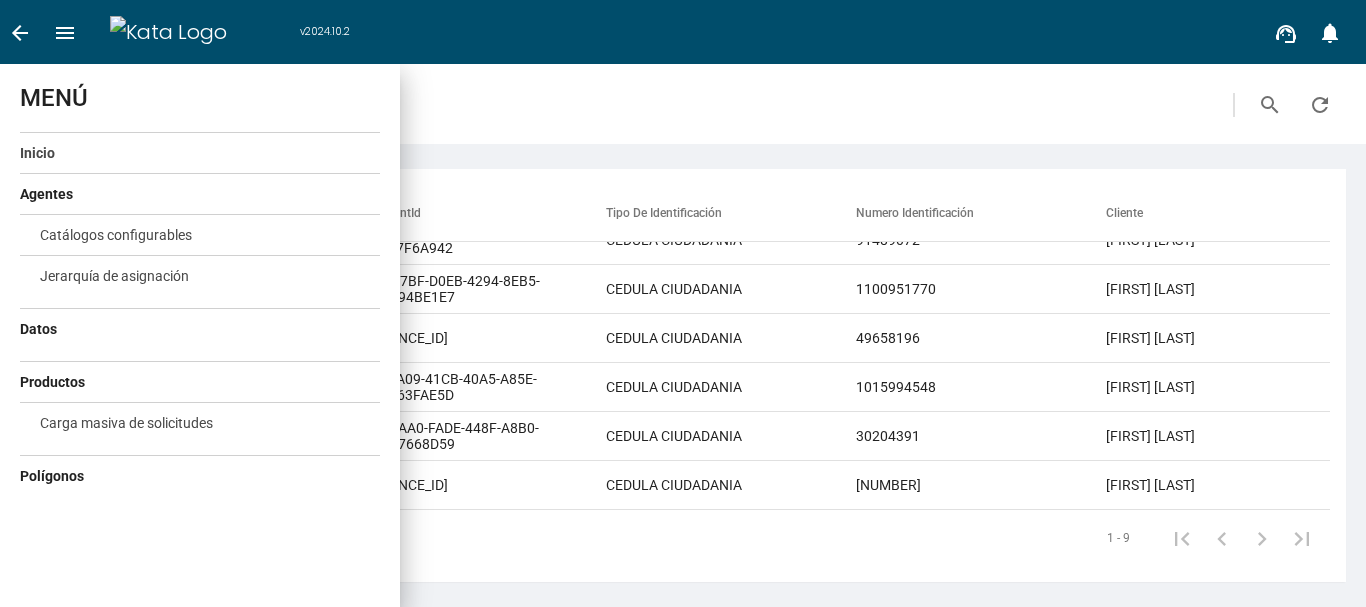 click on "Inicio" at bounding box center [37, 153] 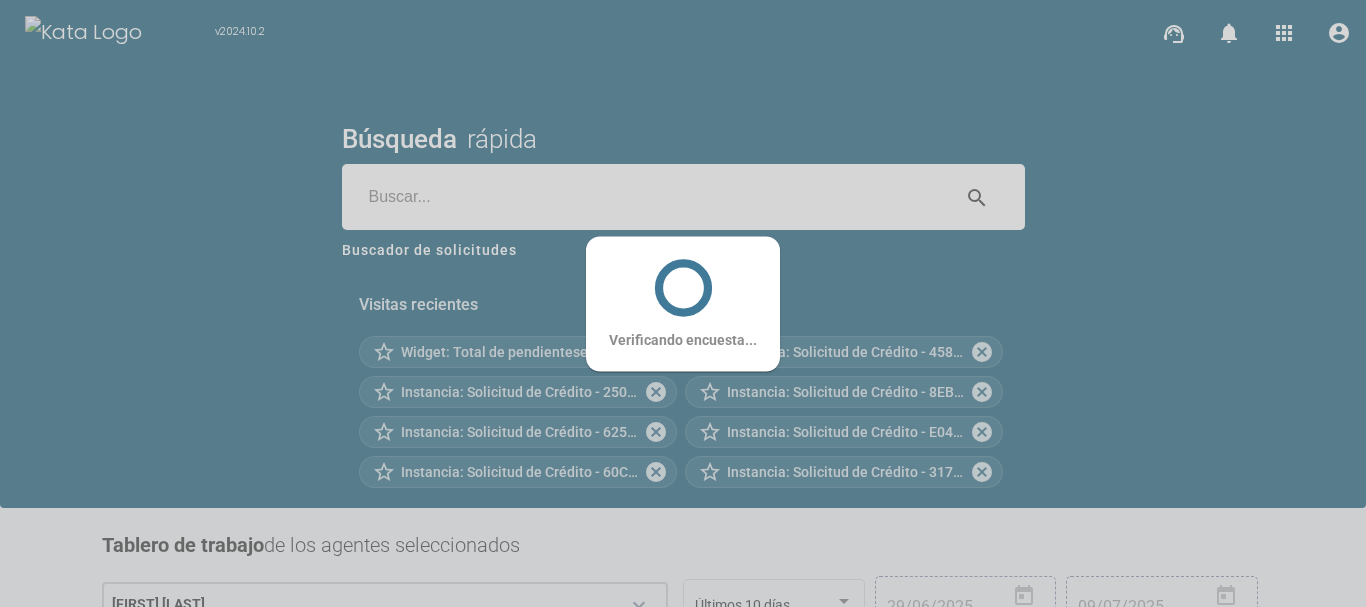 click on "Verificando encuesta..." at bounding box center [683, 303] 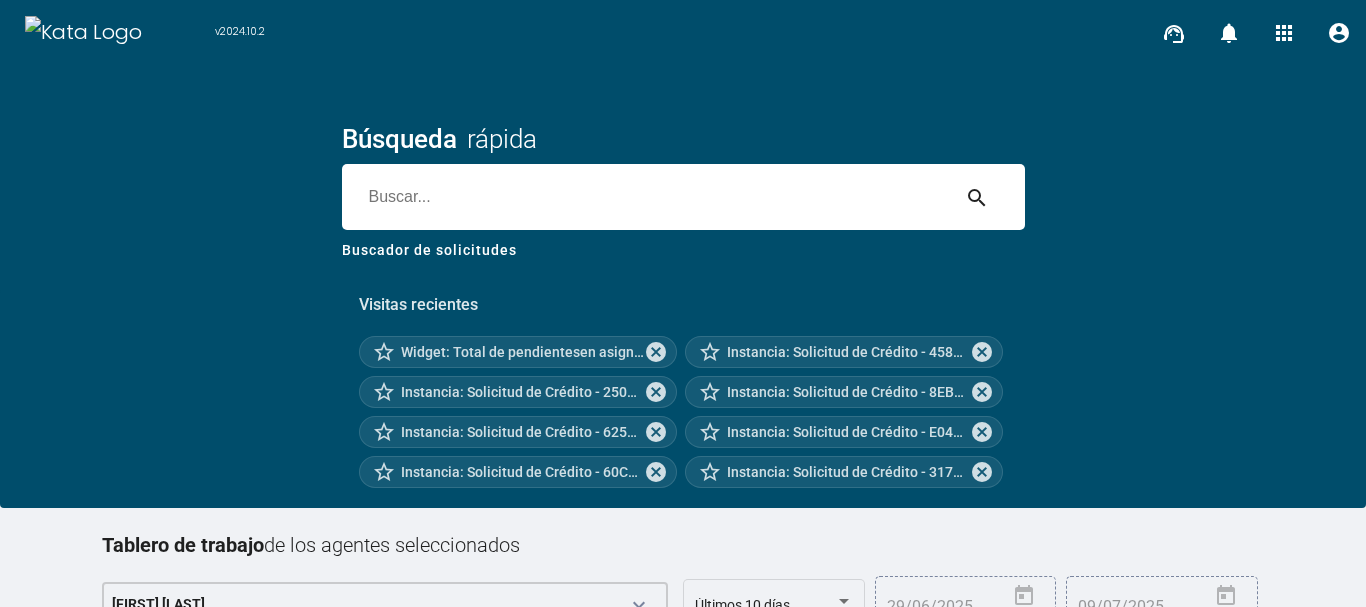 click at bounding box center [645, 197] 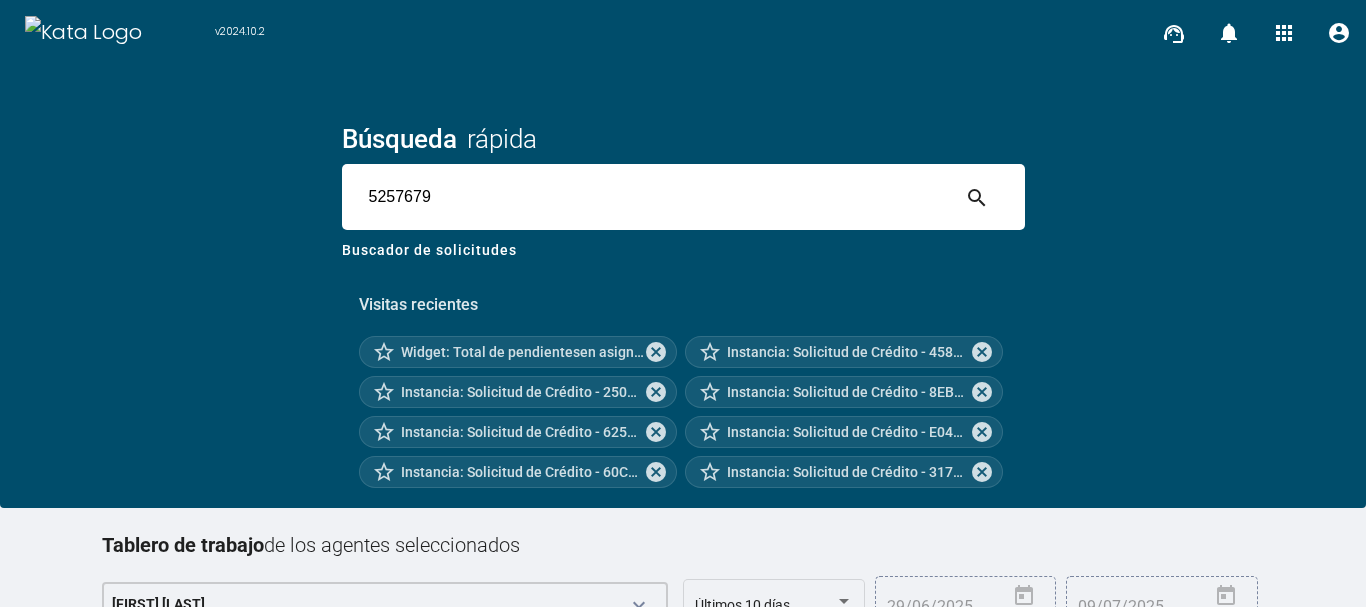 type on "5257679" 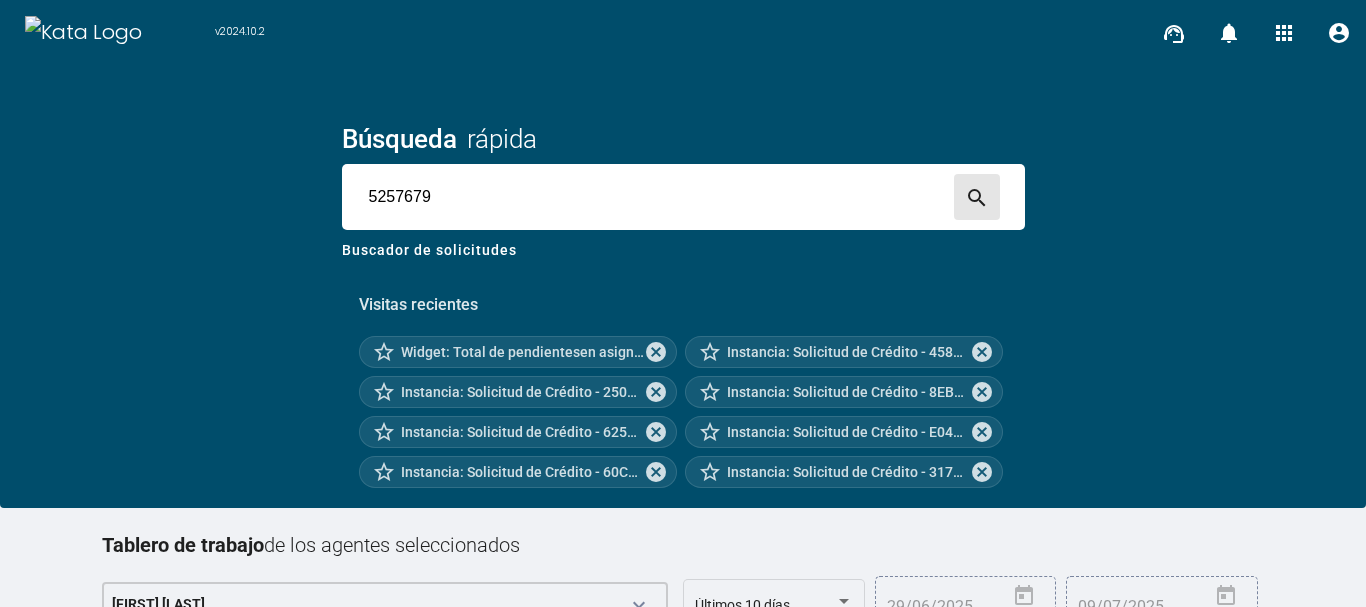 click on "search" at bounding box center [977, 197] 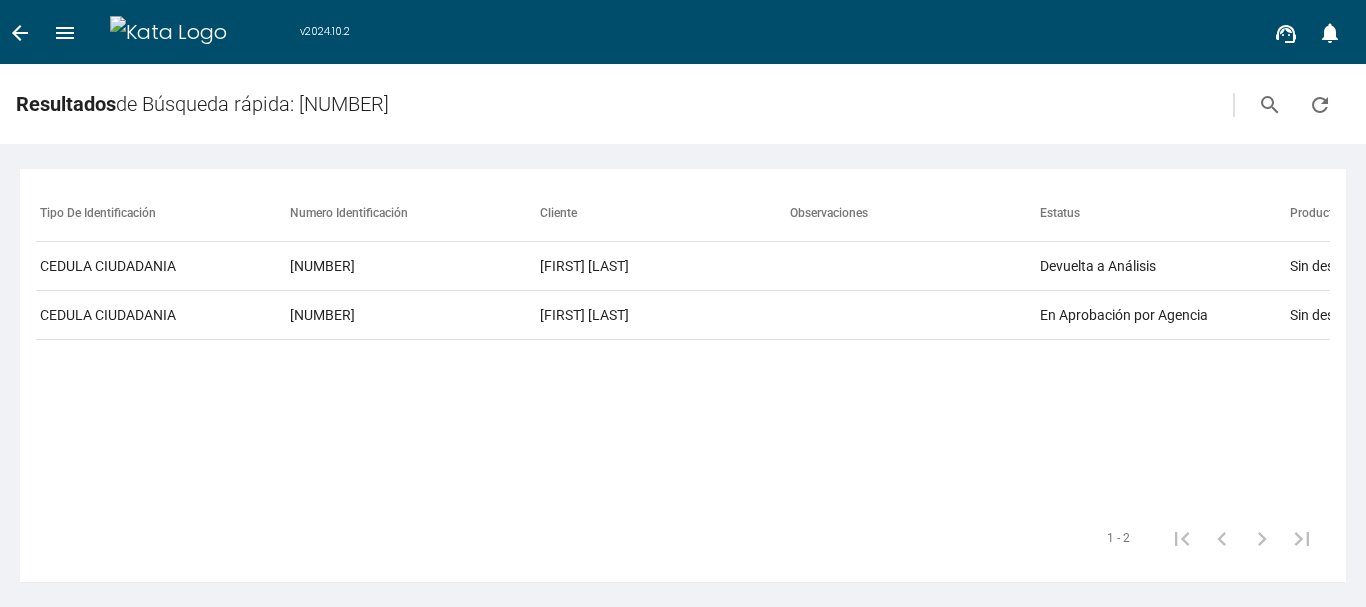 scroll, scrollTop: 0, scrollLeft: 614, axis: horizontal 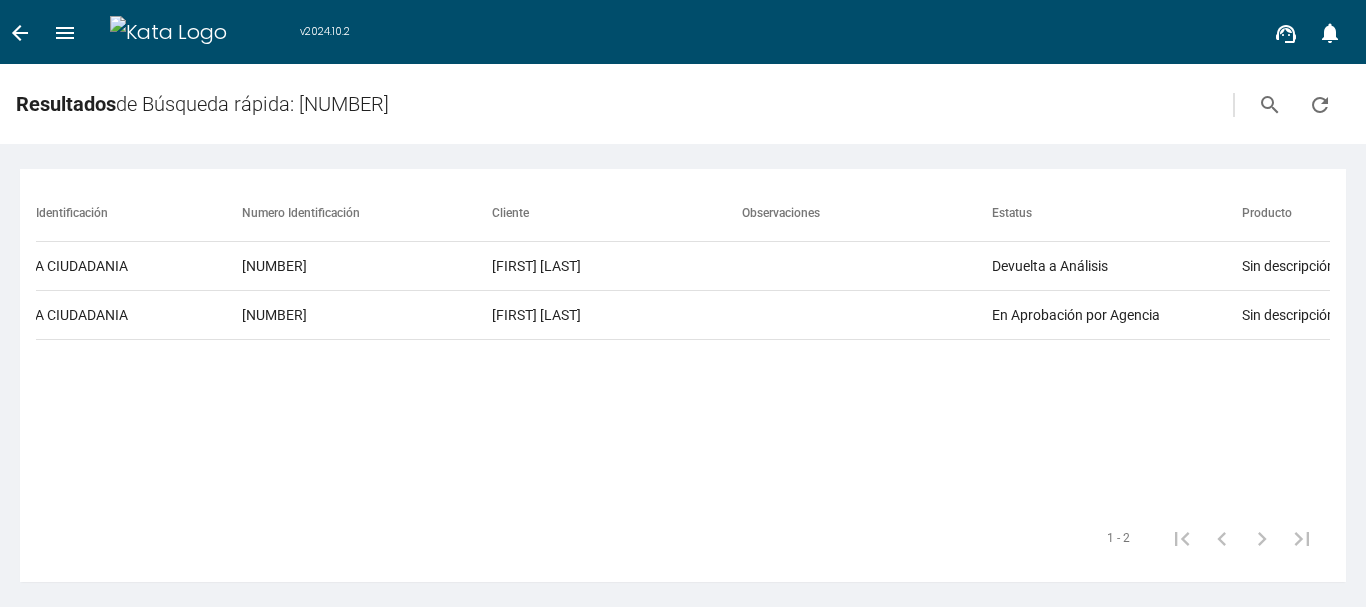 click on "arrow_back" at bounding box center [20, 33] 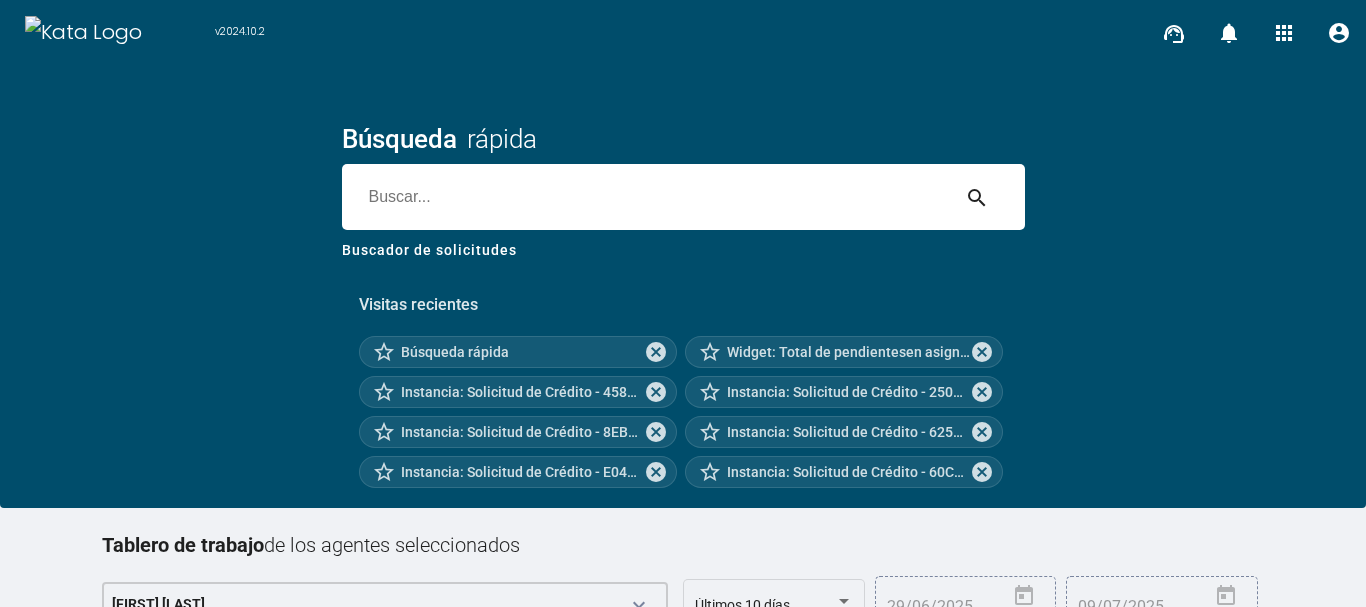 drag, startPoint x: 64, startPoint y: 330, endPoint x: 161, endPoint y: 396, distance: 117.32433 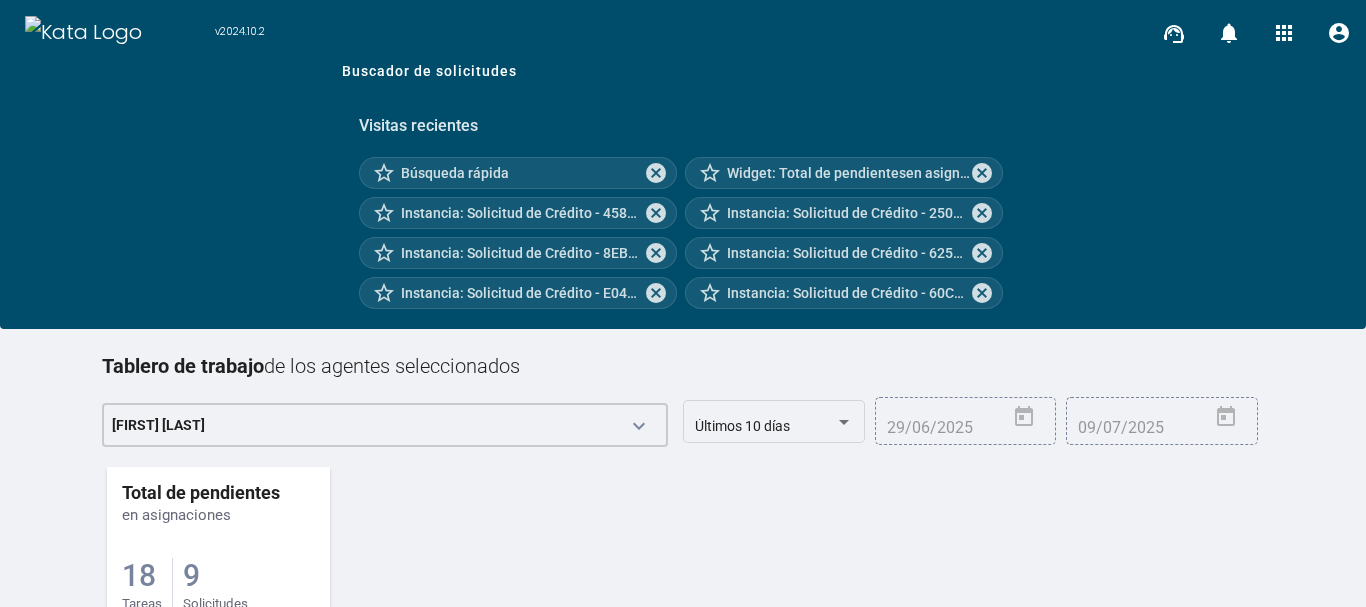 scroll, scrollTop: 254, scrollLeft: 0, axis: vertical 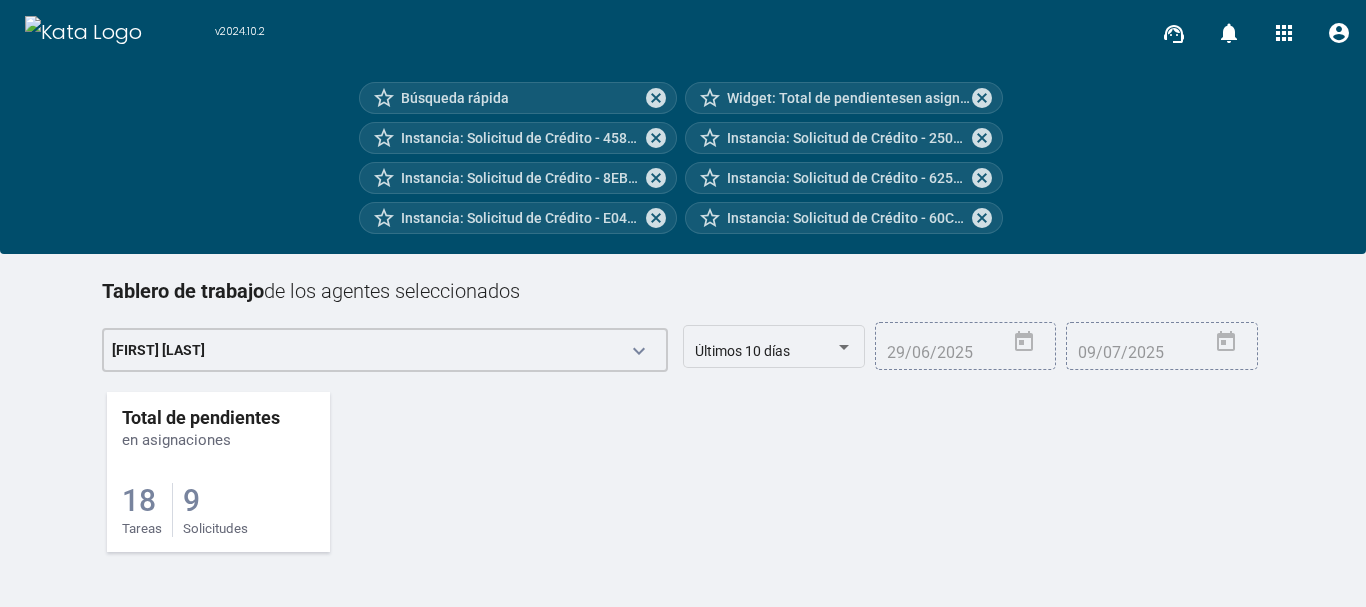click on "9" at bounding box center (139, 500) 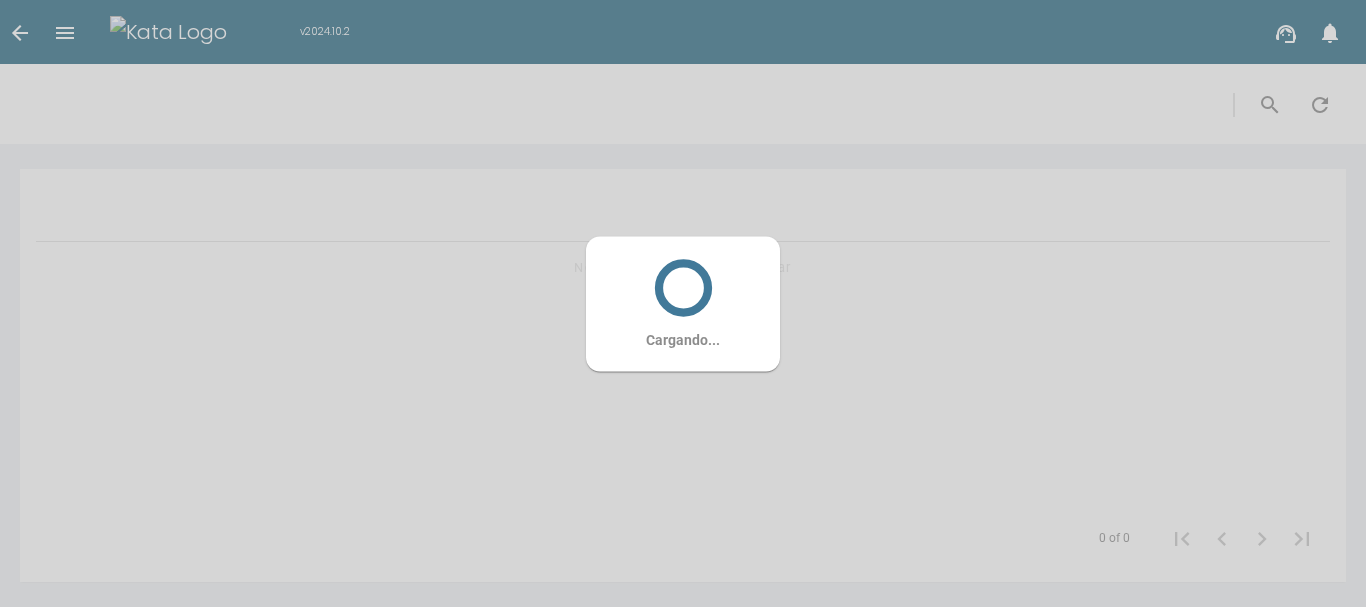 scroll, scrollTop: 0, scrollLeft: 0, axis: both 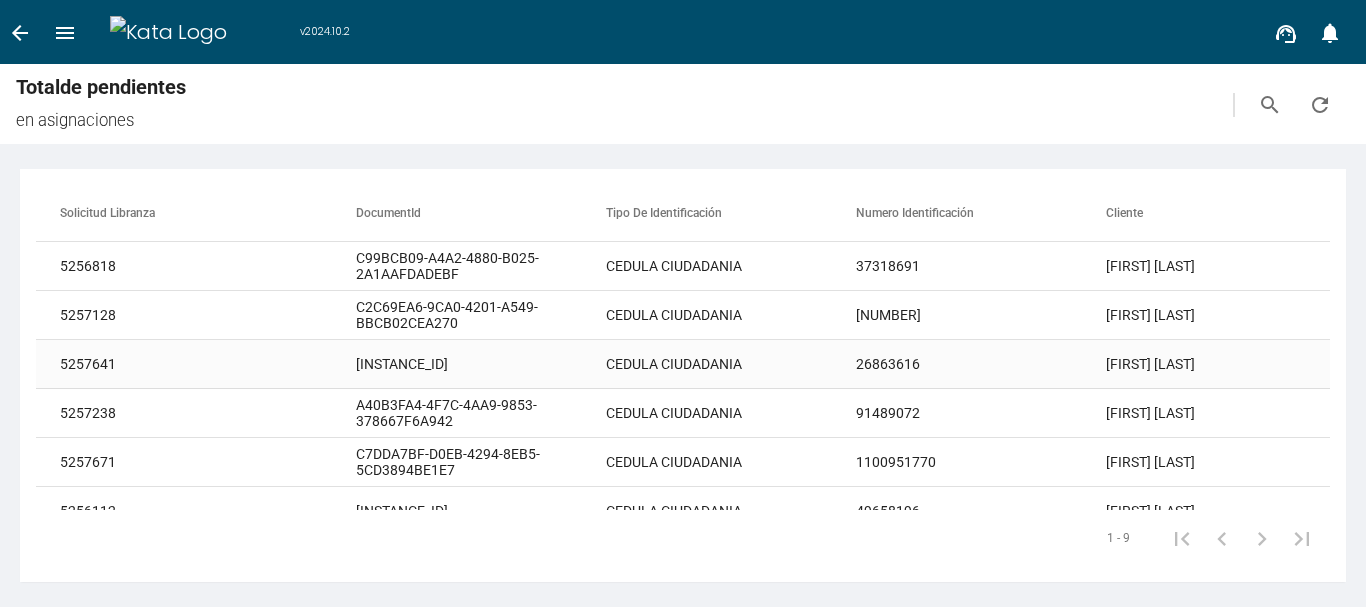 click on "[FIRST] [LAST]" at bounding box center (1231, 266) 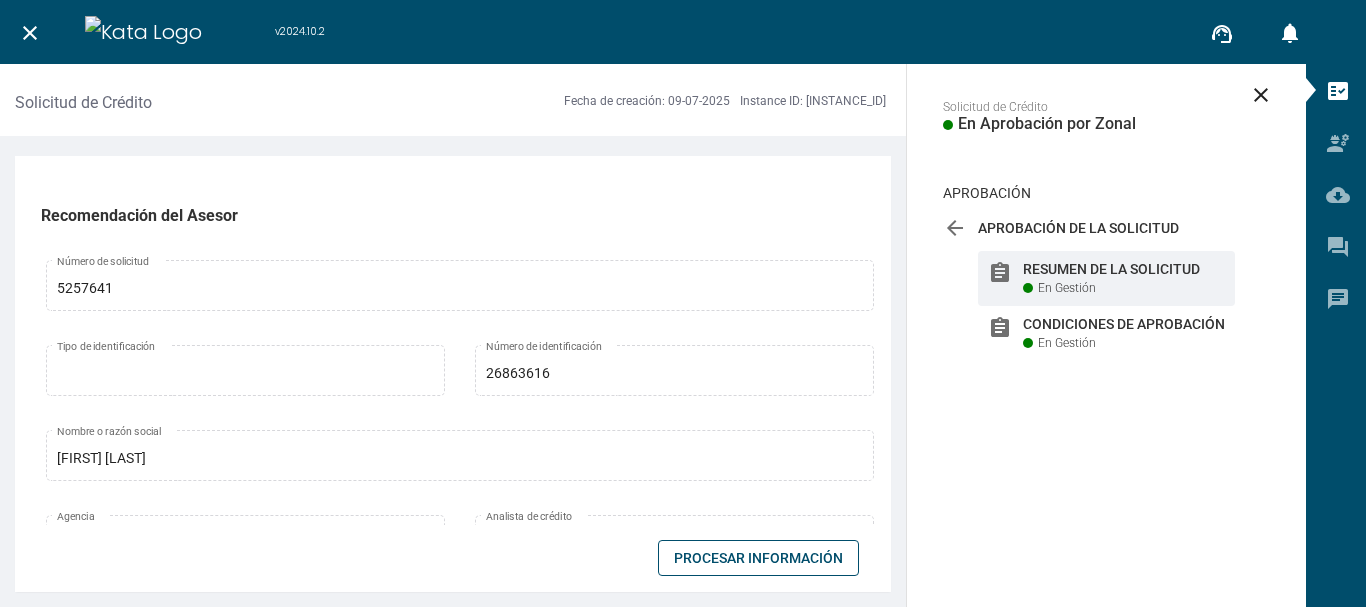 click on "Procesar Información" at bounding box center (758, 558) 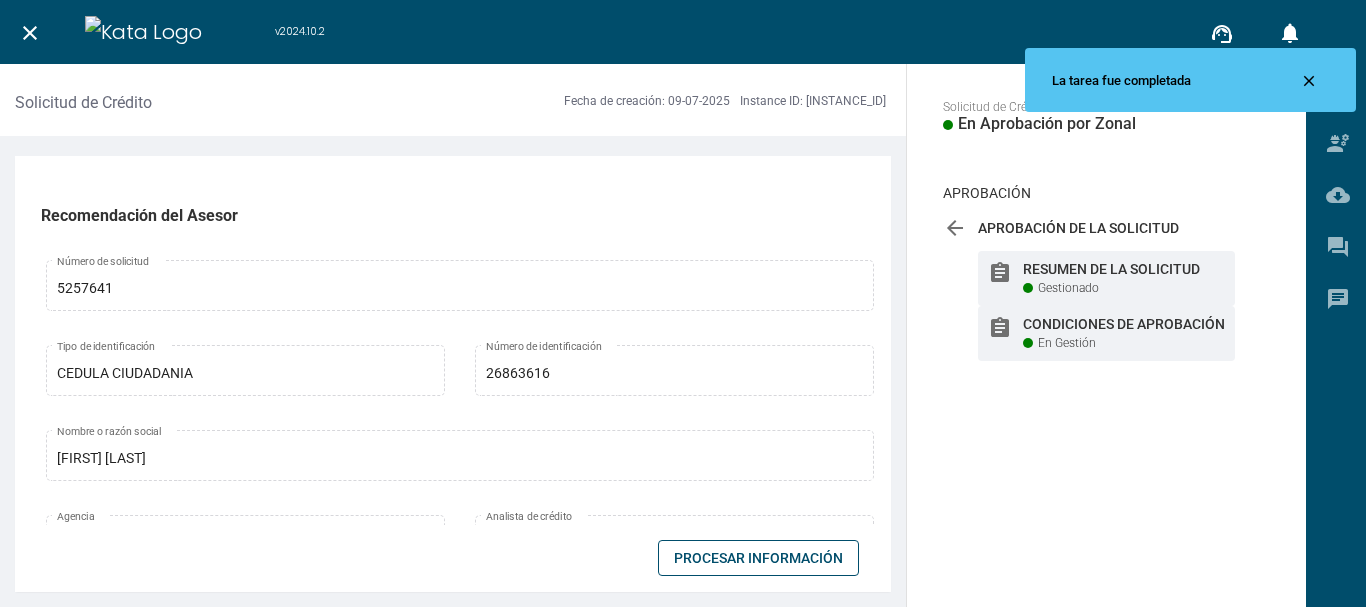 click on "assignment Condiciones de Aprobación En Gestión" at bounding box center (1106, 278) 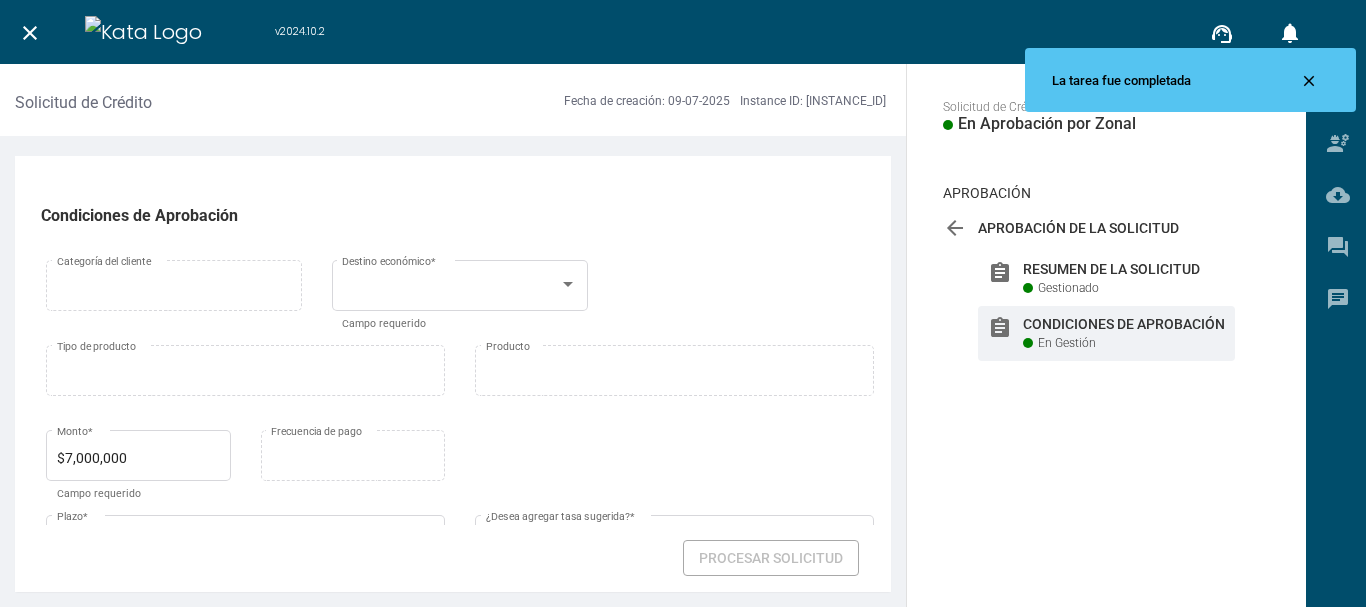 click on "Categoría del cliente   Tipo de producto para destino     Destino económico   *  Campo requerido" at bounding box center [460, 298] 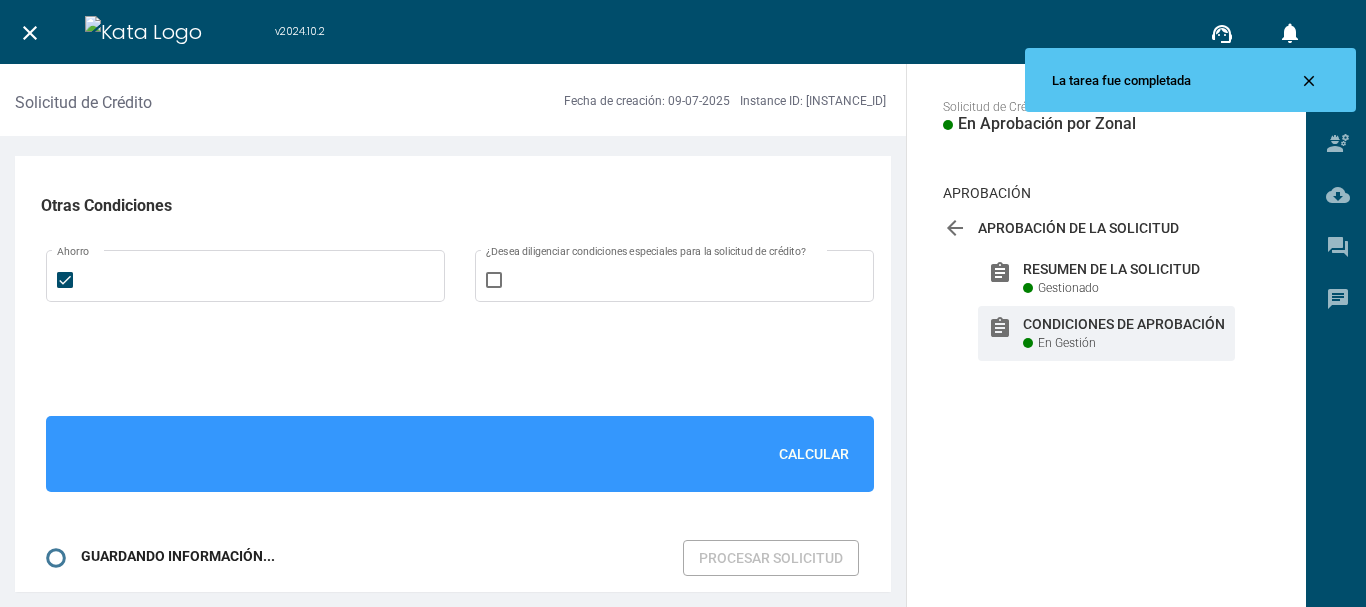 scroll, scrollTop: 1300, scrollLeft: 0, axis: vertical 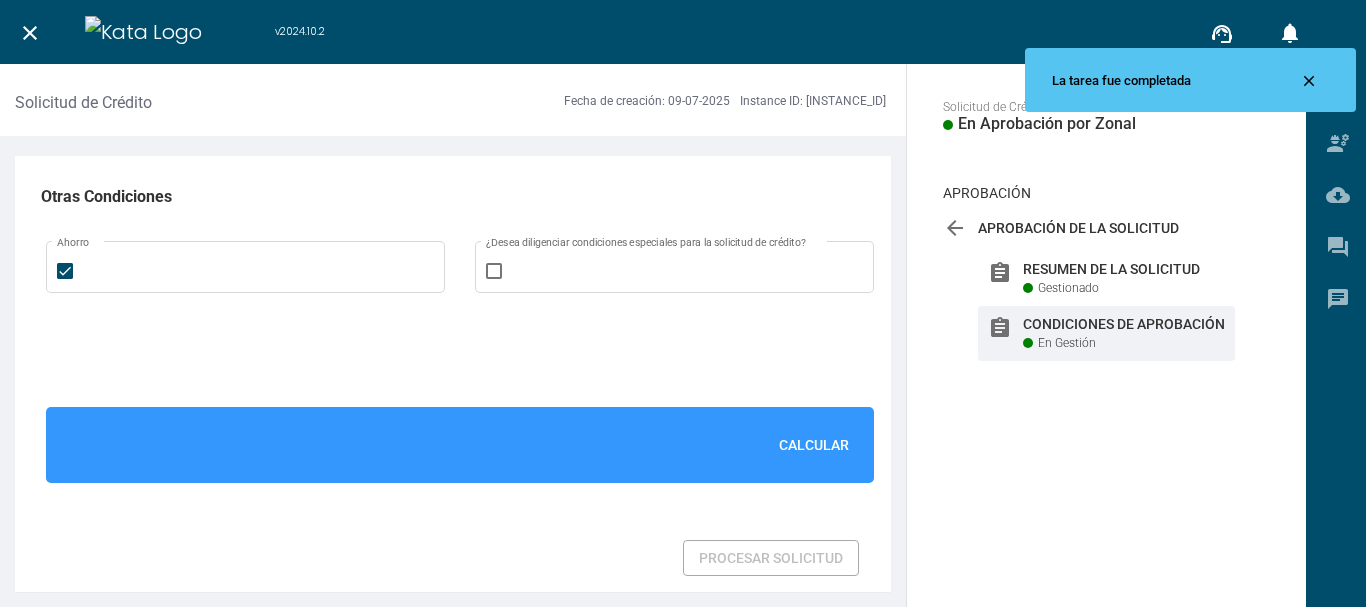 click on "Calcular" at bounding box center (814, 445) 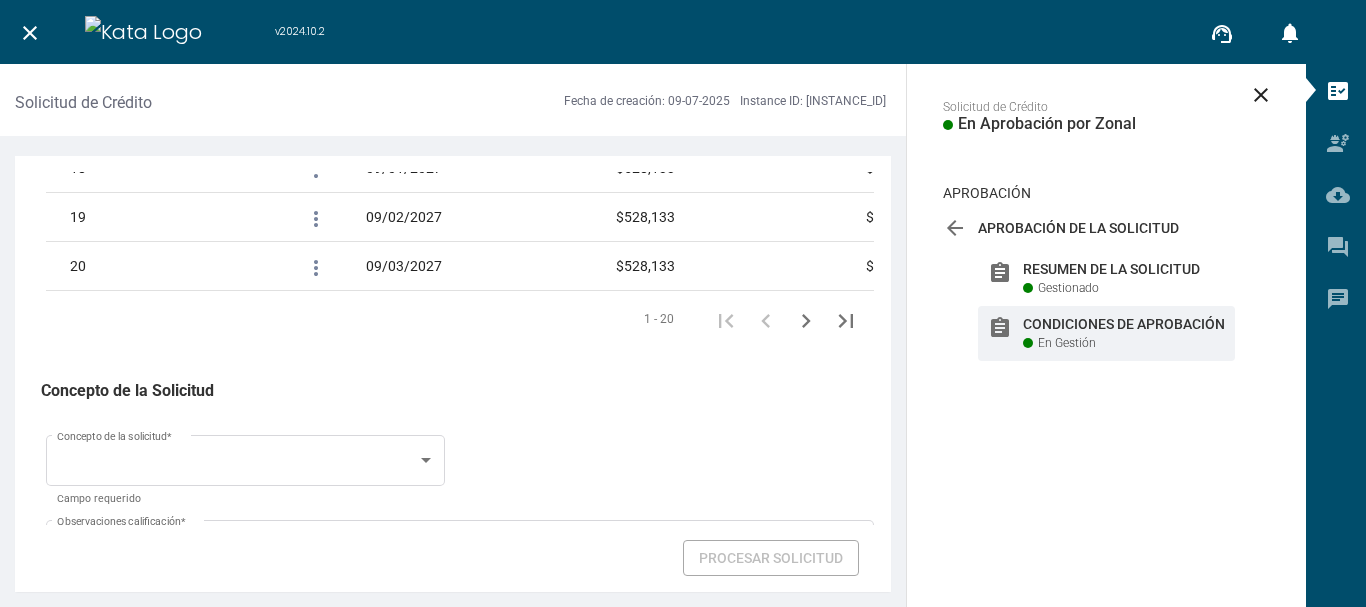 scroll, scrollTop: 3509, scrollLeft: 0, axis: vertical 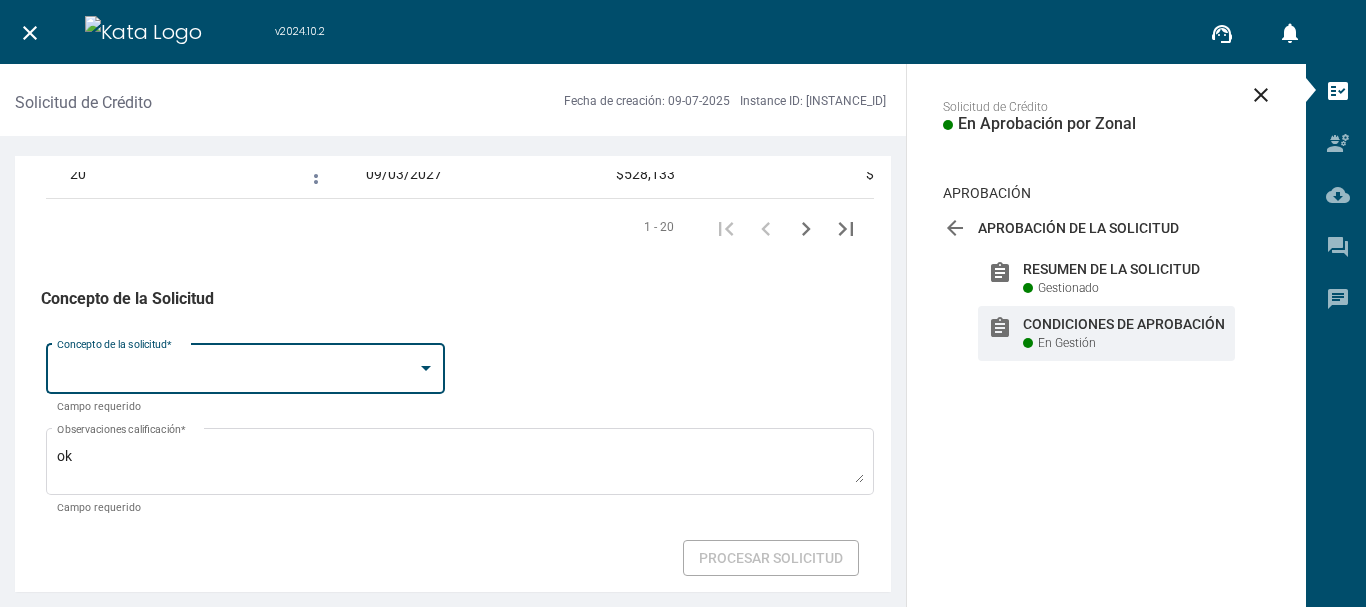 click at bounding box center (237, 372) 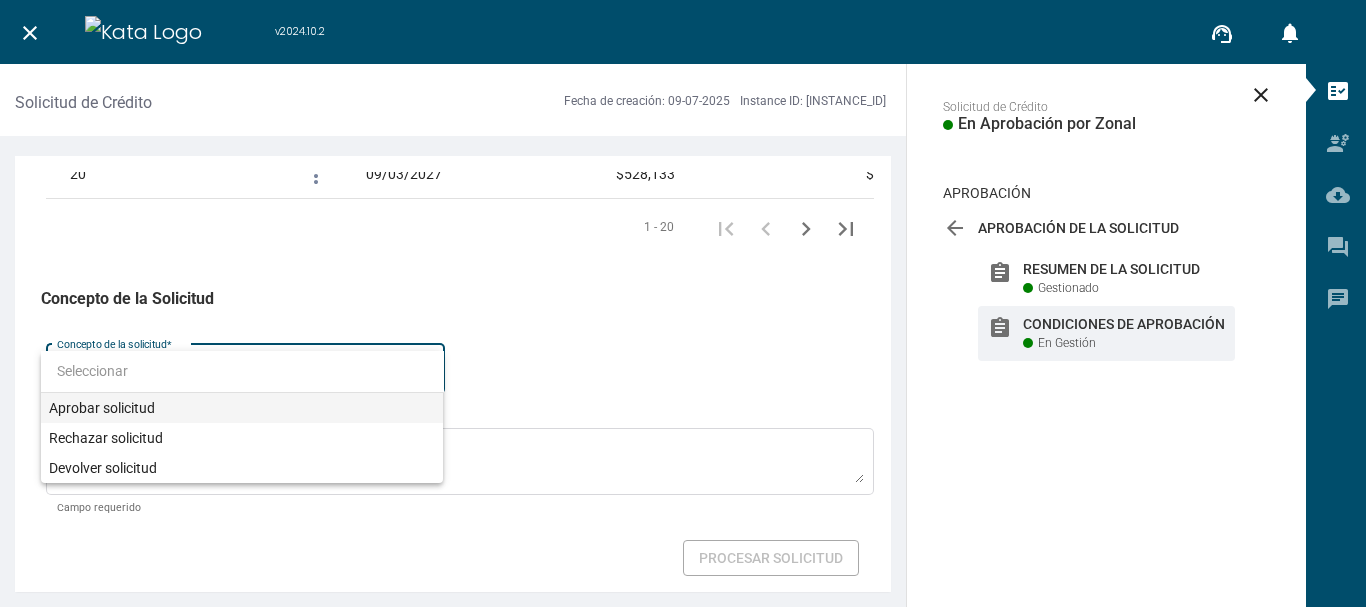 click on "Aprobar solicitud" at bounding box center (242, 408) 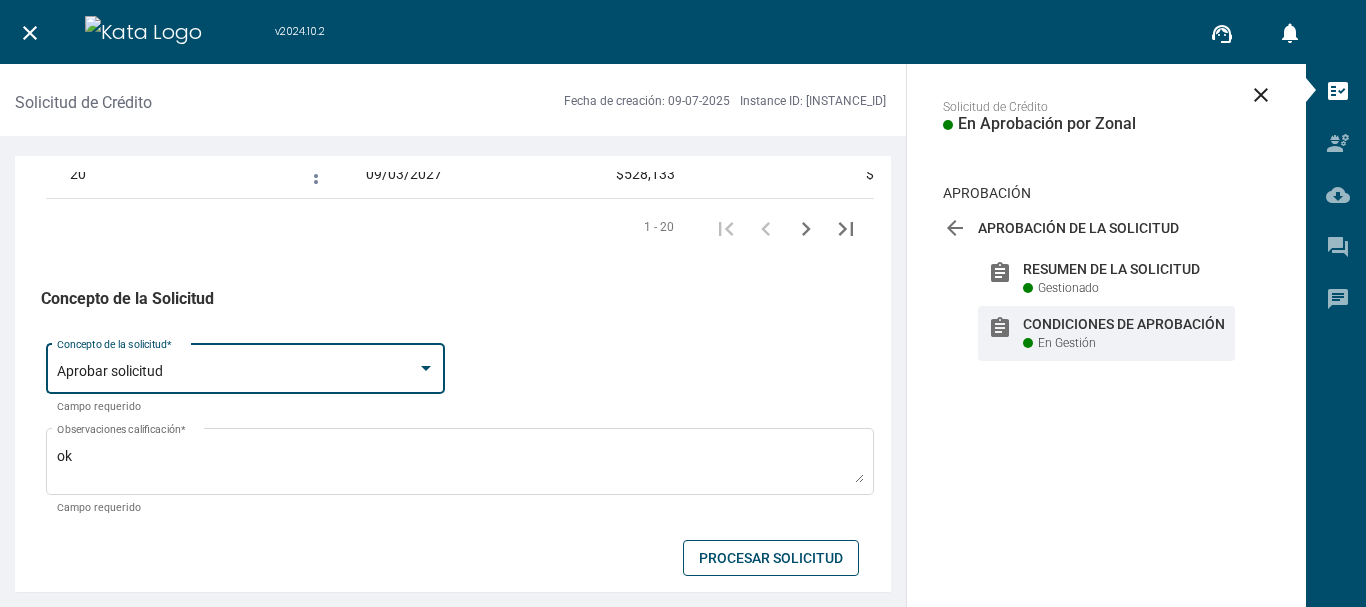 click on "Procesar Solicitud" at bounding box center (771, 558) 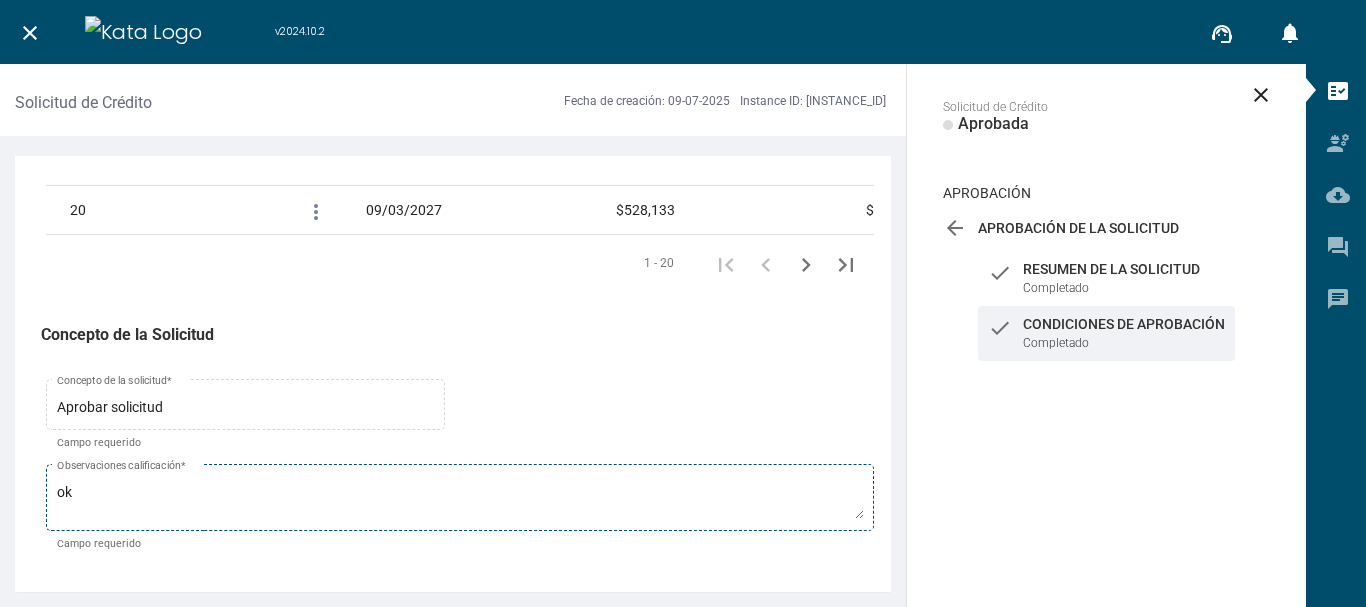 scroll, scrollTop: 3473, scrollLeft: 0, axis: vertical 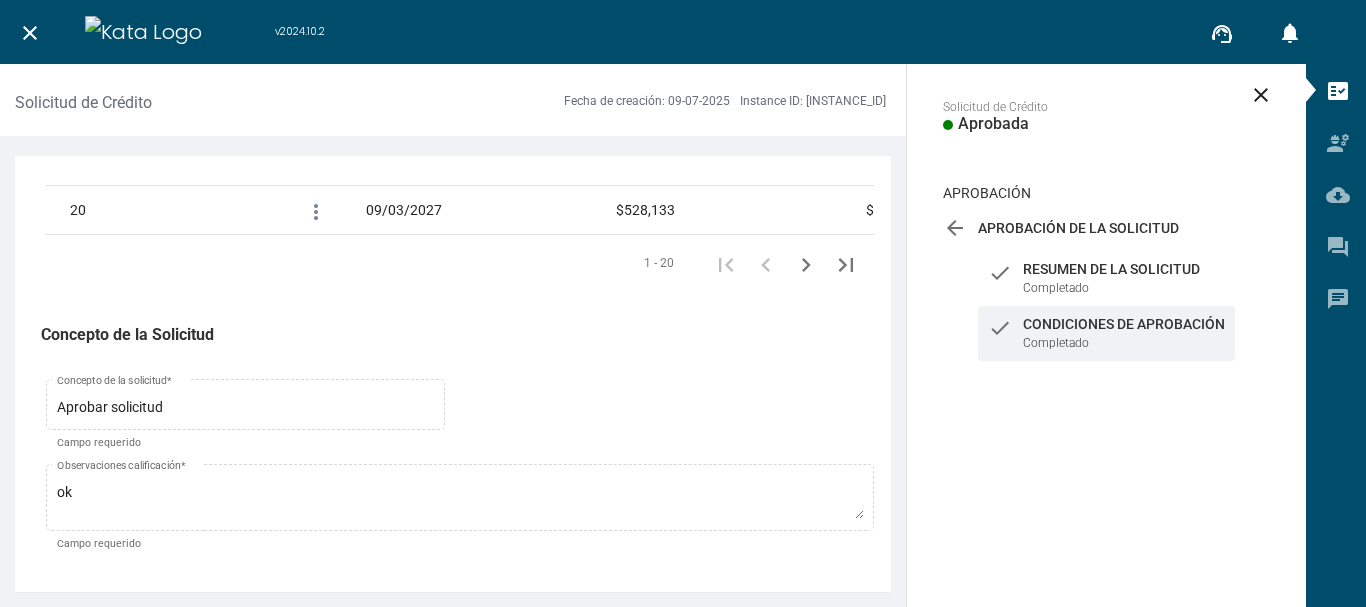 click on "close" at bounding box center (30, 33) 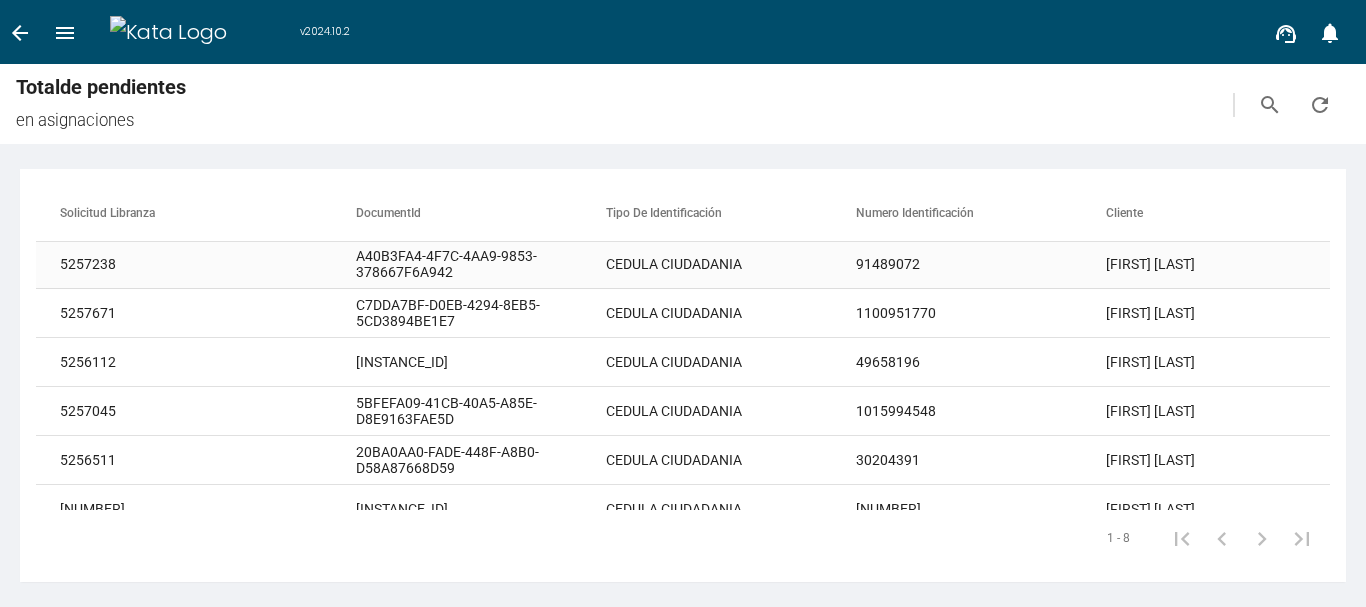 scroll, scrollTop: 139, scrollLeft: 0, axis: vertical 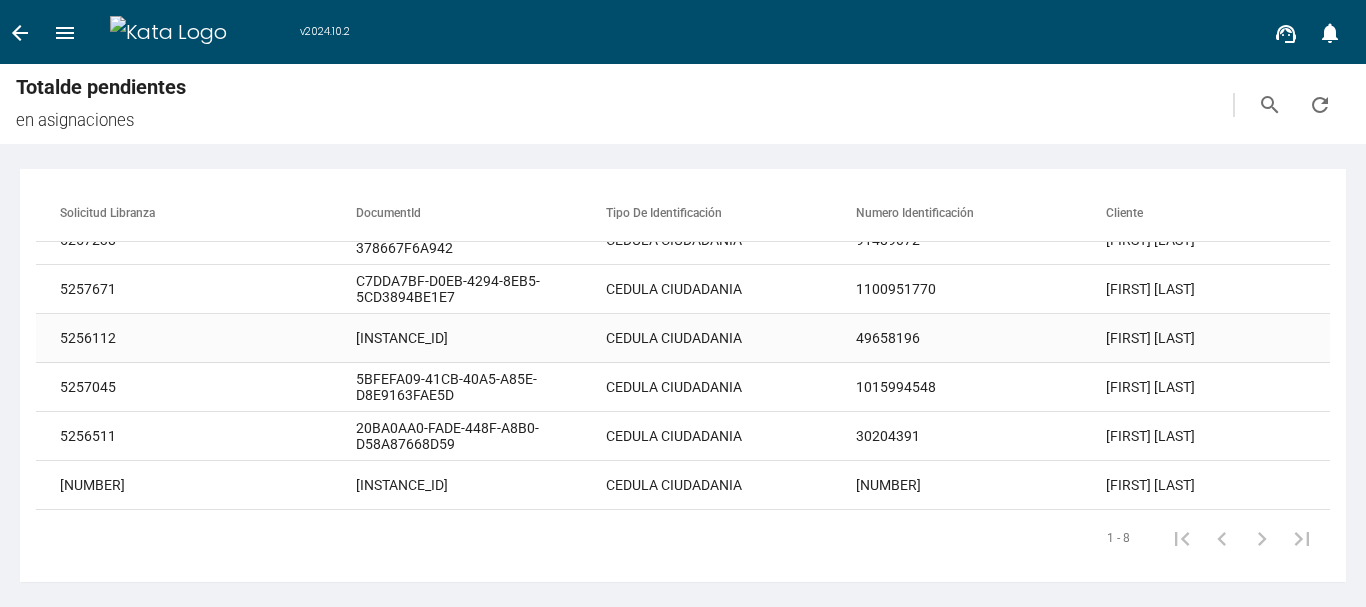click on "[FIRST] [LAST]" at bounding box center [1231, 142] 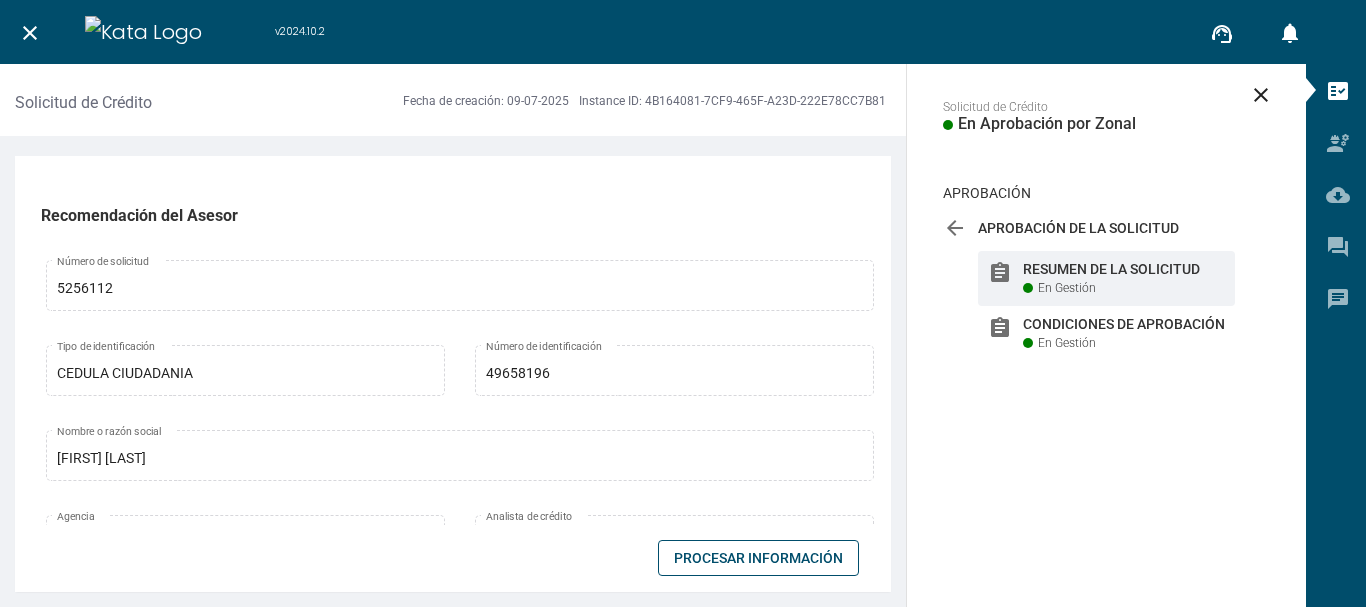 click on "Procesar Información" at bounding box center [758, 558] 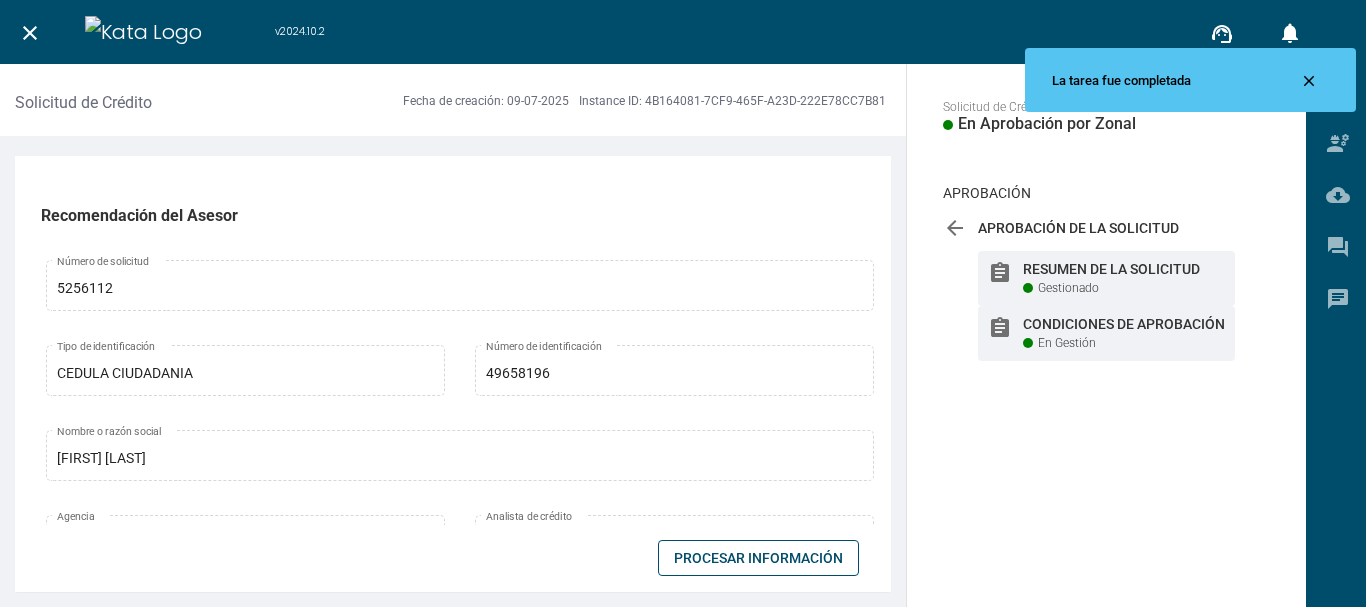 click on "assignment Condiciones de Aprobación En Gestión" at bounding box center (1106, 278) 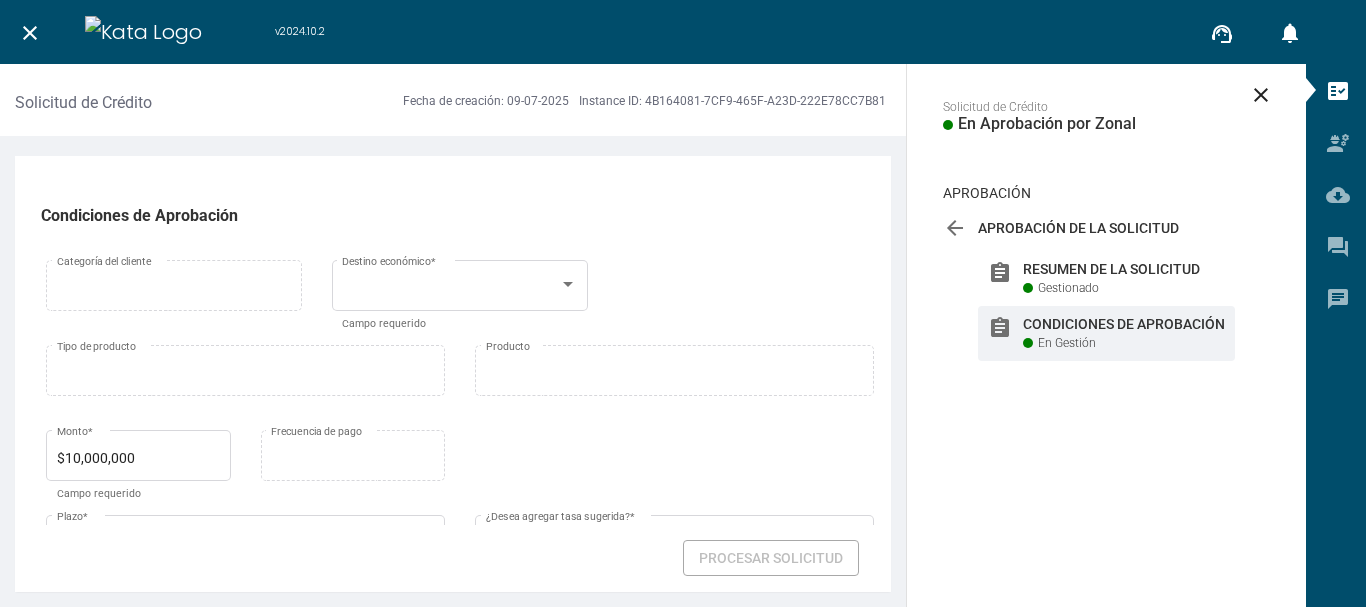 click on "Categoría del cliente   Tipo de producto para destino     Destino económico   *  Campo requerido" at bounding box center [460, 298] 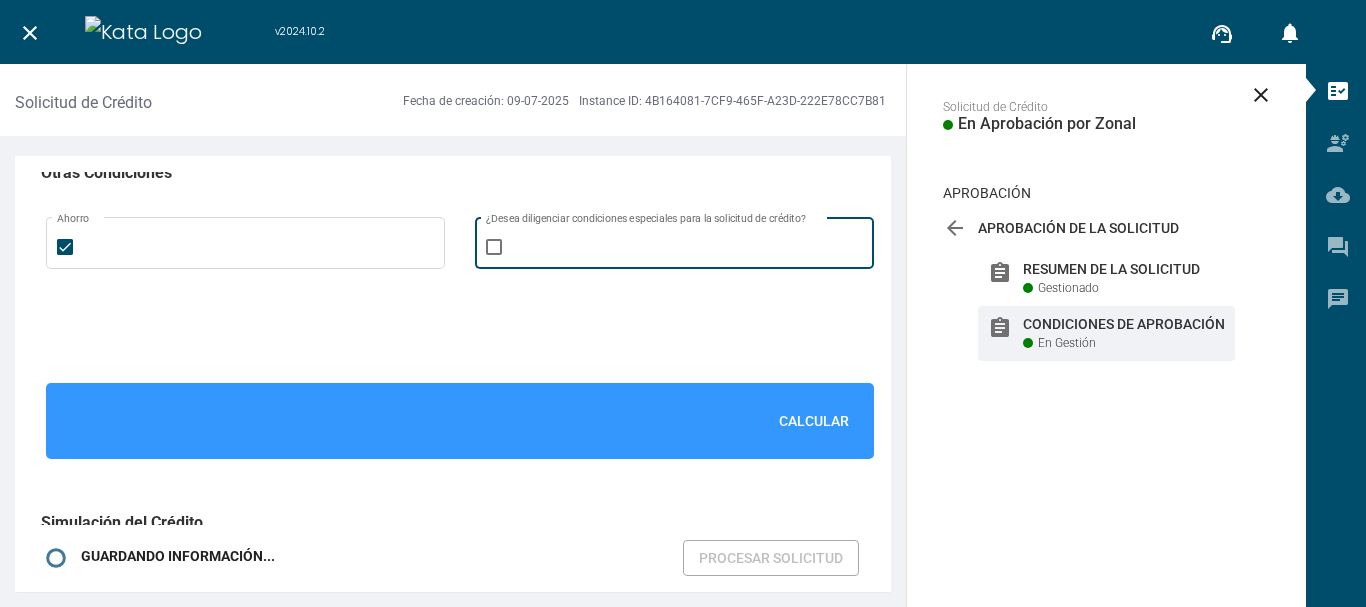 scroll, scrollTop: 1400, scrollLeft: 0, axis: vertical 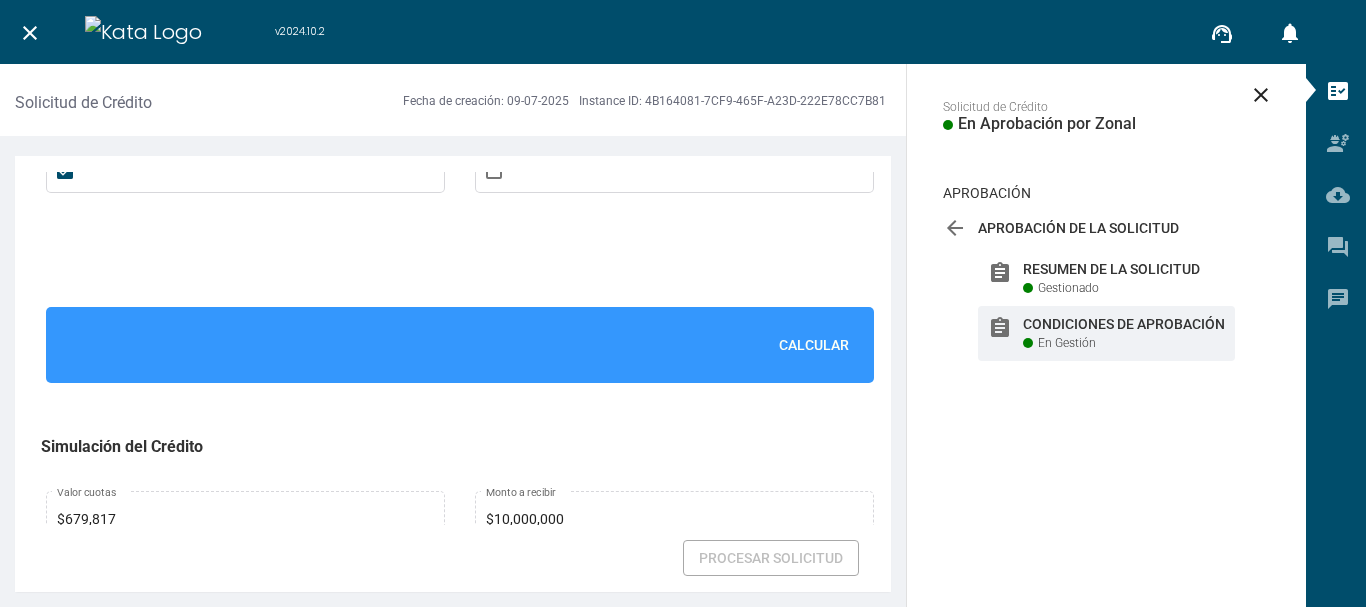 click on "Calcular" at bounding box center (814, 345) 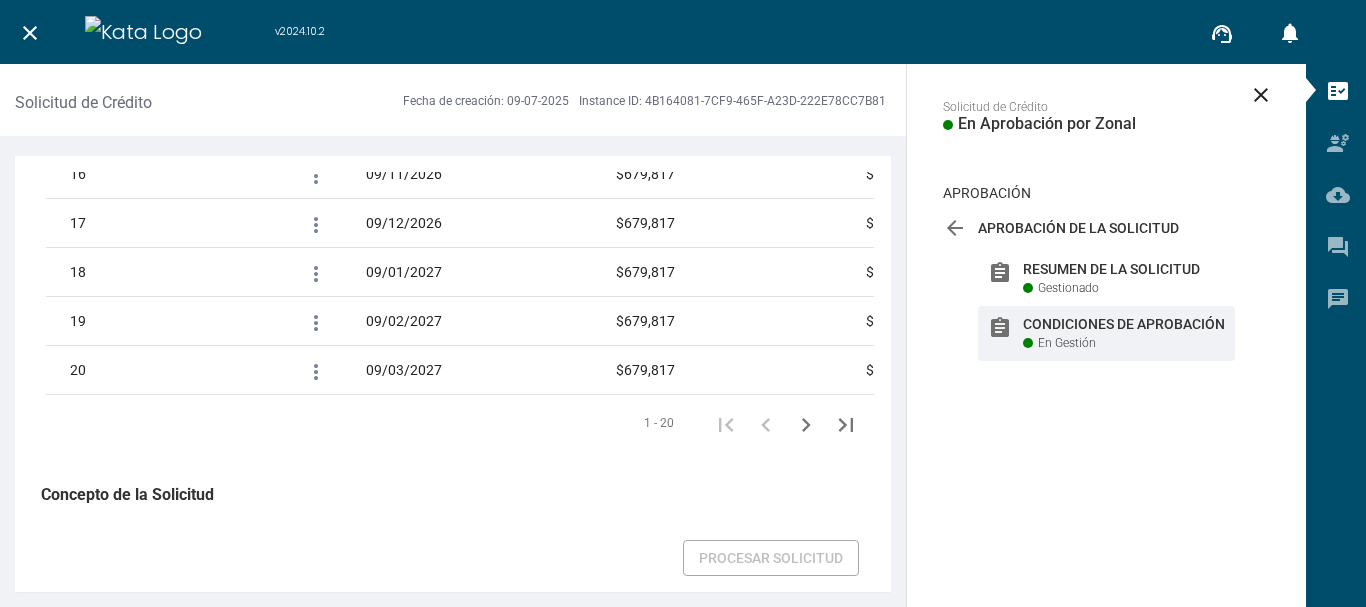 scroll, scrollTop: 3509, scrollLeft: 0, axis: vertical 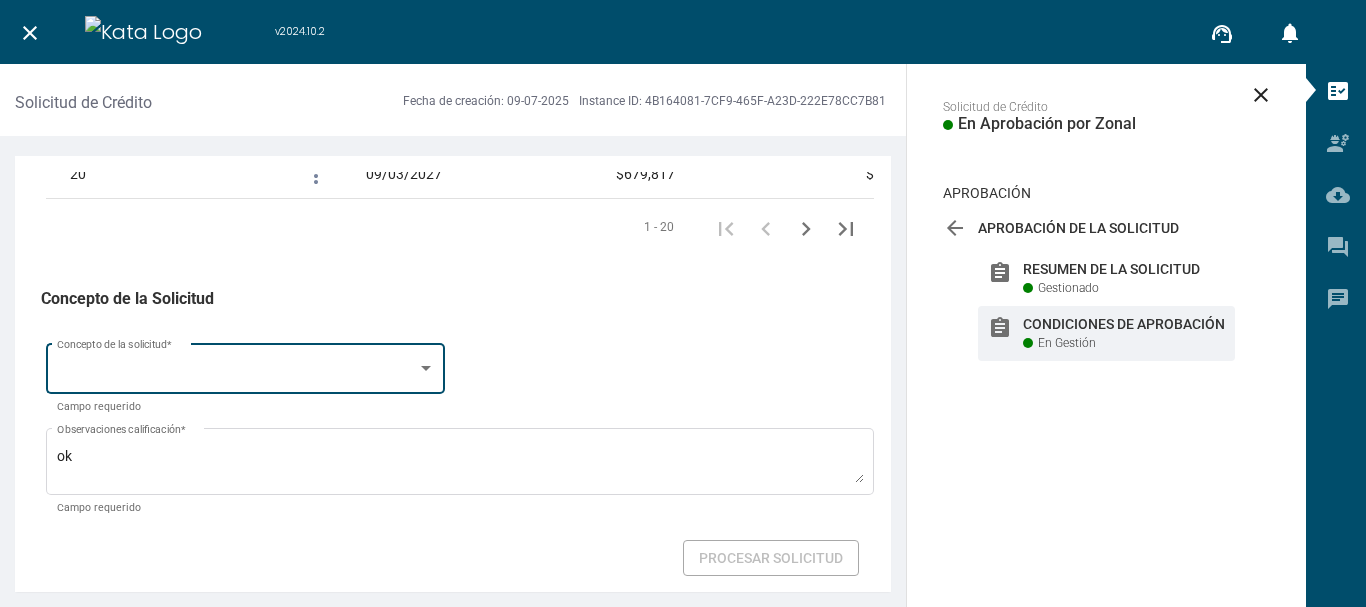 click at bounding box center (237, 372) 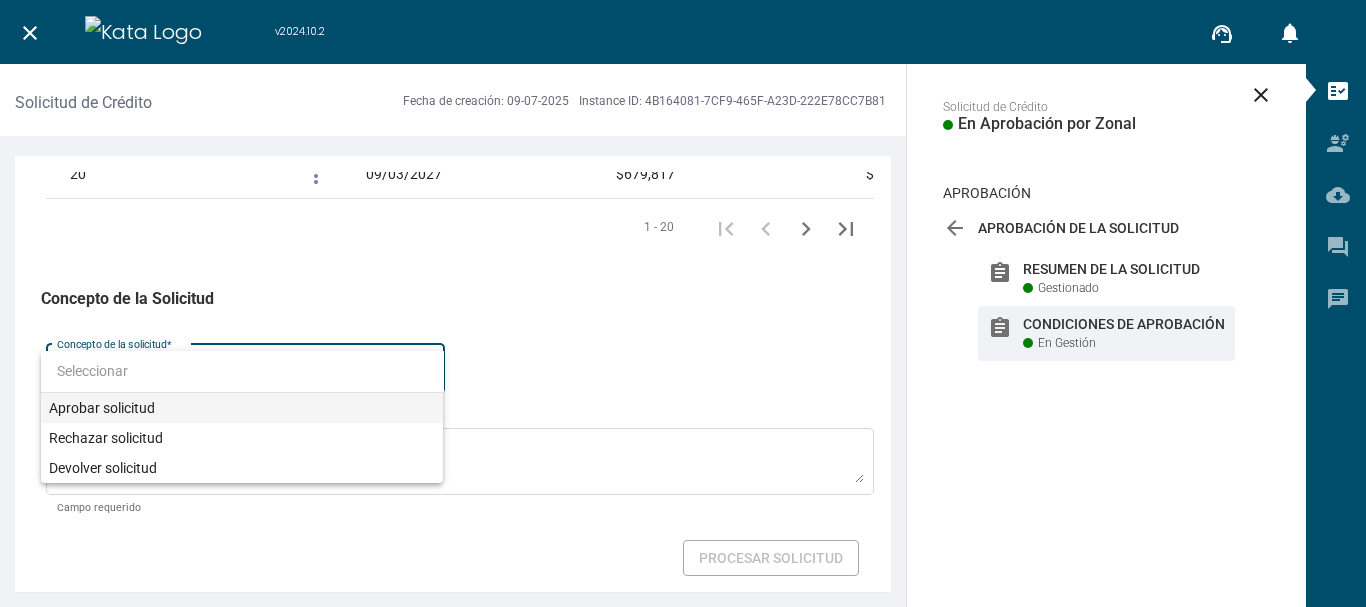 click on "Aprobar solicitud" at bounding box center (242, 408) 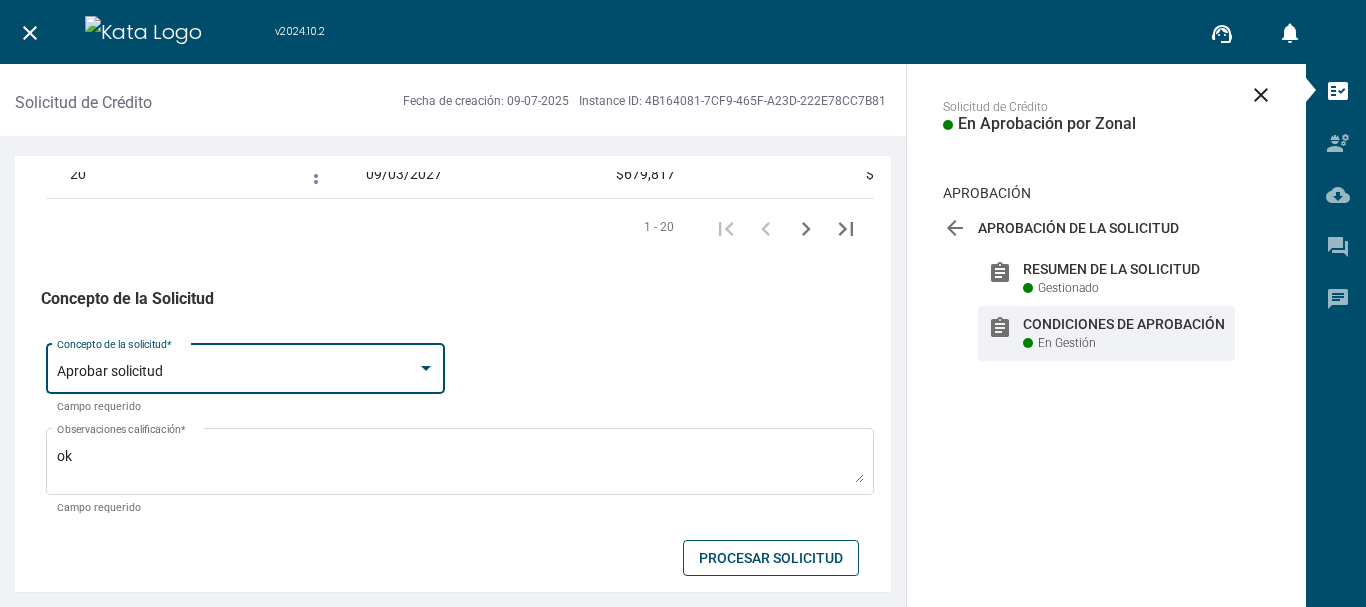 click on "Procesar Solicitud" at bounding box center [771, 558] 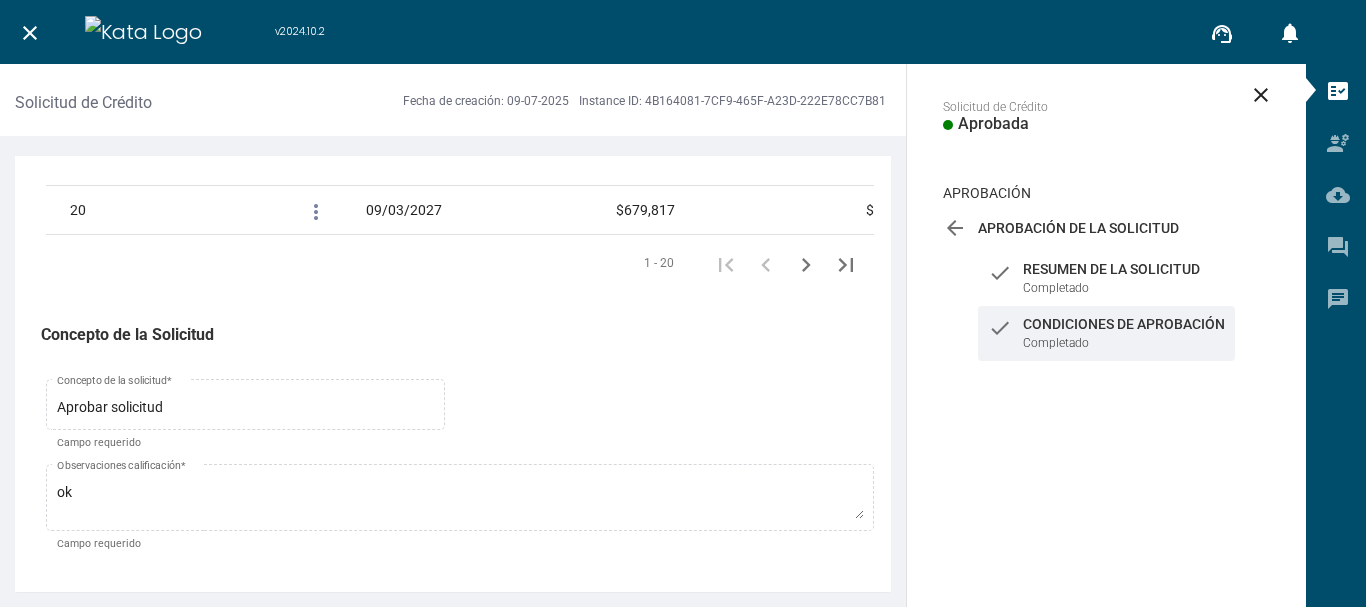 scroll, scrollTop: 3473, scrollLeft: 0, axis: vertical 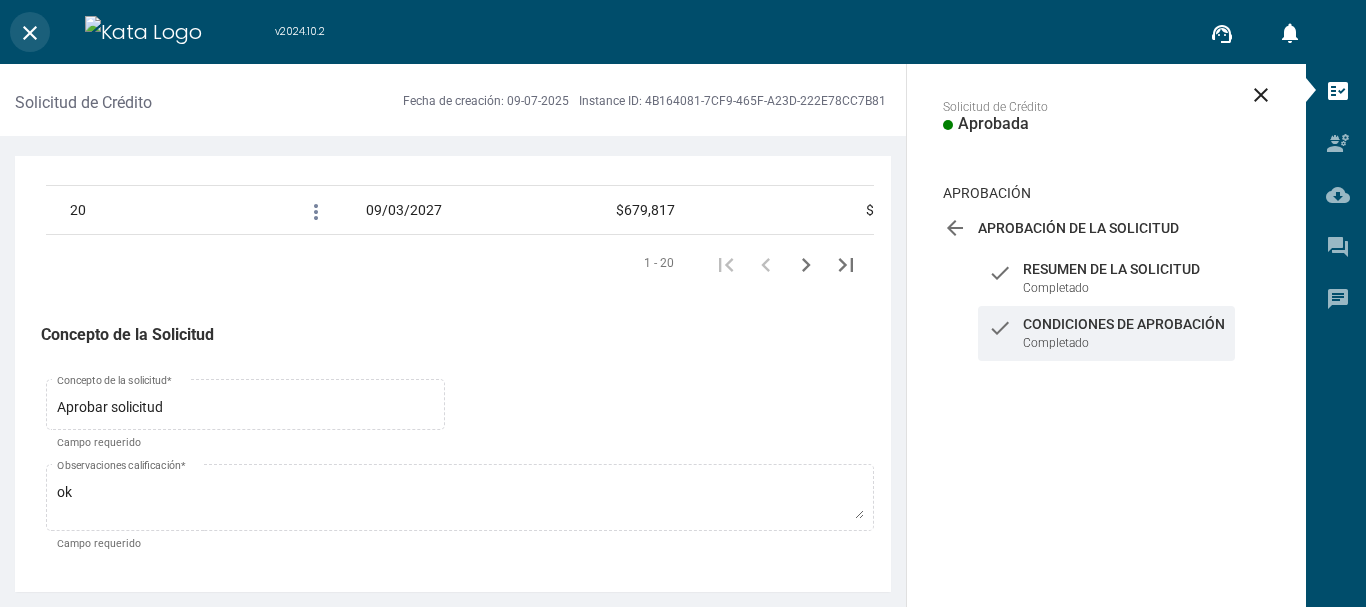 click on "close" at bounding box center (30, 33) 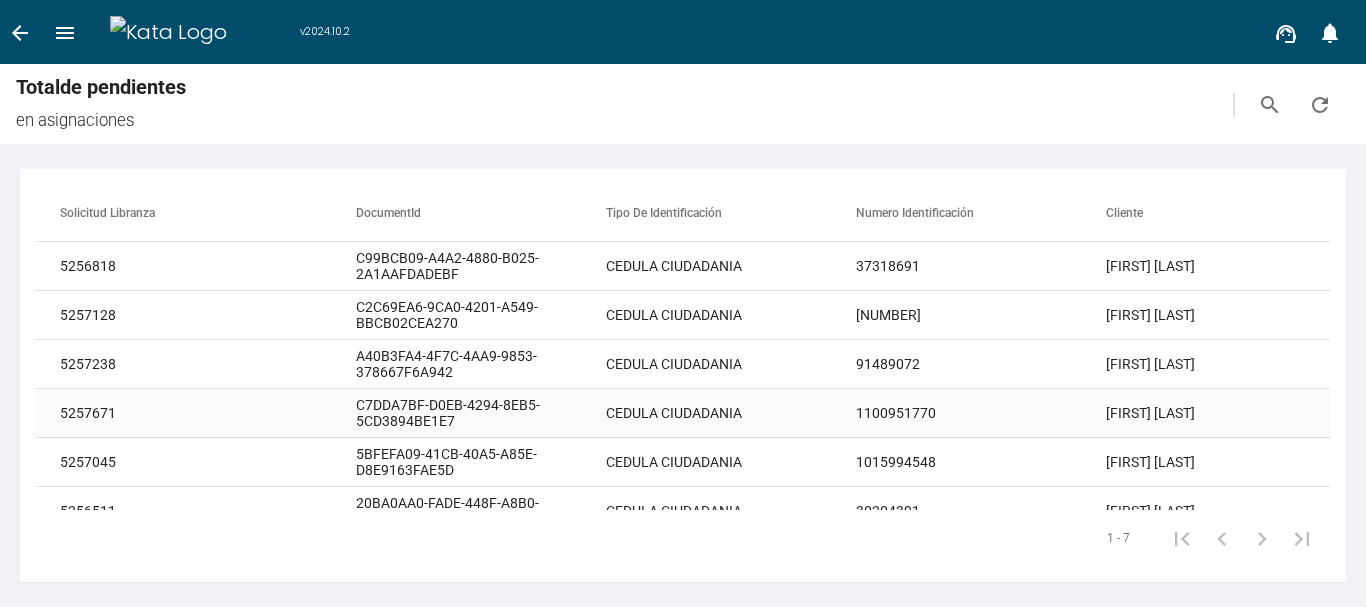 click on "[FIRST] [LAST]" at bounding box center (1231, 266) 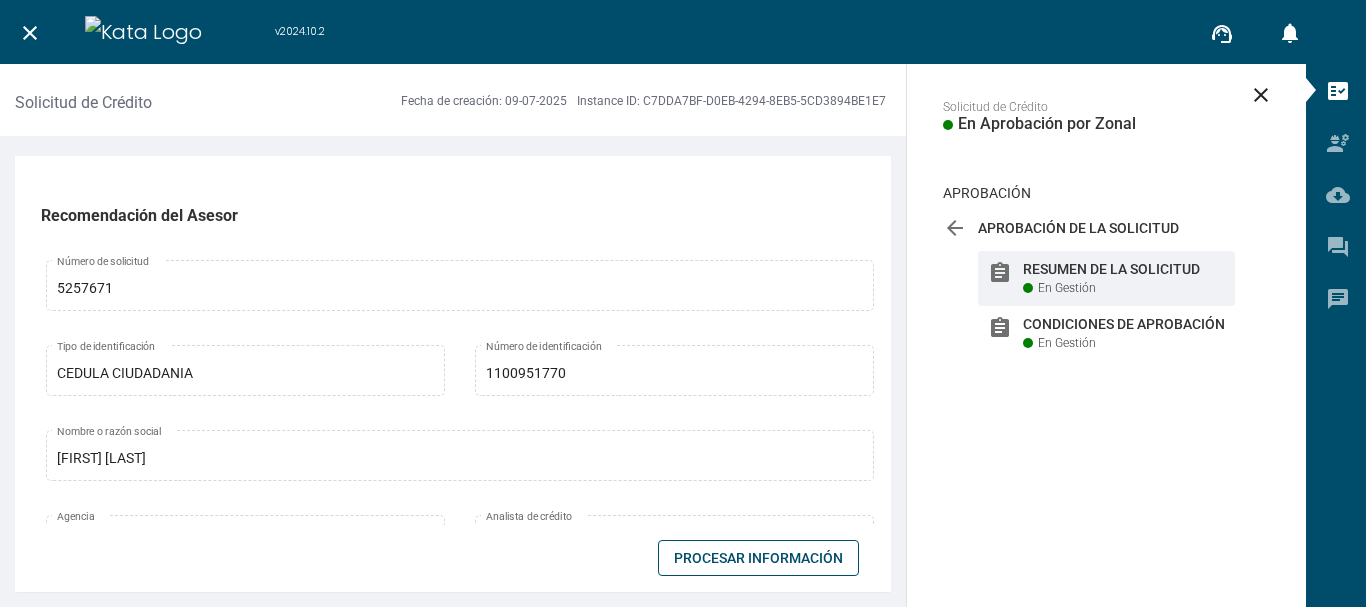 click on "Procesar Información" at bounding box center (758, 558) 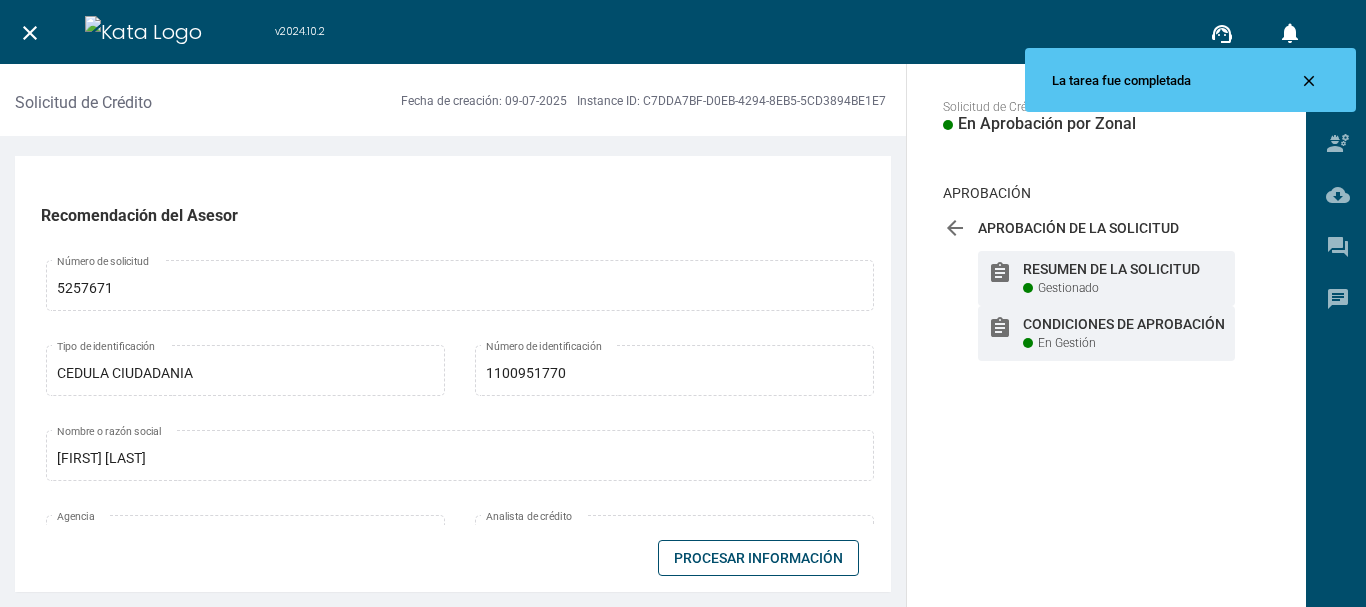 click on "assignment Condiciones de Aprobación En Gestión" at bounding box center [1106, 278] 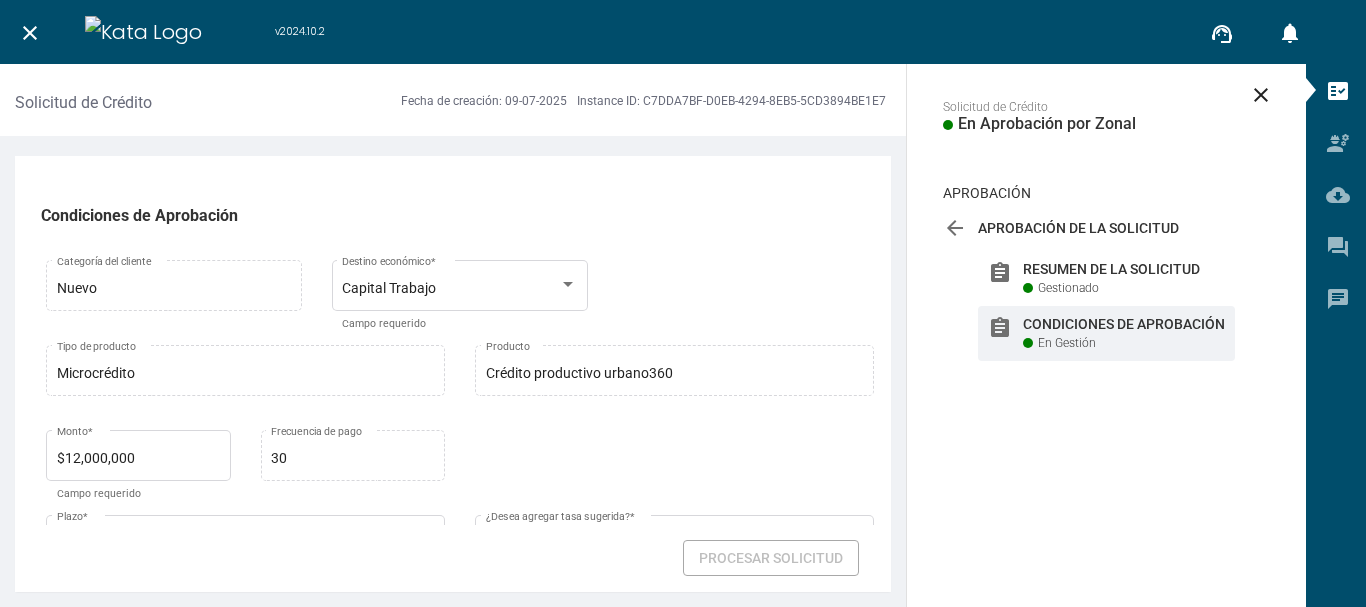 click on "Nuevo  Categoría del cliente  Microcrédito  Tipo de producto para destino  Capital Trabajo  Destino económico   *  Campo requerido" at bounding box center [460, 298] 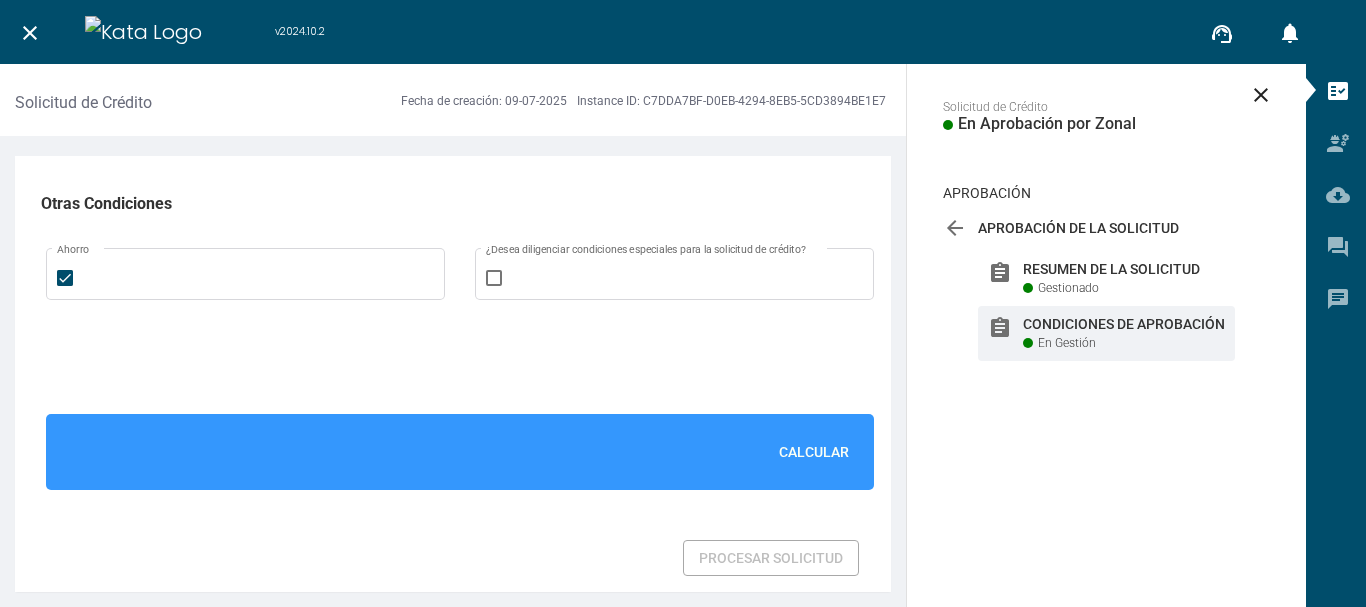 scroll, scrollTop: 1400, scrollLeft: 0, axis: vertical 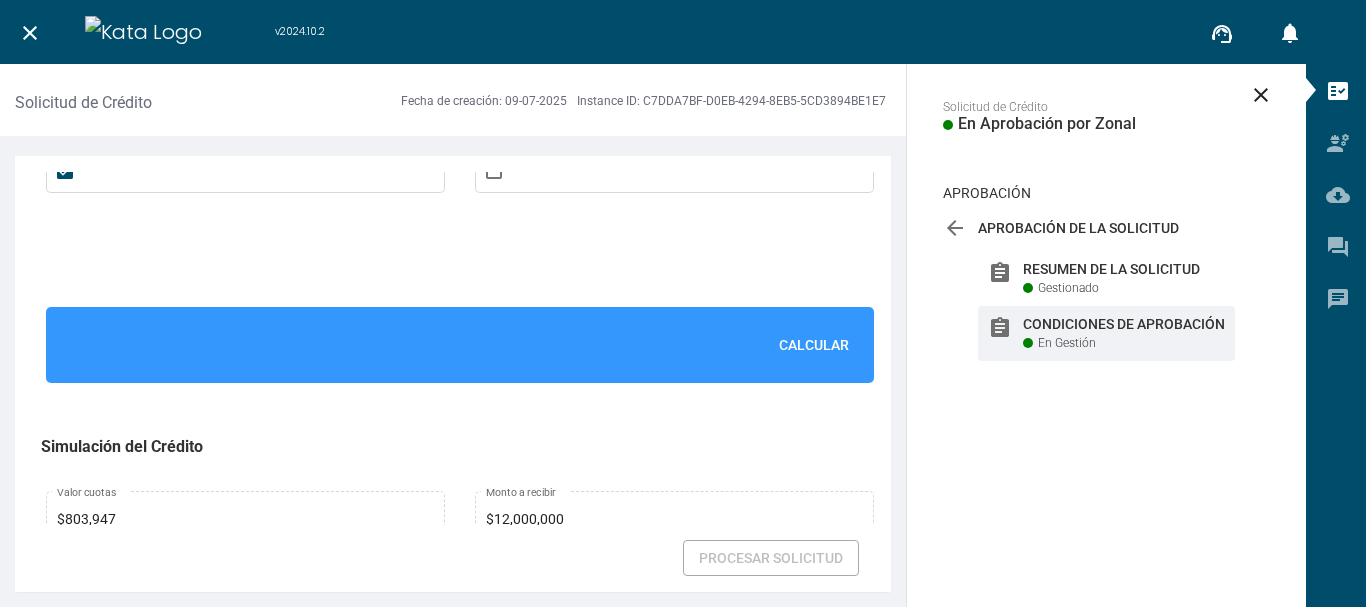 click on "Calcular" at bounding box center (814, 345) 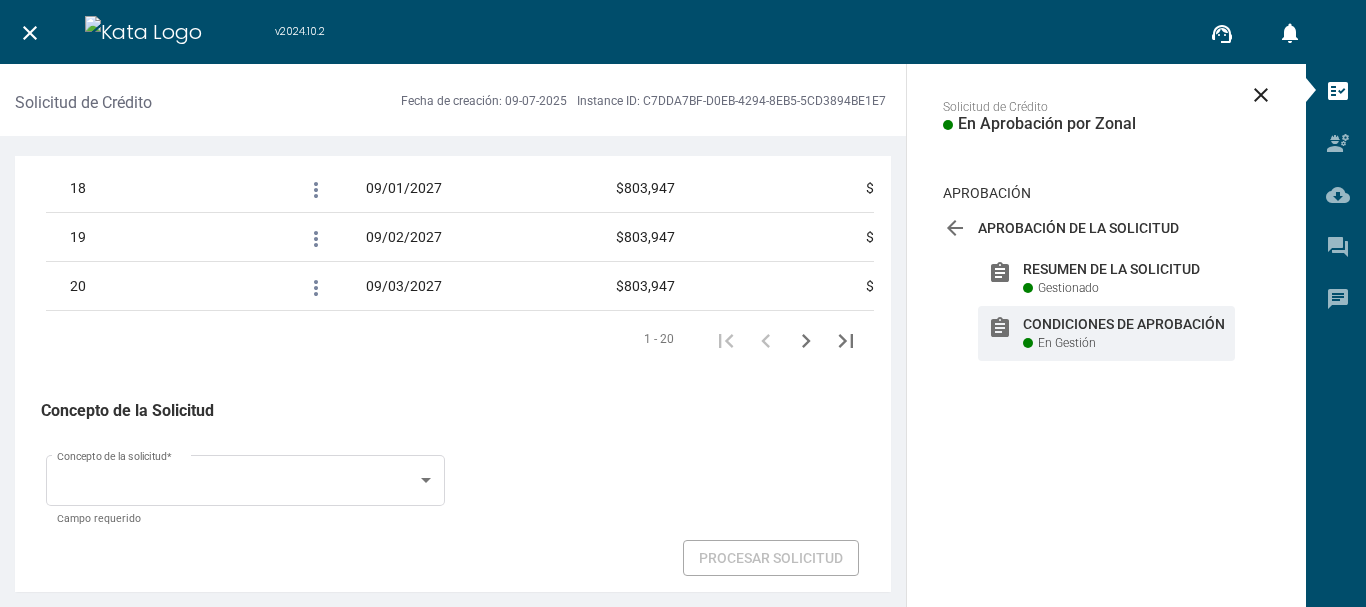 scroll, scrollTop: 3509, scrollLeft: 0, axis: vertical 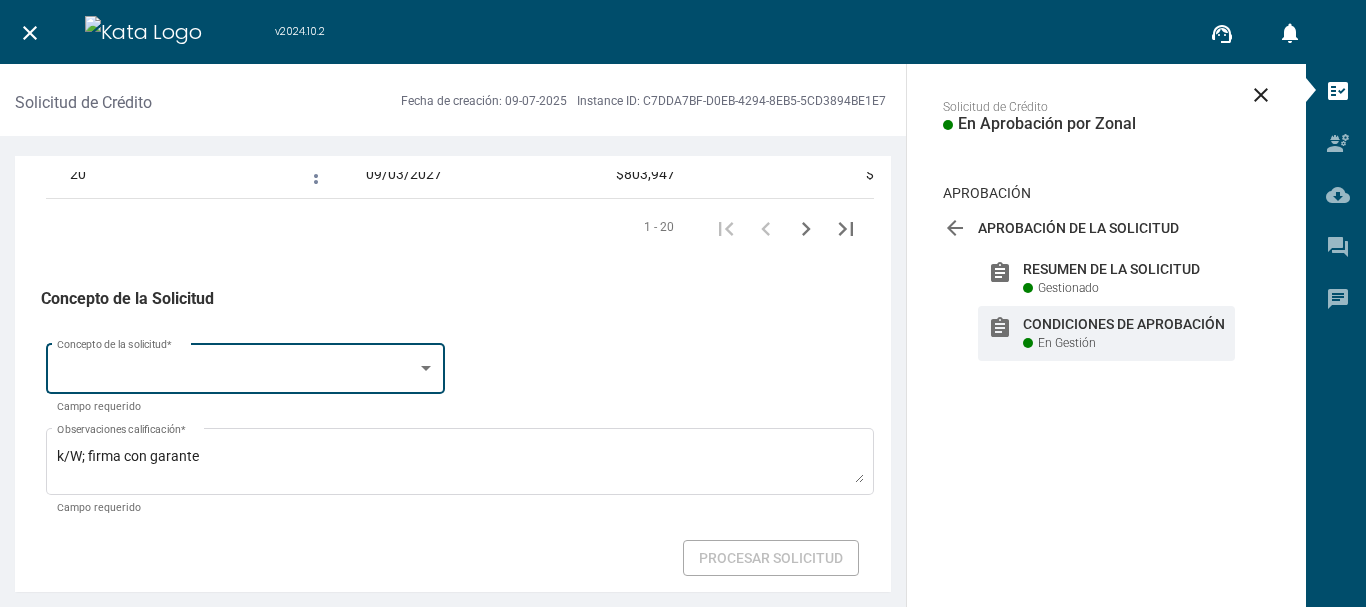 click on "Concepto de la solicitud   *" at bounding box center (246, 366) 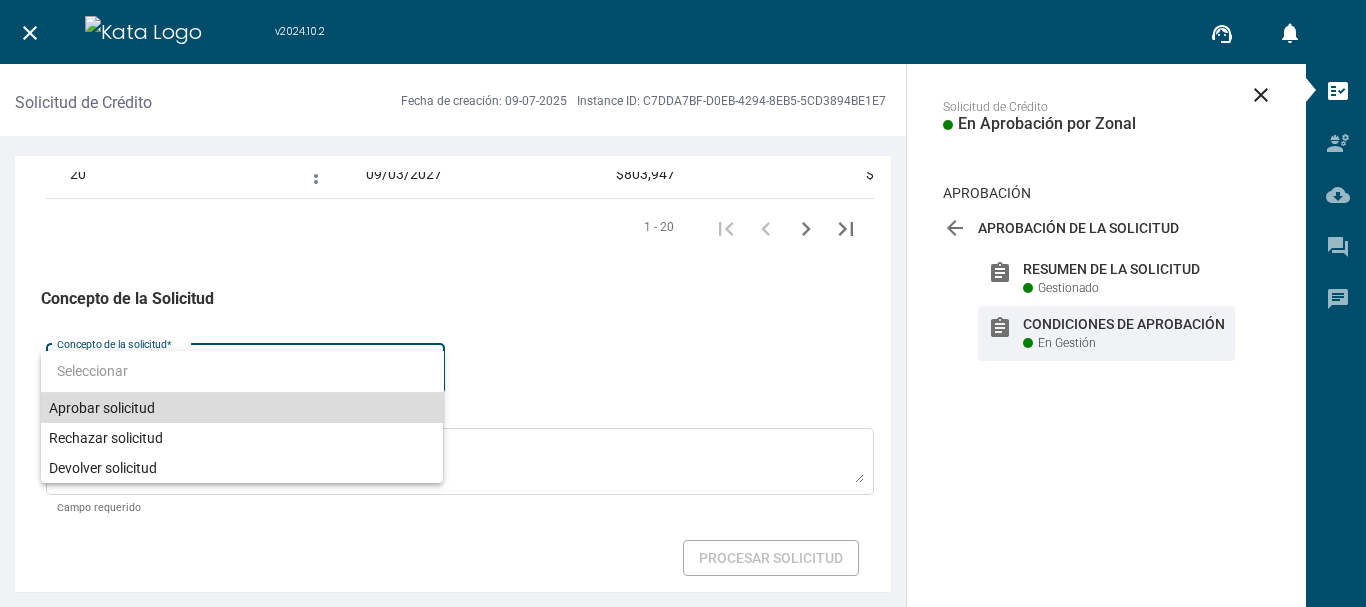drag, startPoint x: 116, startPoint y: 403, endPoint x: 354, endPoint y: 475, distance: 248.65237 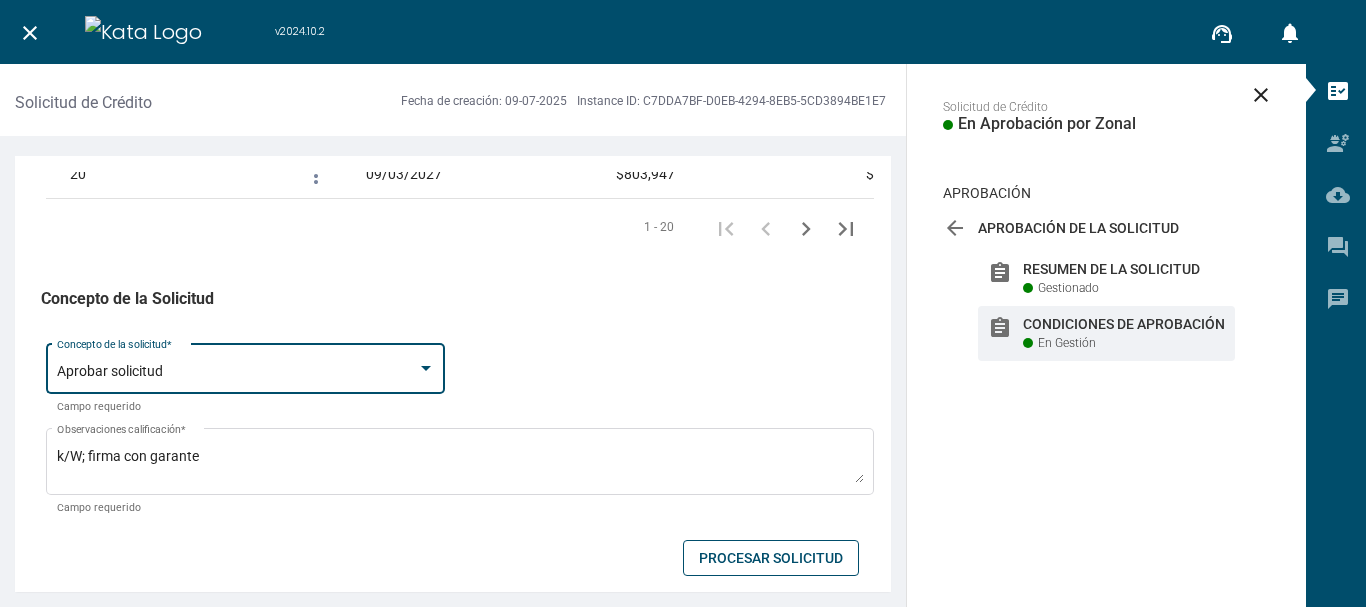 click on "Procesar Solicitud" at bounding box center (771, 558) 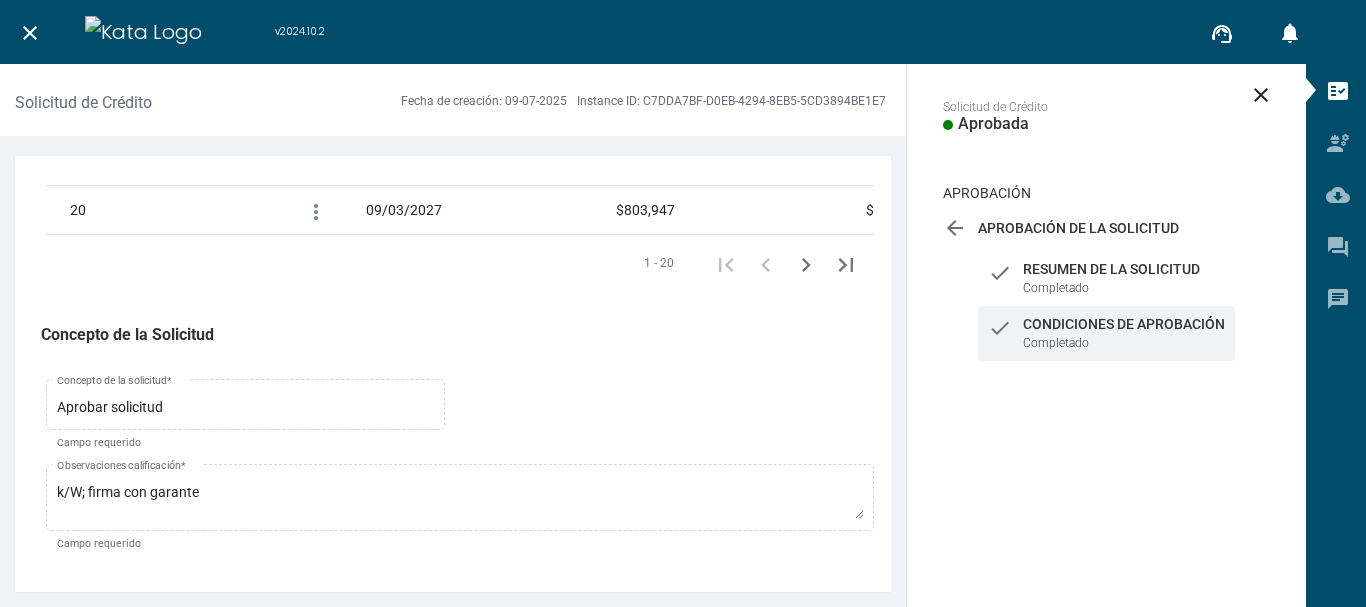 scroll, scrollTop: 3473, scrollLeft: 0, axis: vertical 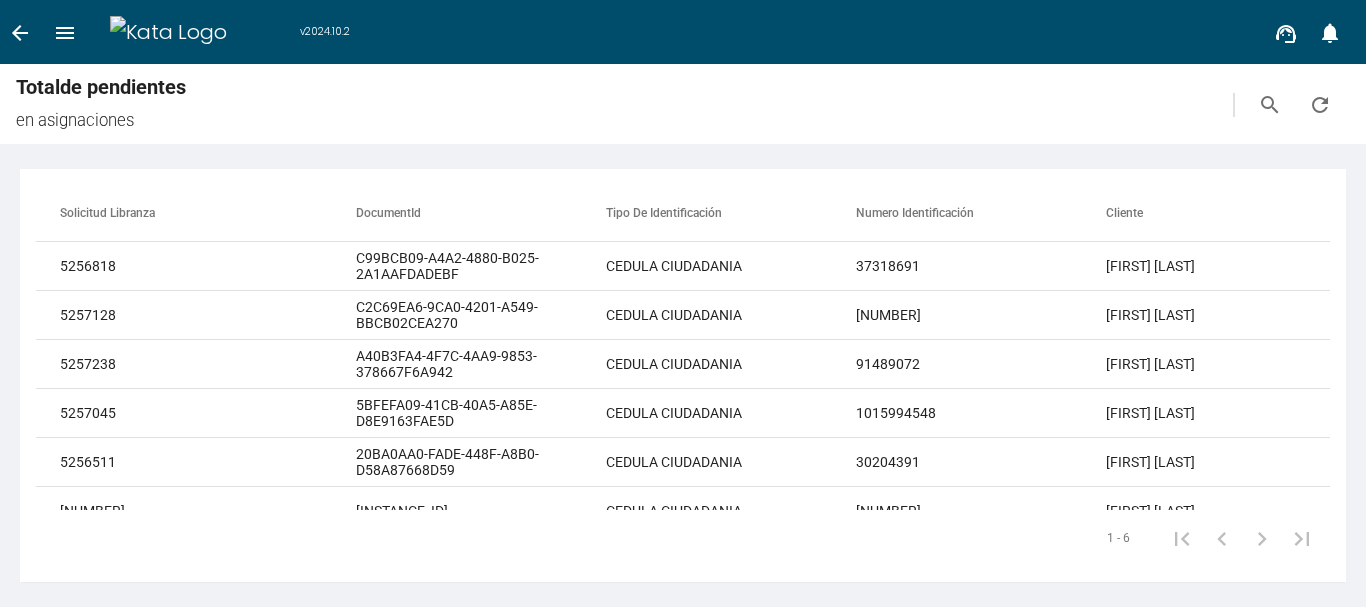 click on "menu" at bounding box center [20, 33] 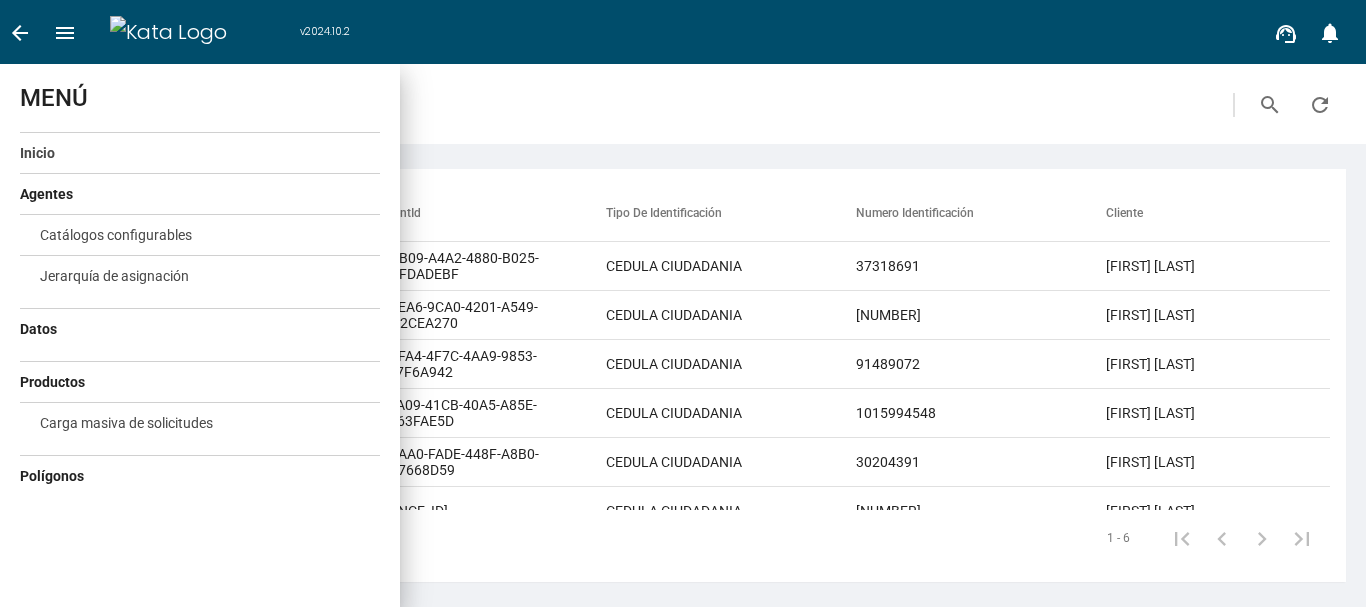click on "Inicio" at bounding box center [37, 153] 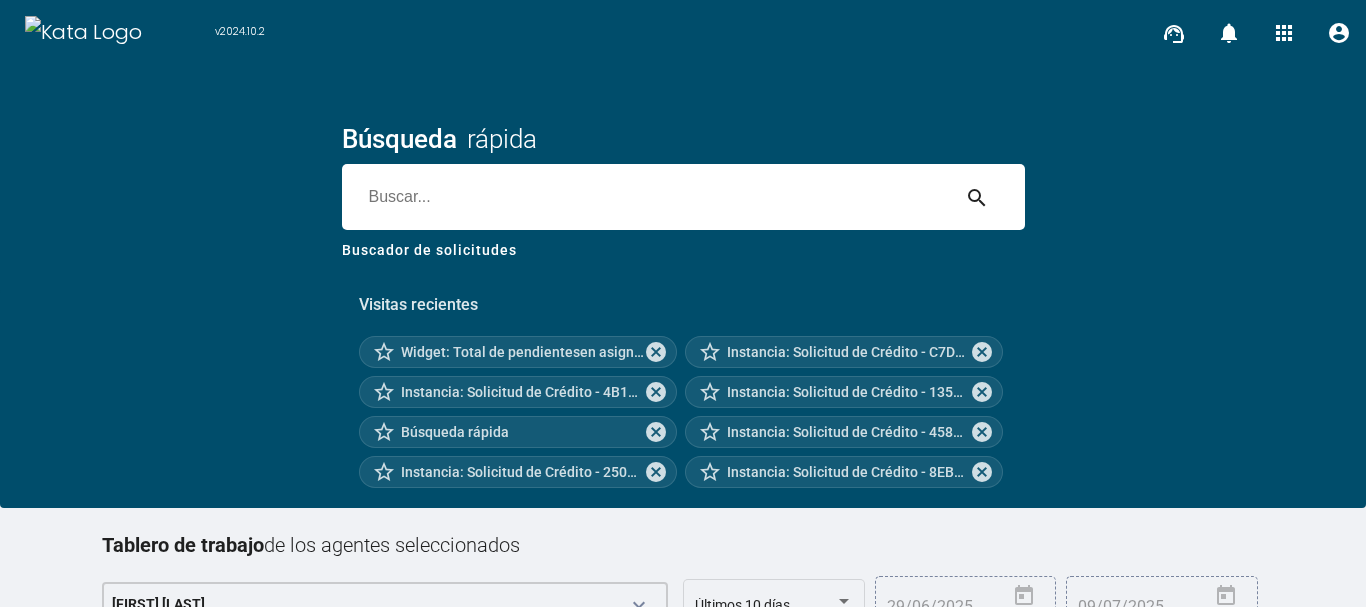 click at bounding box center [645, 197] 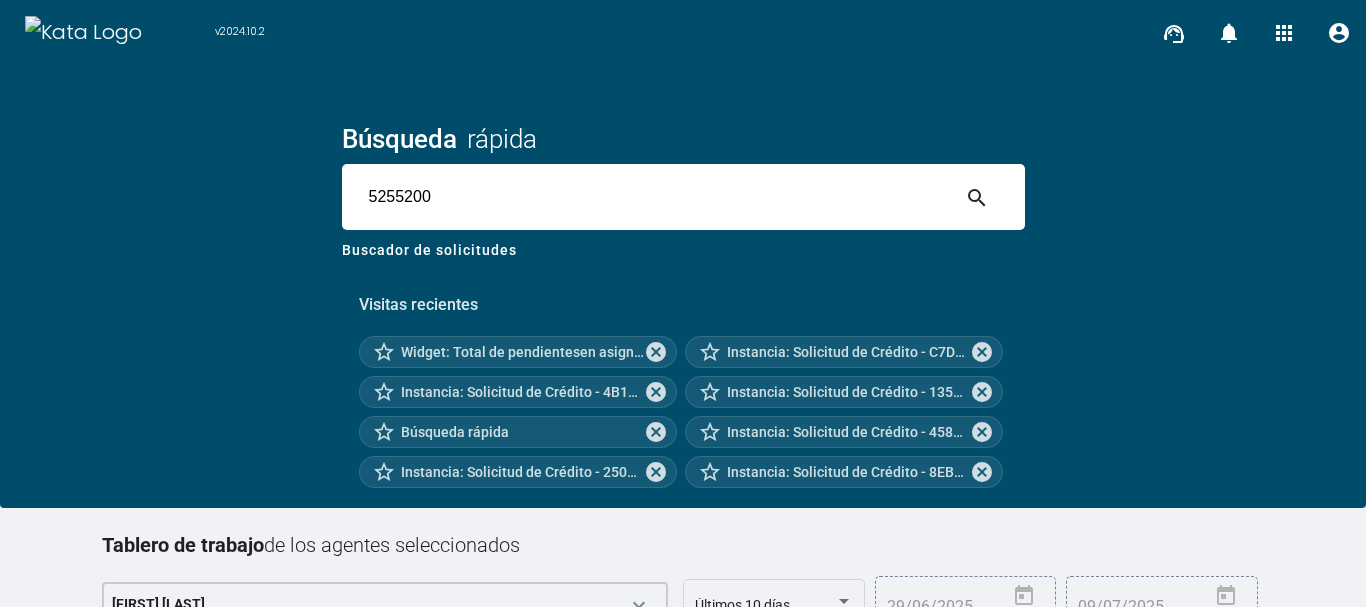 type on "5255200" 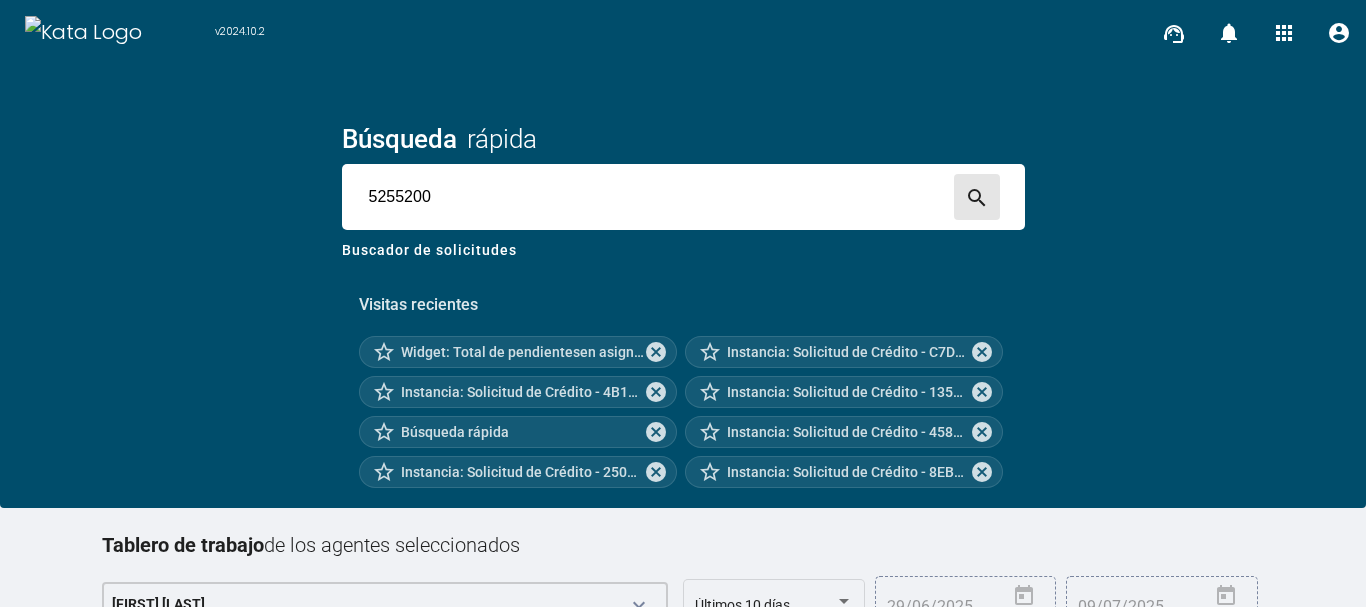 click on "search" at bounding box center [977, 197] 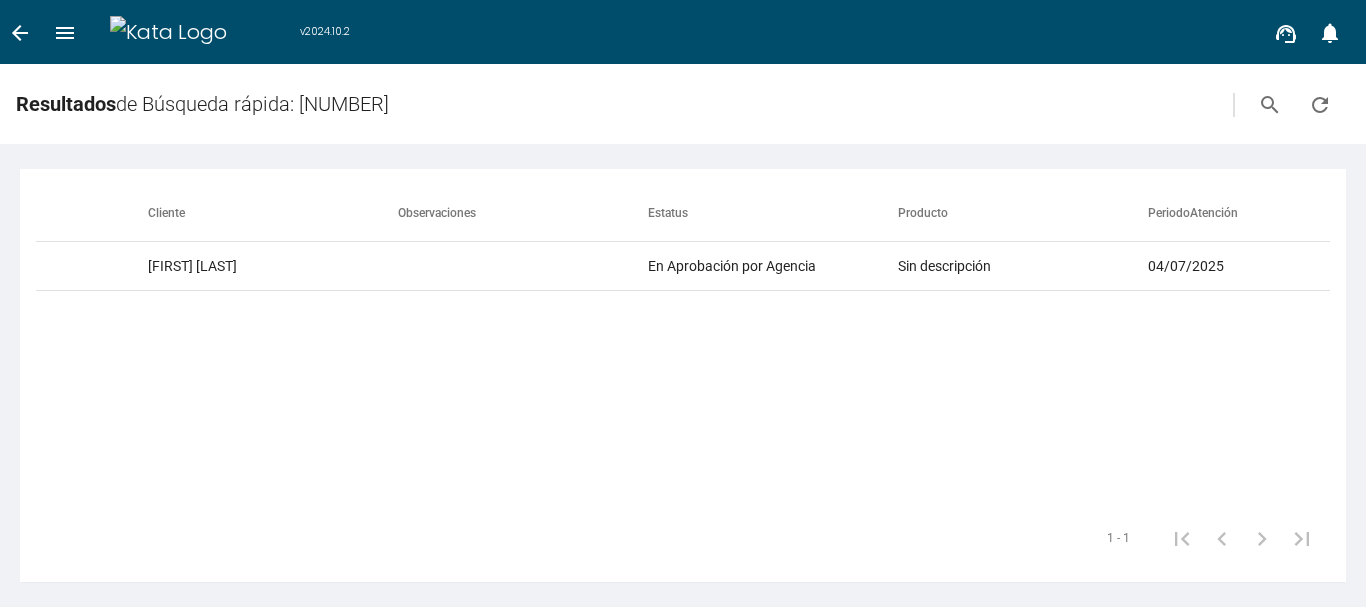 scroll, scrollTop: 0, scrollLeft: 0, axis: both 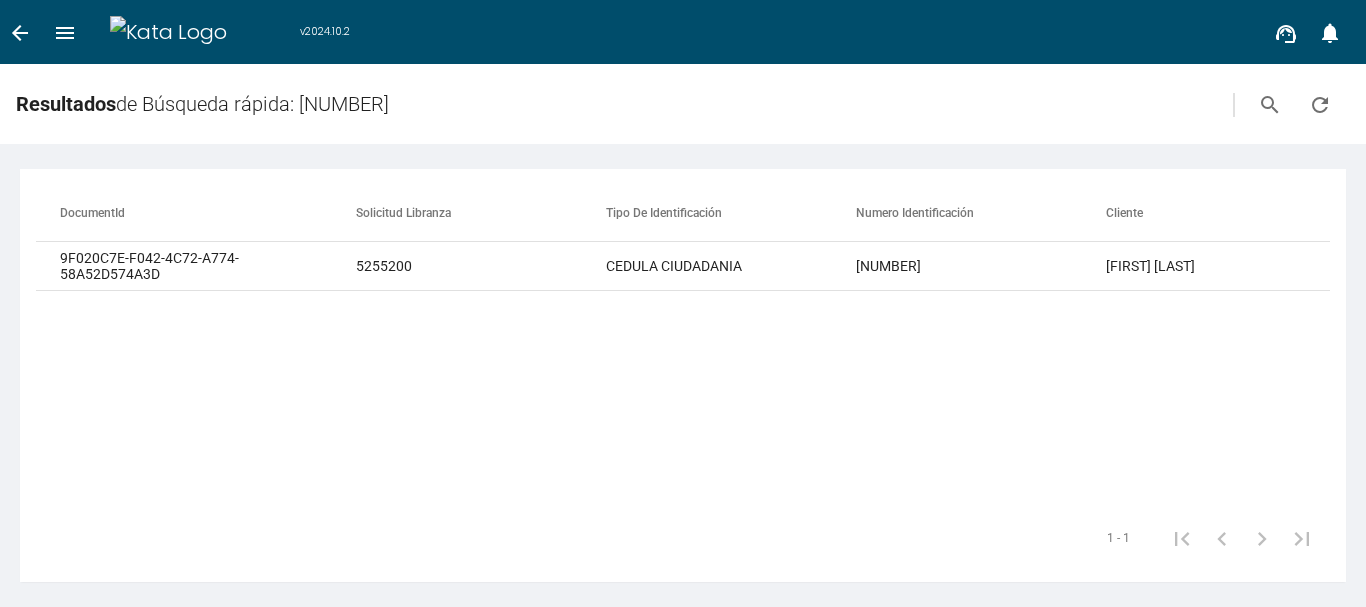 click on "arrow_back" at bounding box center (20, 32) 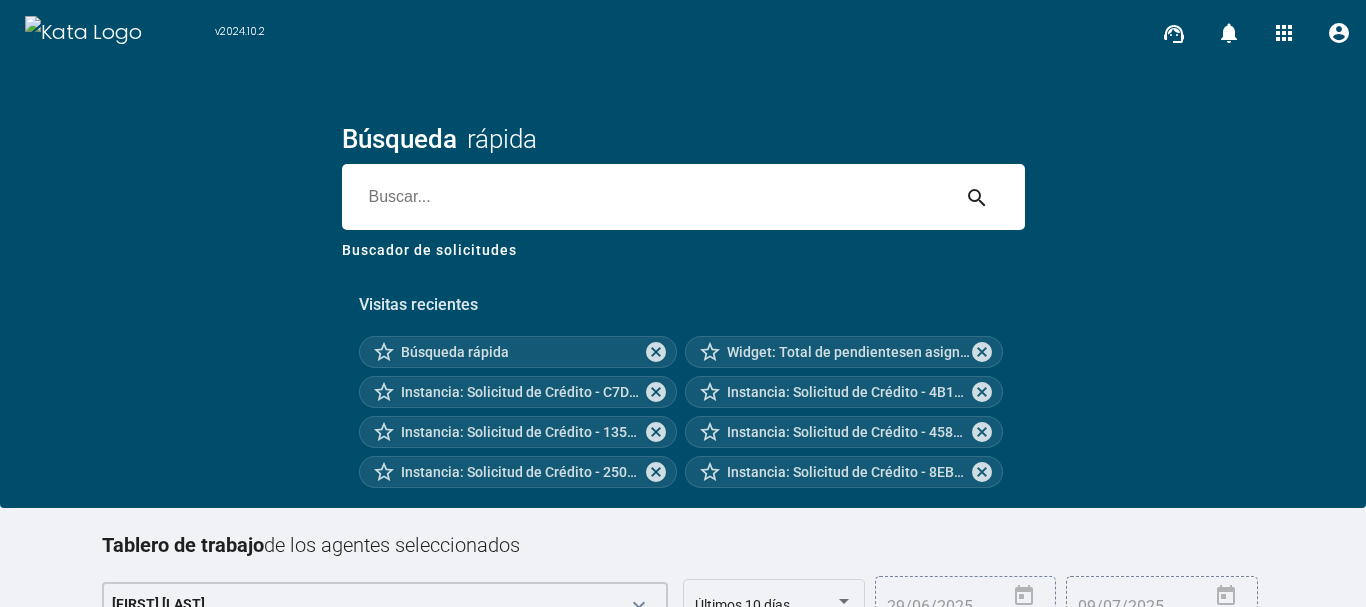 click on "Visitas recientes   star_border  Búsqueda rápida  cancel   star_border  Widget: Total de pendientesen asignaciones  cancel   star_border  Instancia: Solicitud de Crédito - [INSTANCE_ID]  cancel   star_border  Instancia: Solicitud de Crédito - [INSTANCE_ID]  cancel   star_border  Instancia: Solicitud de Crédito - [INSTANCE_ID]  cancel   star_border  Instancia: Solicitud de Crédito - [INSTANCE_ID]  cancel   star_border  Instancia: Solicitud de Crédito - [INSTANCE_ID]  cancel   star_border  Instancia: Solicitud de Crédito - [INSTANCE_ID]  cancel" at bounding box center [683, 383] 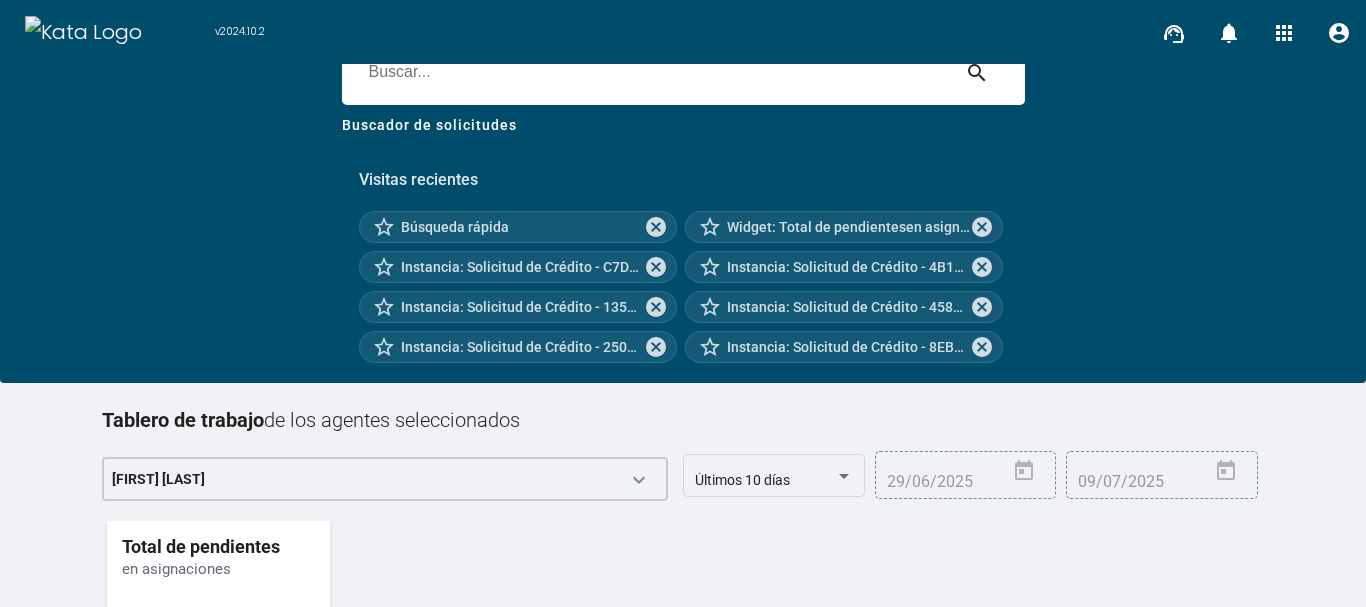 scroll, scrollTop: 254, scrollLeft: 0, axis: vertical 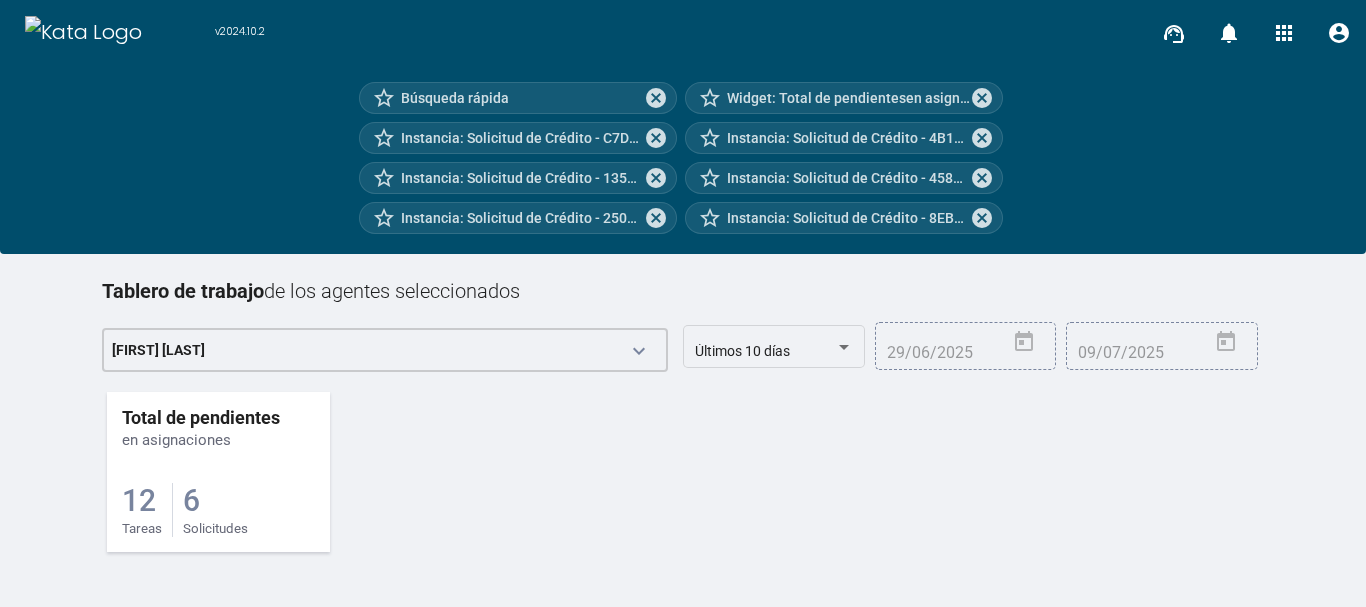 click on "6" at bounding box center [139, 500] 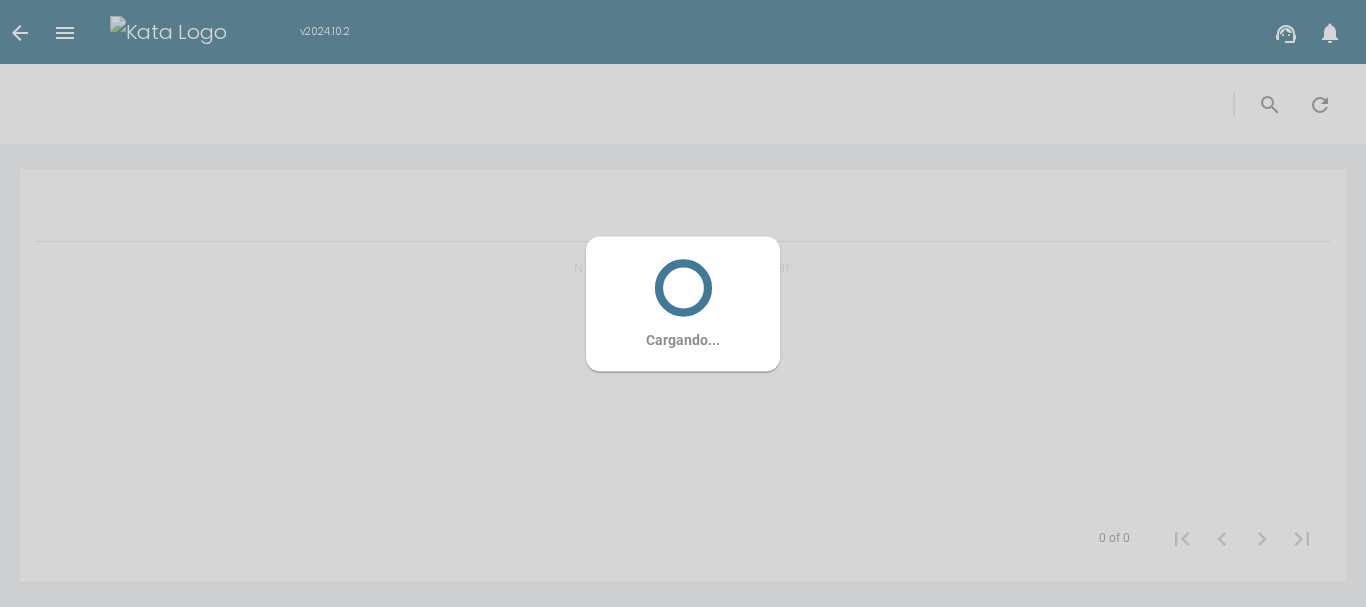 scroll, scrollTop: 0, scrollLeft: 0, axis: both 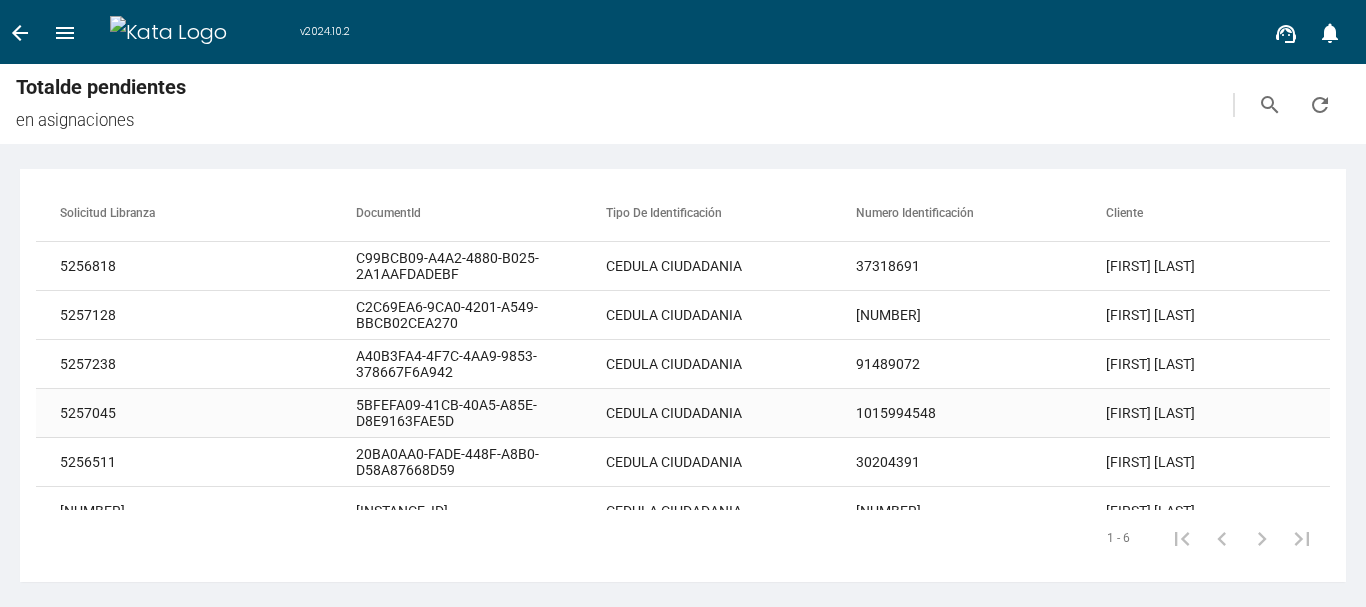 click on "[FIRST] [LAST]" at bounding box center [1231, 266] 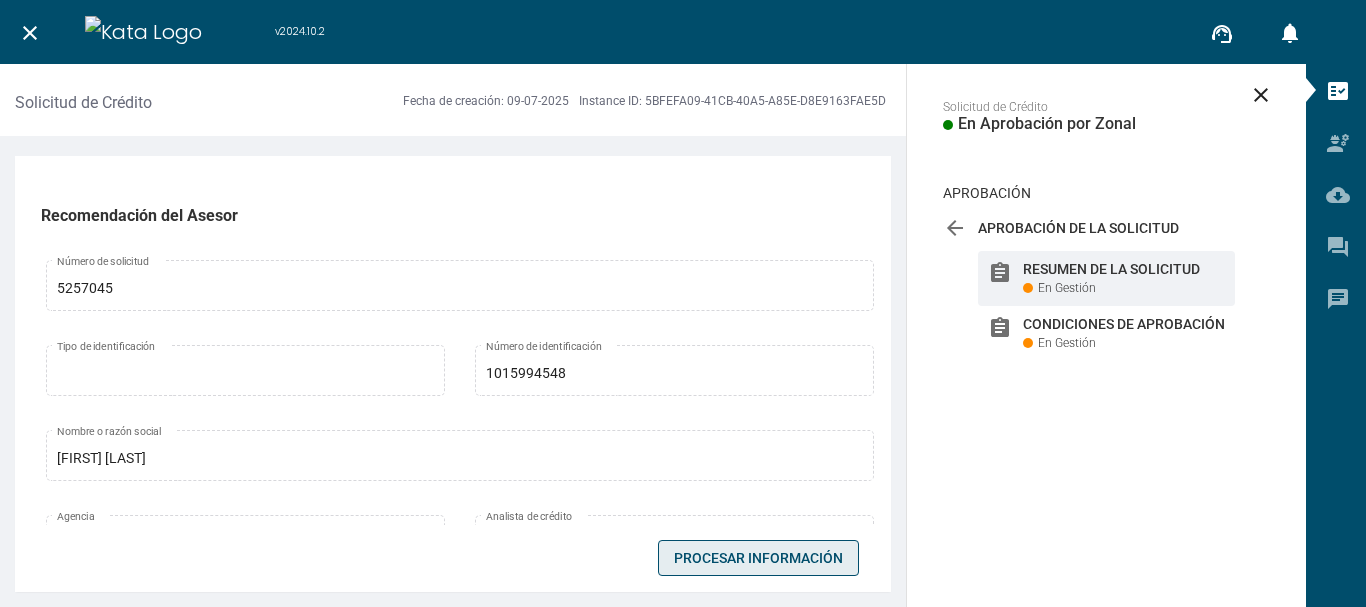 click on "Procesar Información" at bounding box center [758, 558] 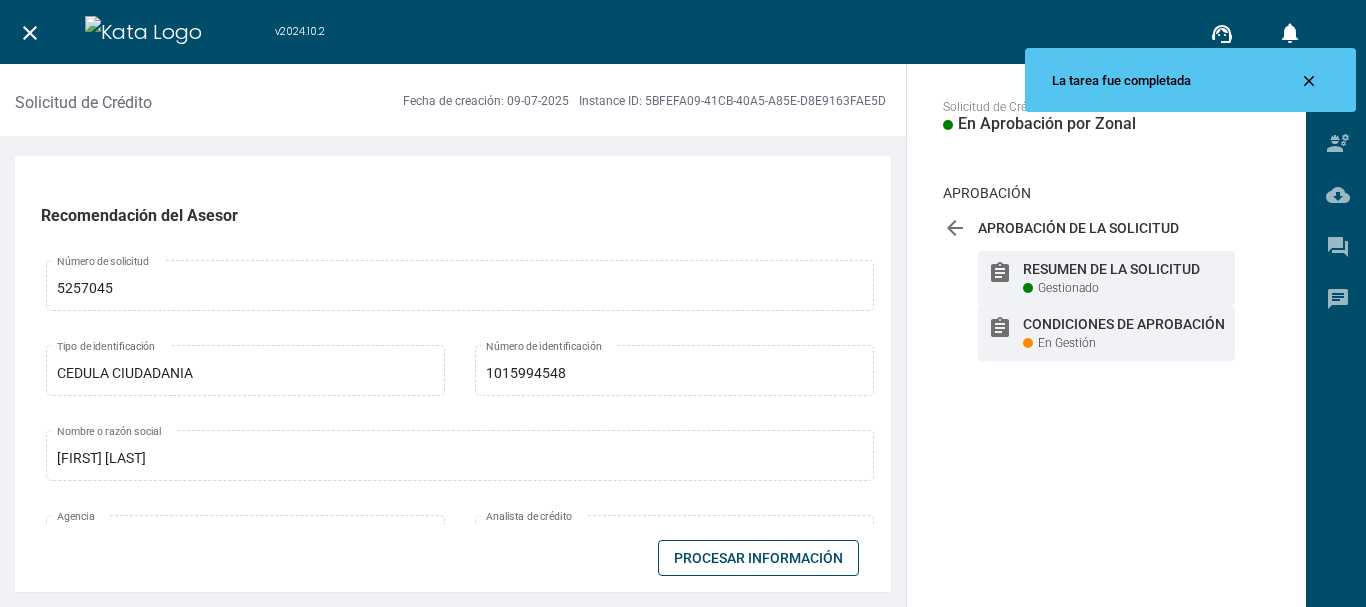 click on "Condiciones de Aprobación" at bounding box center [1124, 269] 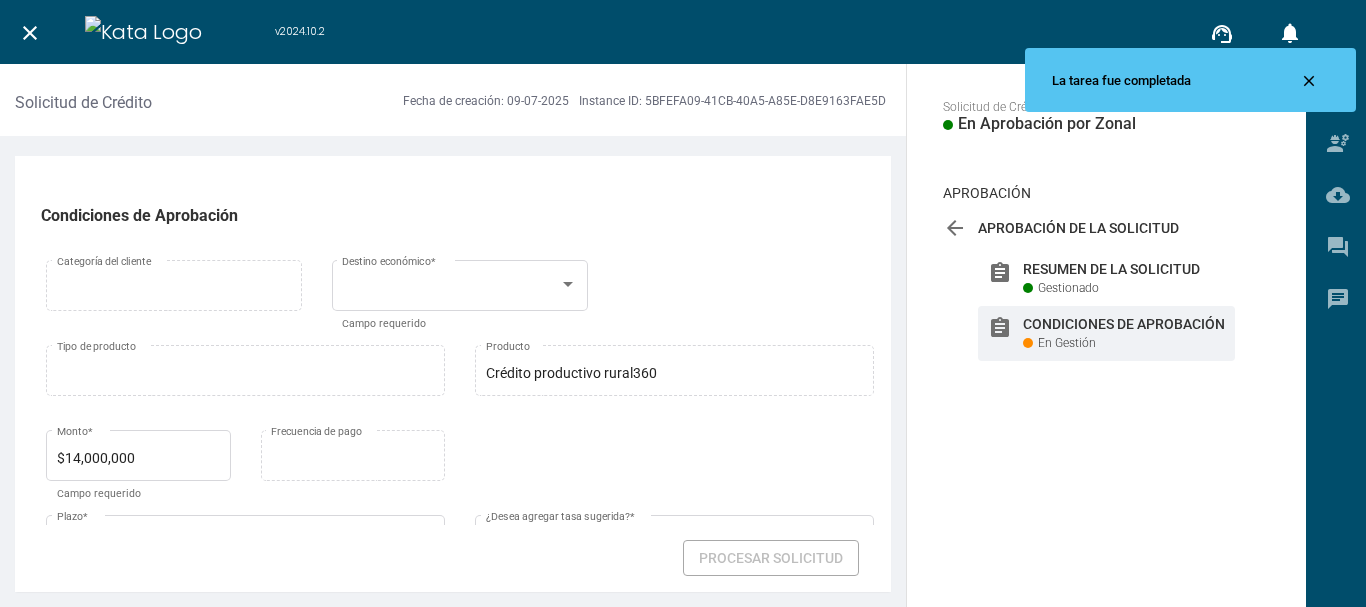 click on "Categoría del cliente   Tipo de producto para destino     Destino económico   *  Campo requerido" at bounding box center [460, 298] 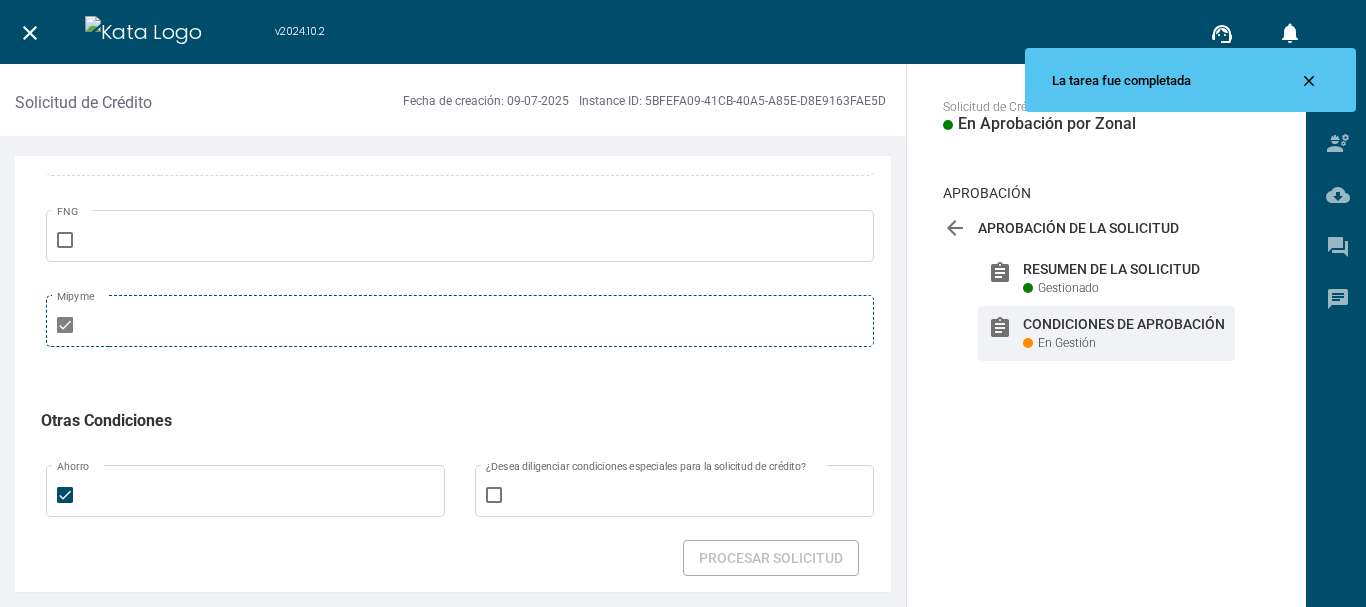 scroll, scrollTop: 1300, scrollLeft: 0, axis: vertical 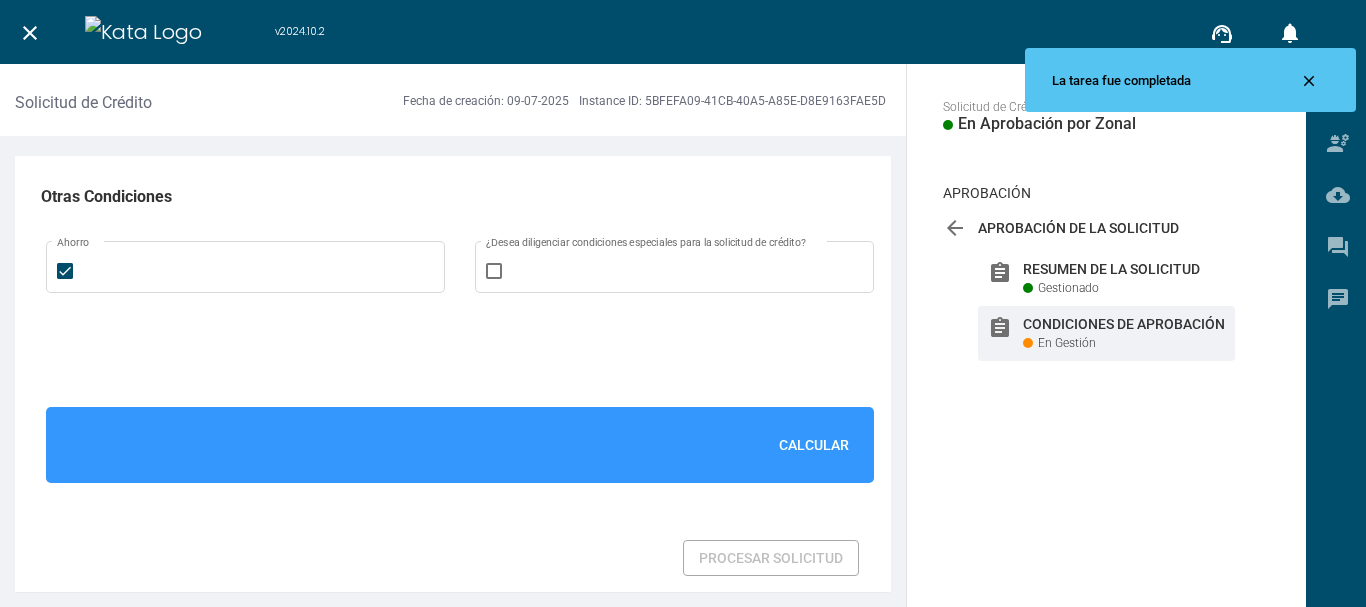 click on "Calcular" at bounding box center (814, 445) 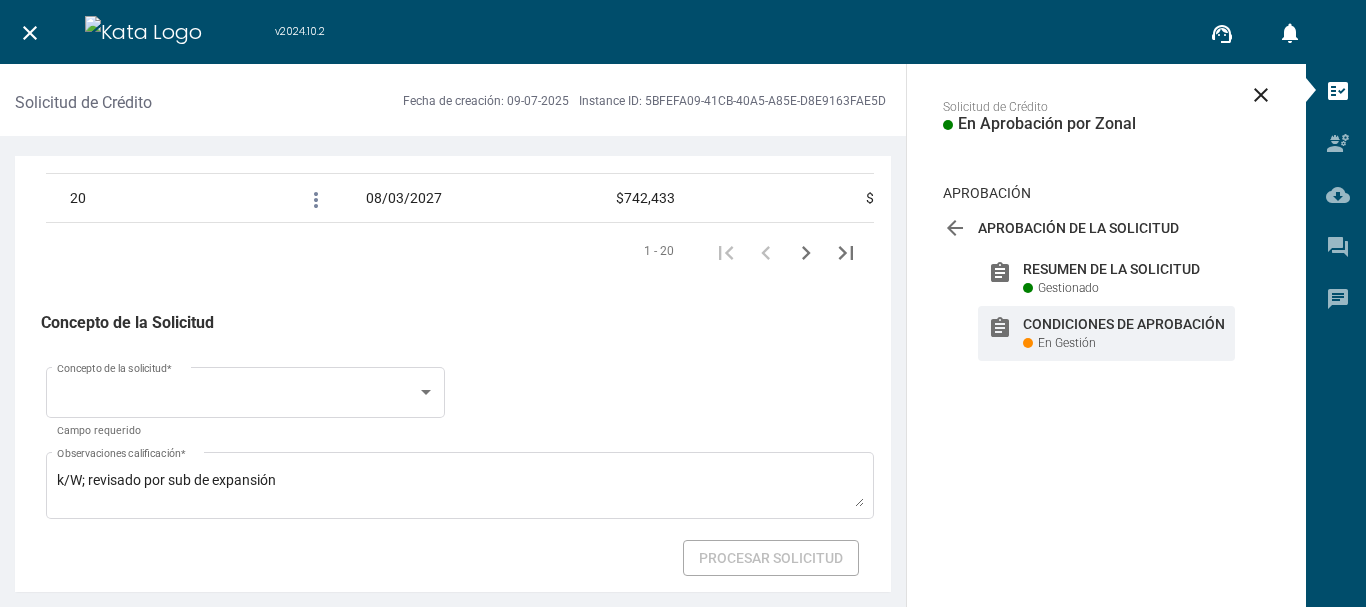 scroll, scrollTop: 3509, scrollLeft: 0, axis: vertical 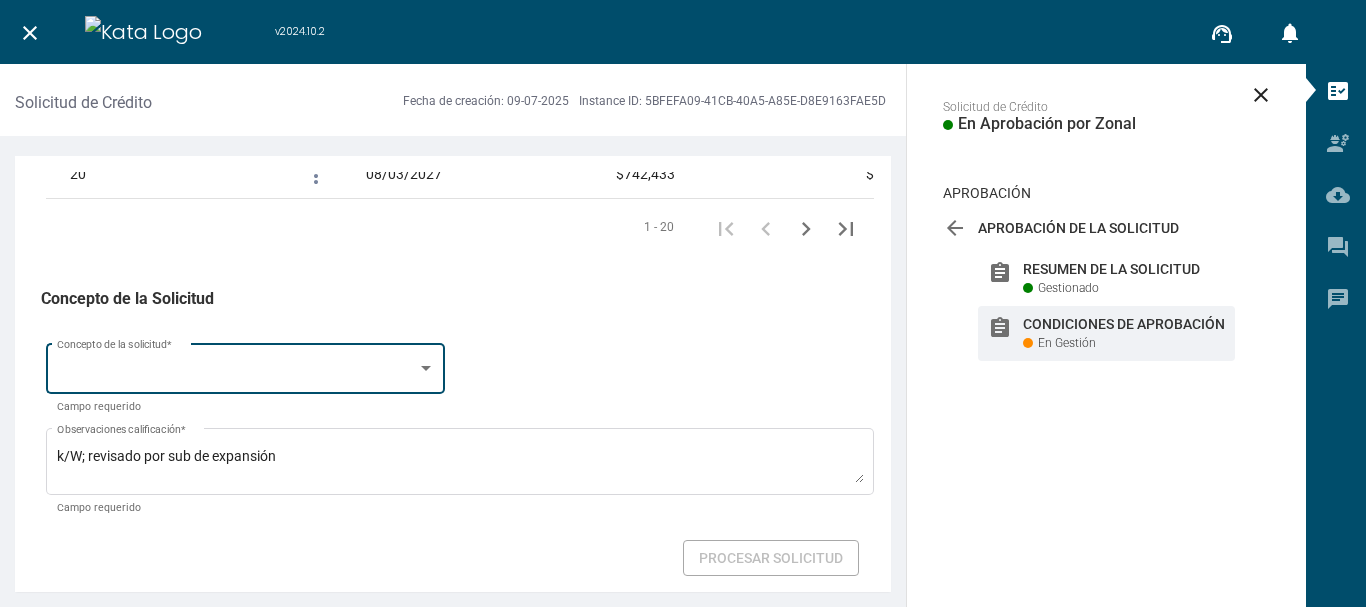 click at bounding box center [237, 372] 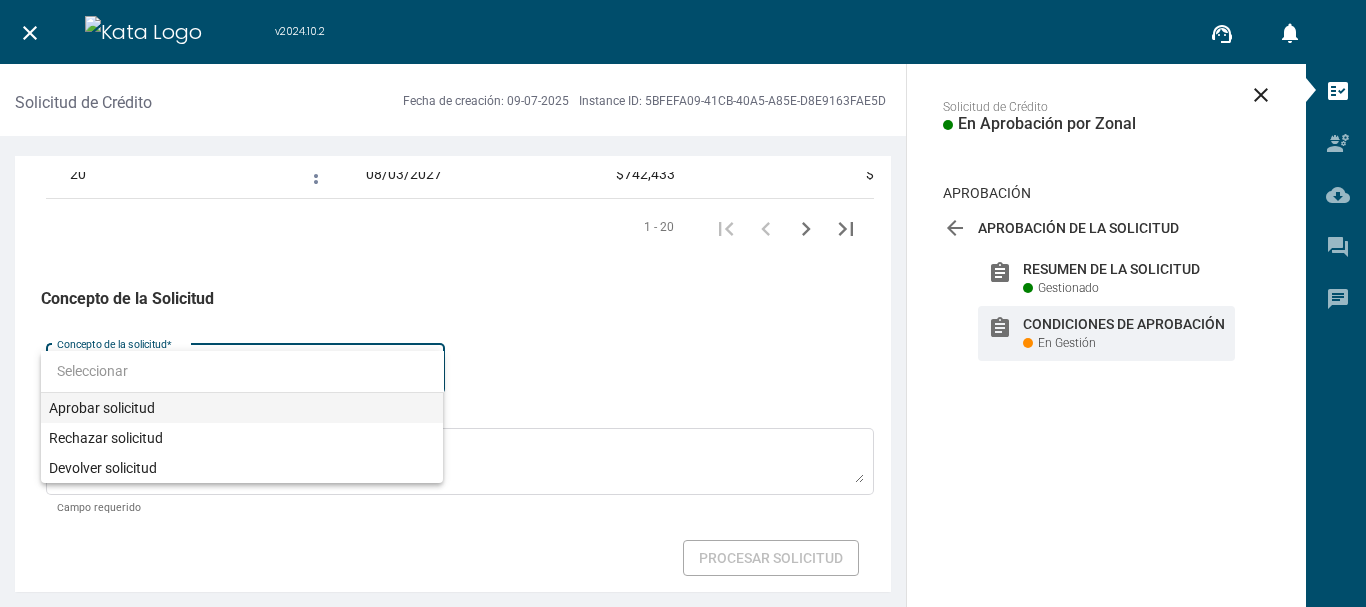 click on "Aprobar solicitud" at bounding box center [242, 408] 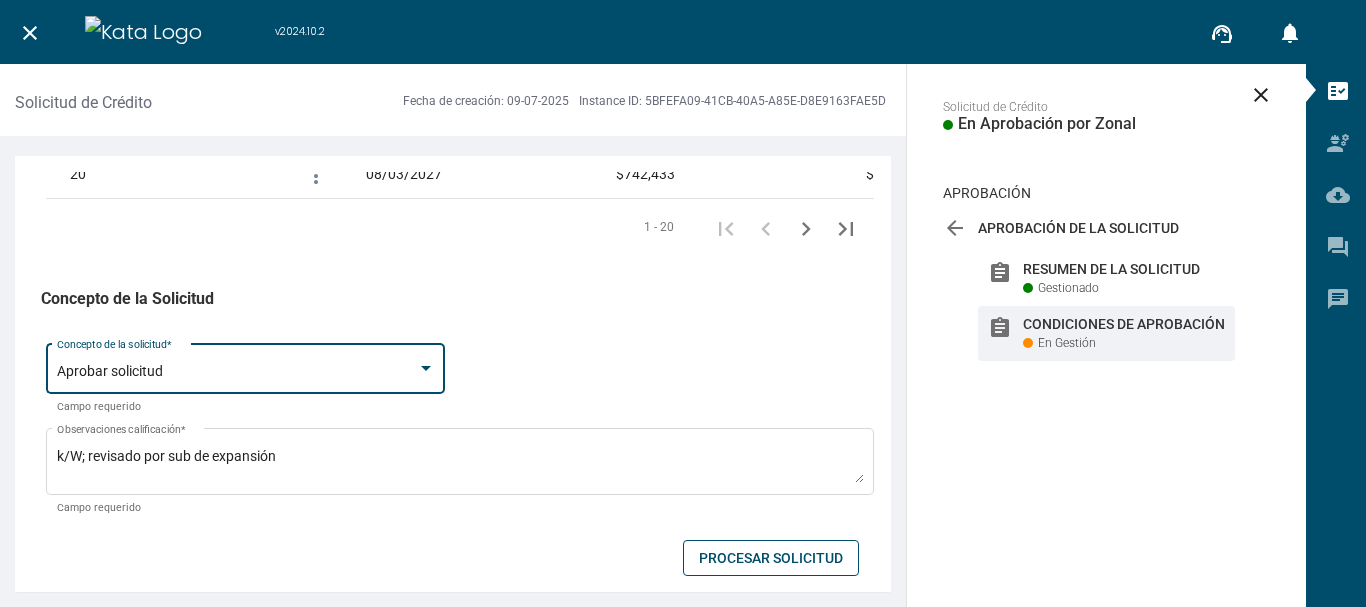 click on "Procesar Solicitud" at bounding box center (771, 558) 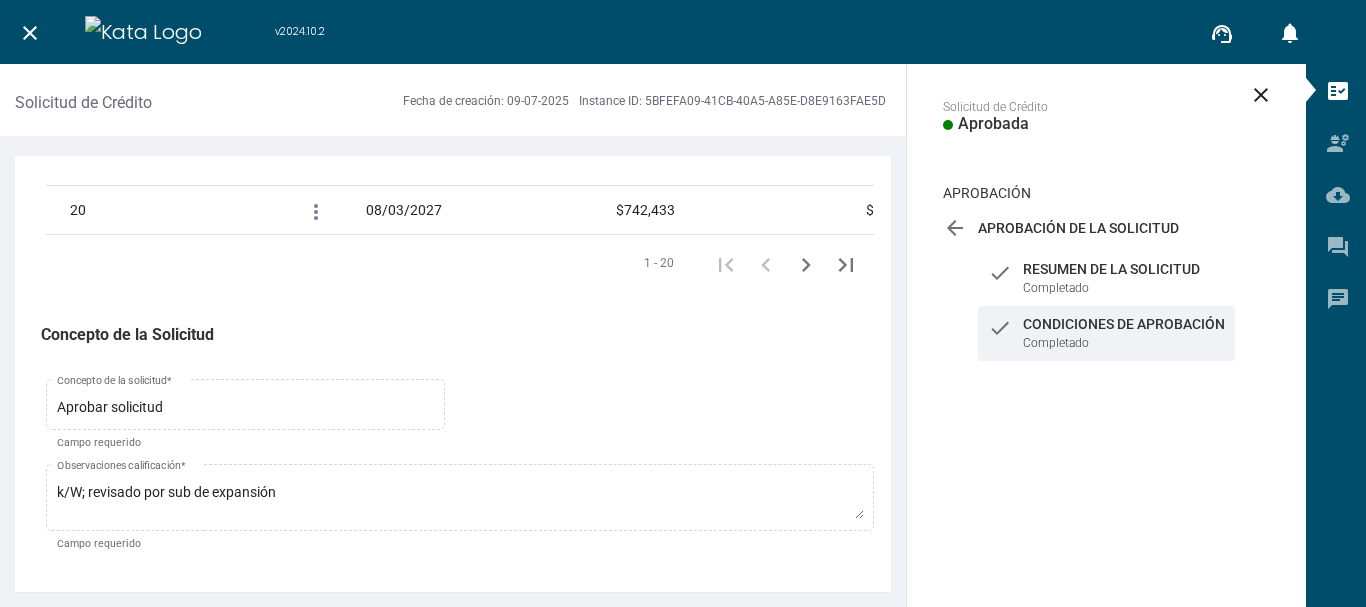 scroll, scrollTop: 3473, scrollLeft: 0, axis: vertical 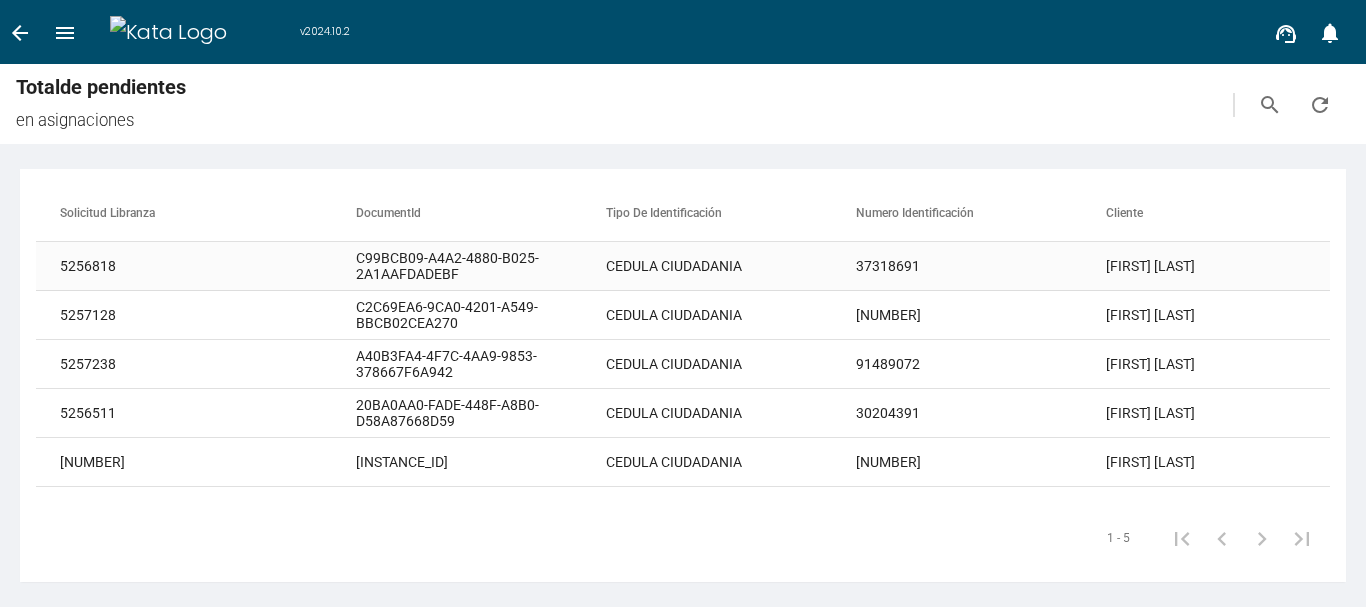 click on "[FIRST] [LAST]" at bounding box center (1231, 266) 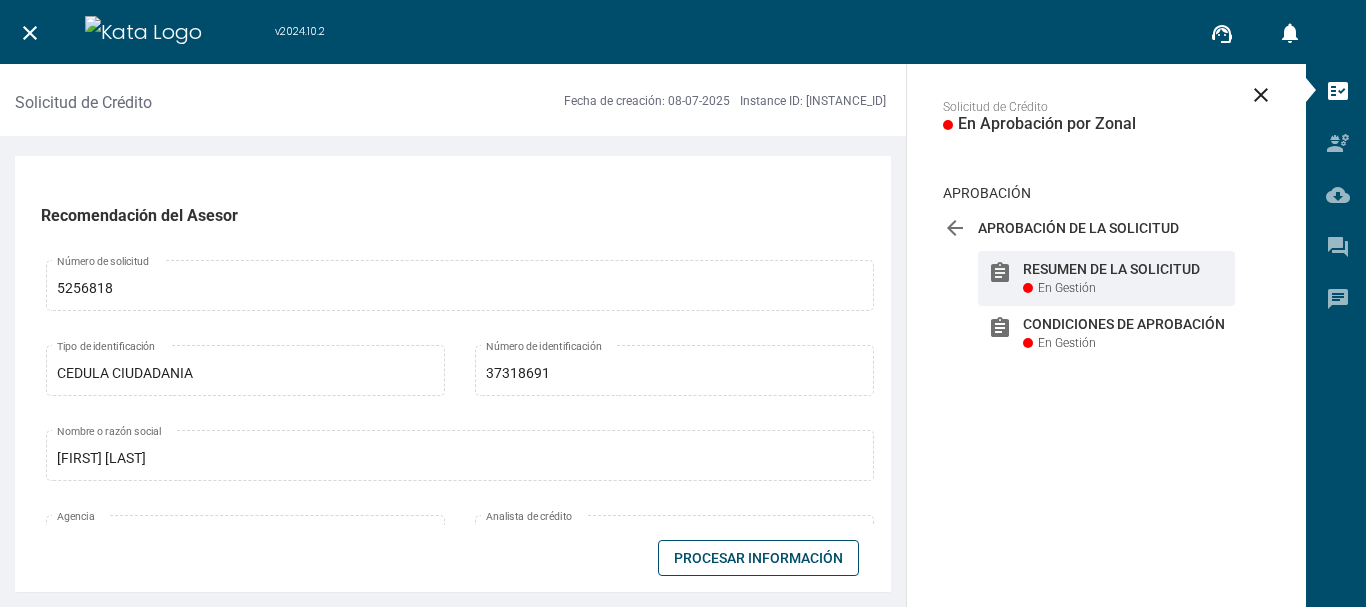 click on "Procesar Información" at bounding box center [758, 558] 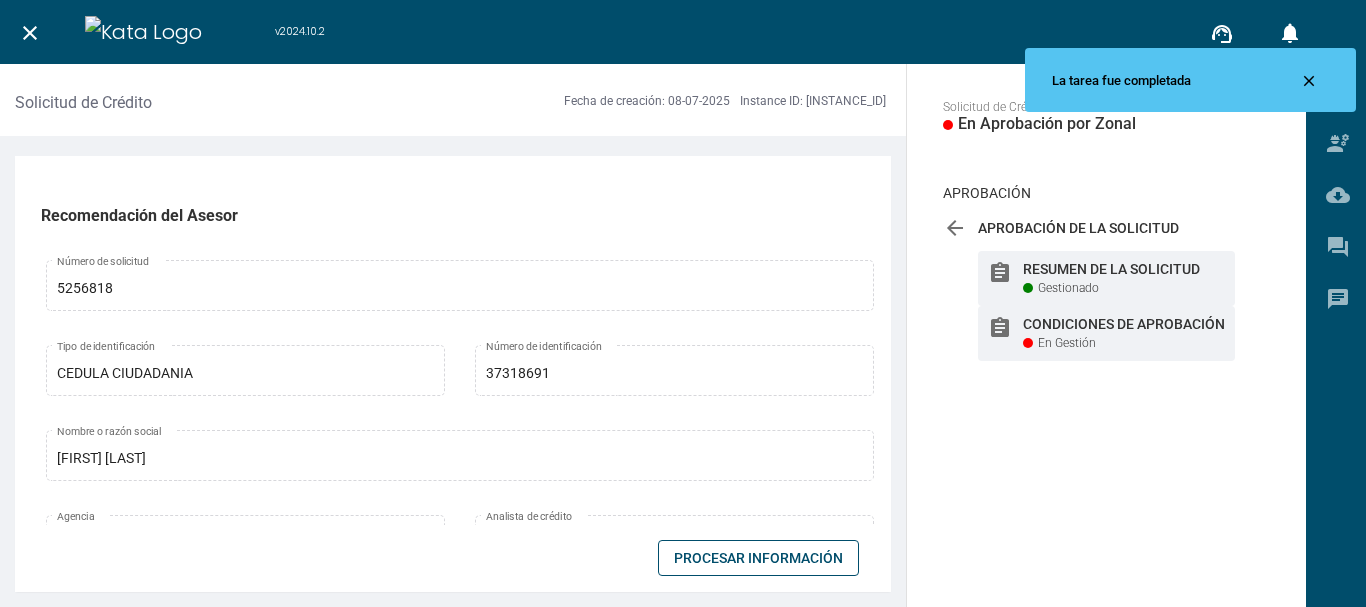 click on "assignment Condiciones de Aprobación En Gestión" at bounding box center [1106, 278] 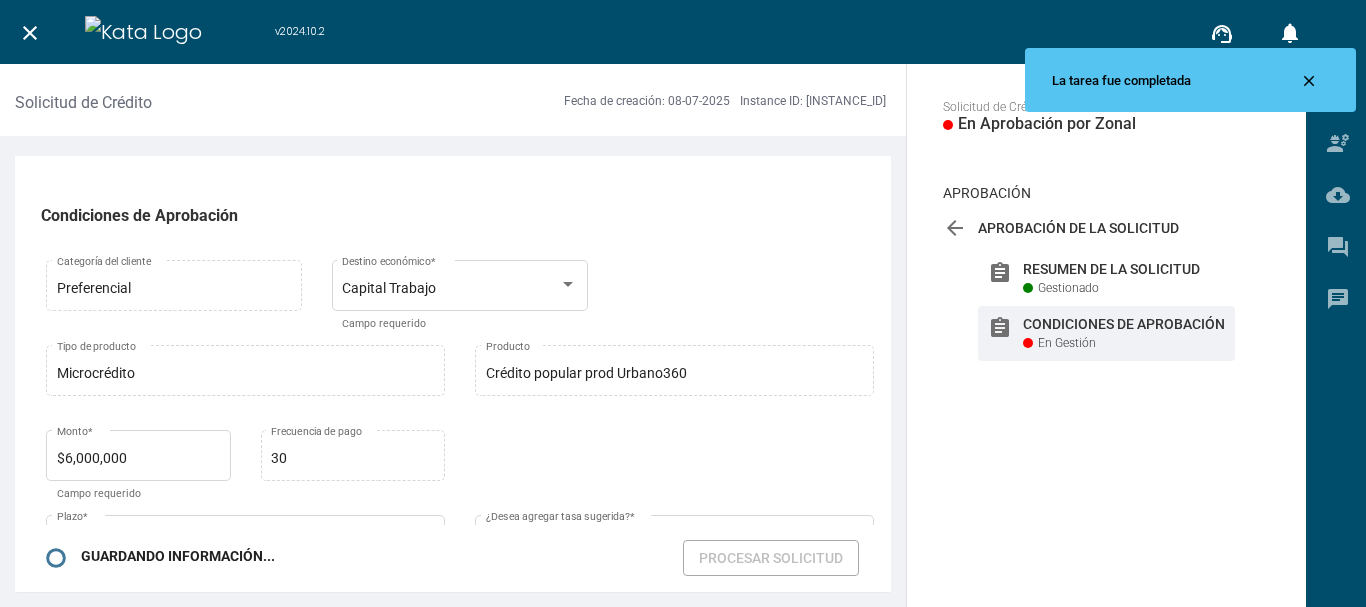 click on "Preferencial  Categoría del cliente  Microcrédito  Tipo de producto para destino  Capital Trabajo  Destino económico   *  Campo requerido" at bounding box center [460, 298] 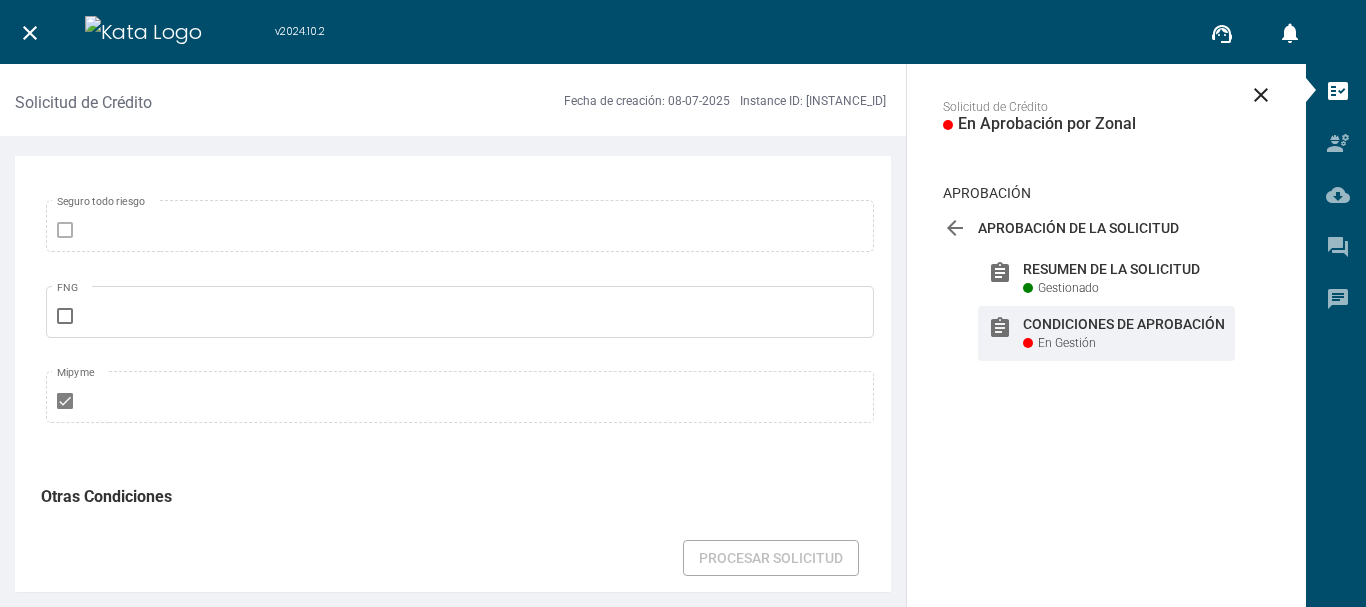 scroll, scrollTop: 1300, scrollLeft: 0, axis: vertical 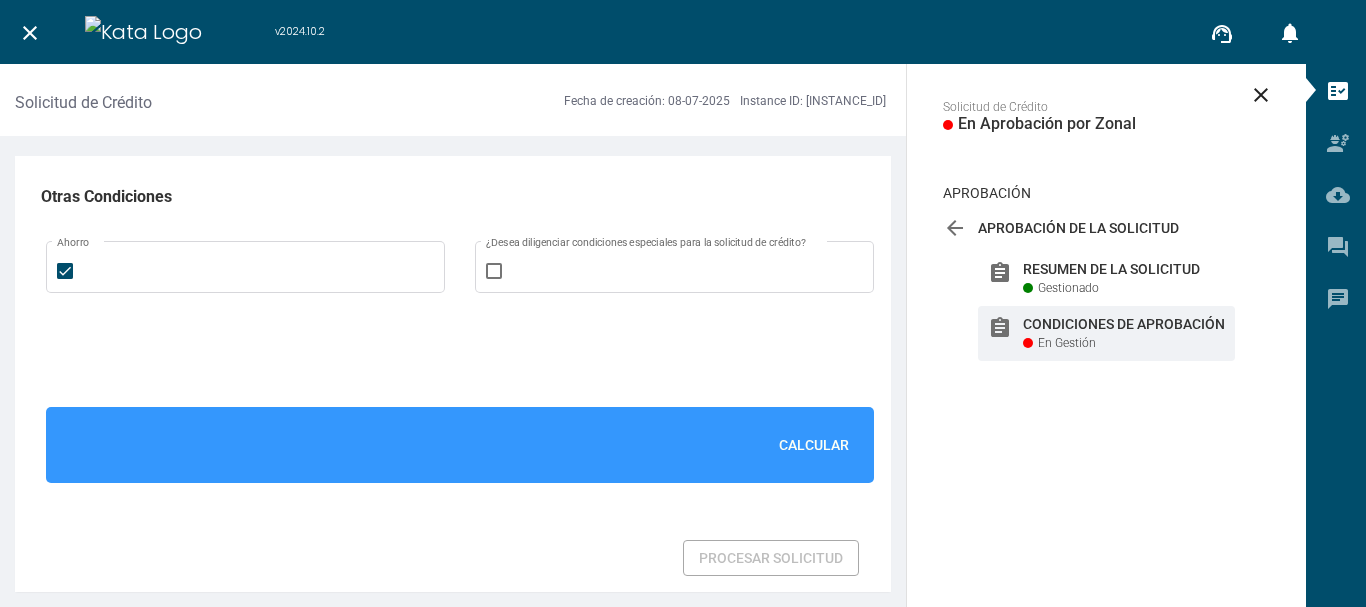 click on "Calcular" at bounding box center [814, 445] 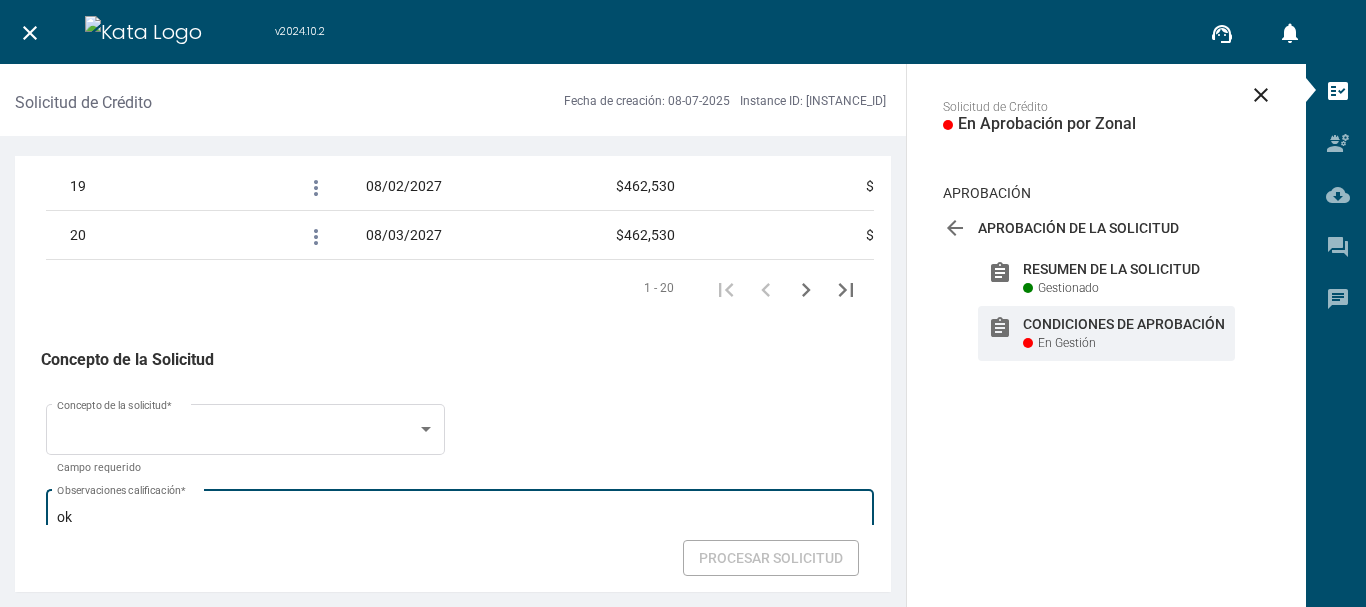 scroll, scrollTop: 3509, scrollLeft: 0, axis: vertical 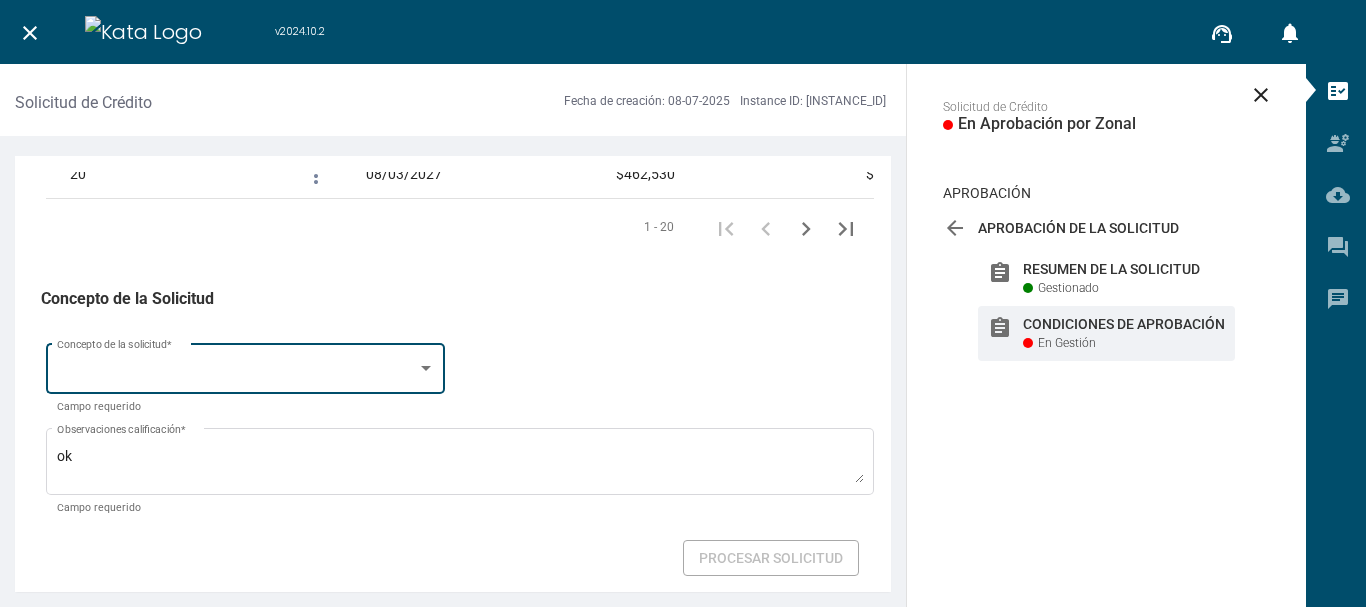 click on "Concepto de la solicitud   *" at bounding box center [246, 366] 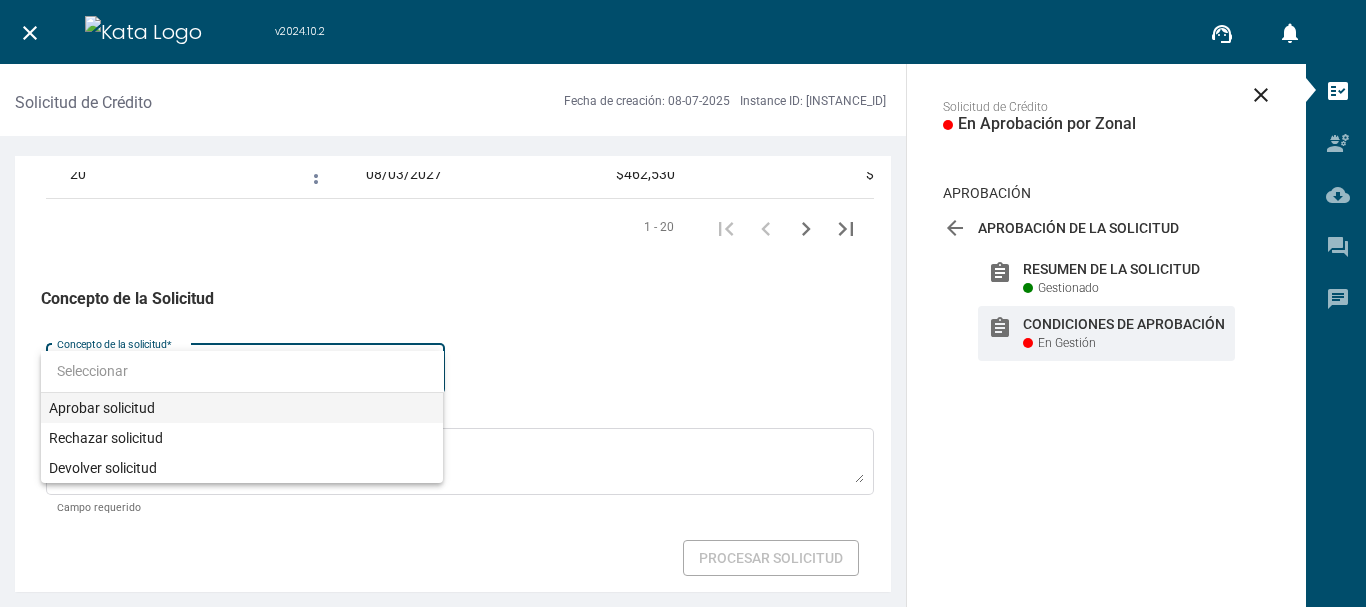 click on "Aprobar solicitud" at bounding box center (242, 408) 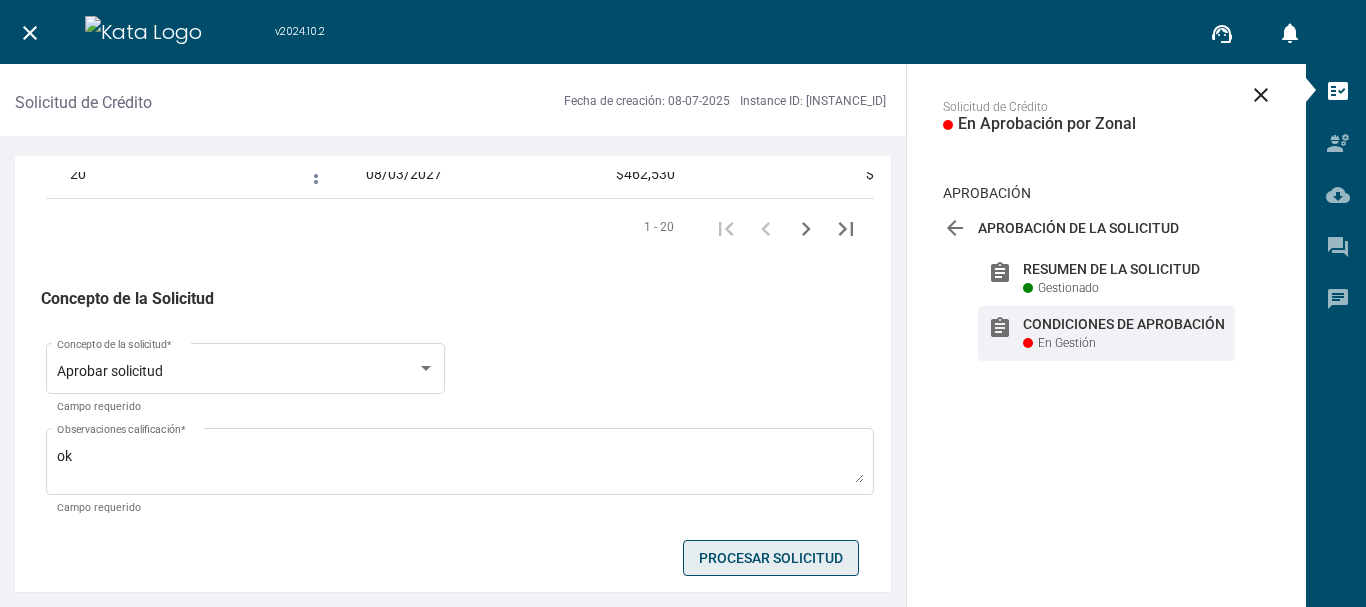 click on "Procesar Solicitud" at bounding box center (771, 558) 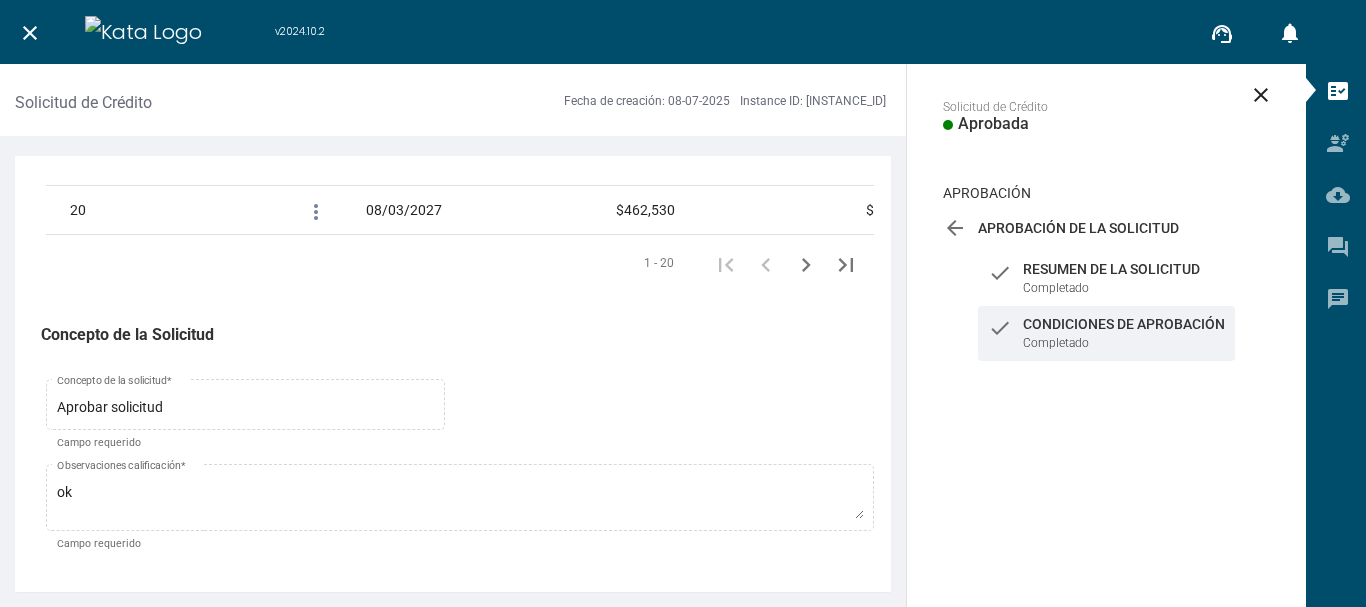scroll, scrollTop: 3473, scrollLeft: 0, axis: vertical 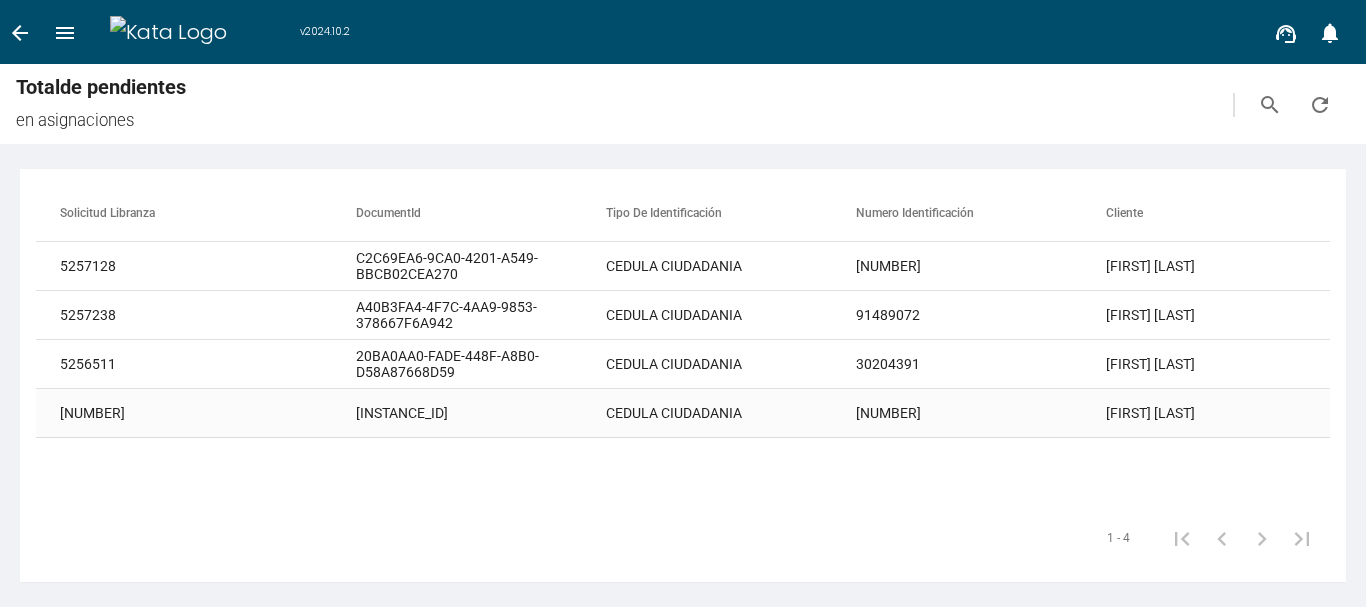 click on "[FIRST] [LAST]" at bounding box center (1231, 266) 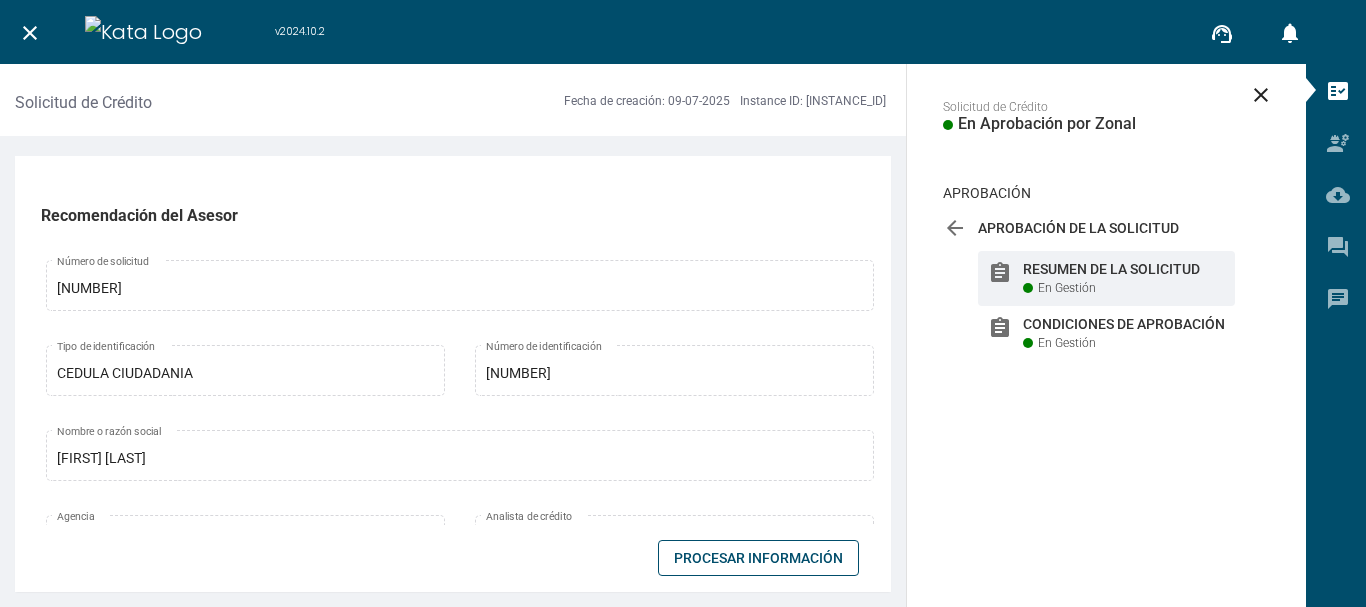 click on "Procesar Información" at bounding box center (758, 558) 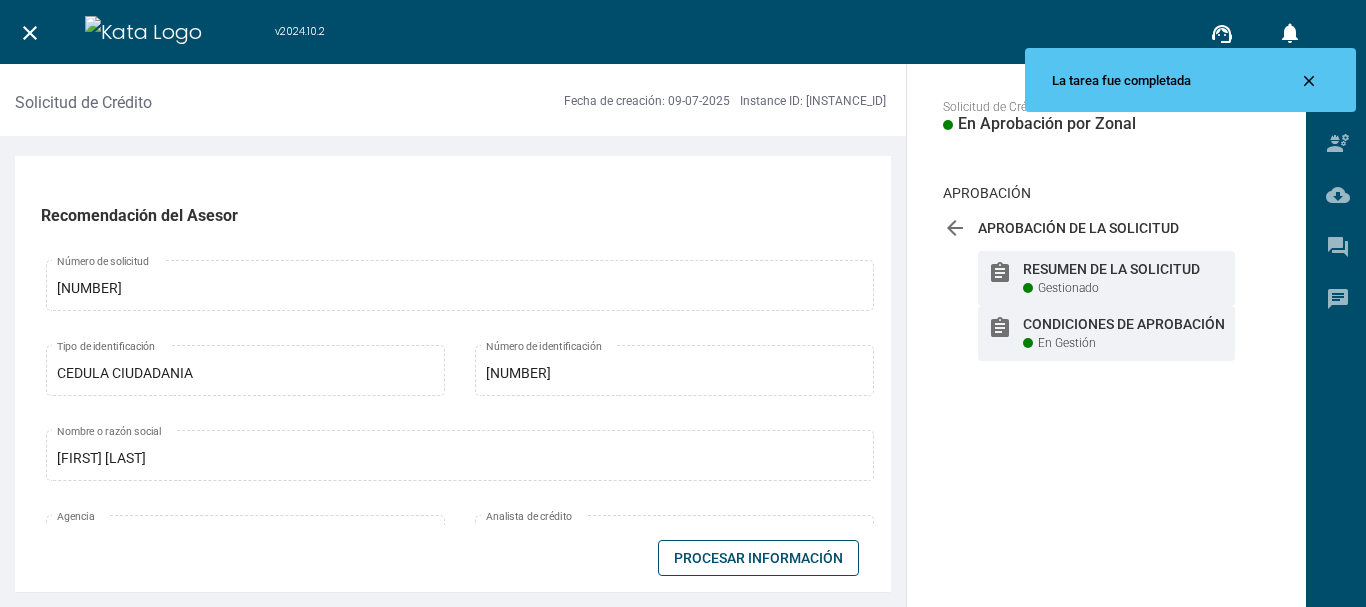 click on "assignment Condiciones de Aprobación En Gestión" at bounding box center [1106, 278] 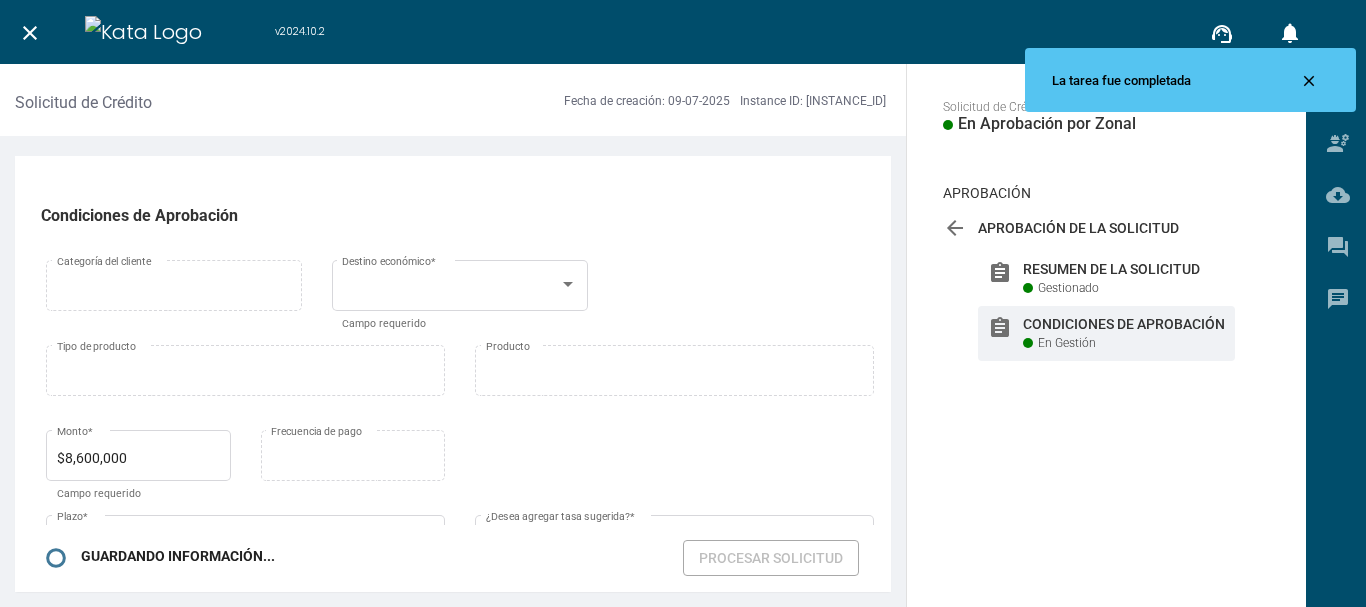 click on "Categoría del cliente   Tipo de producto para destino     Destino económico   *  Campo requerido" at bounding box center (460, 298) 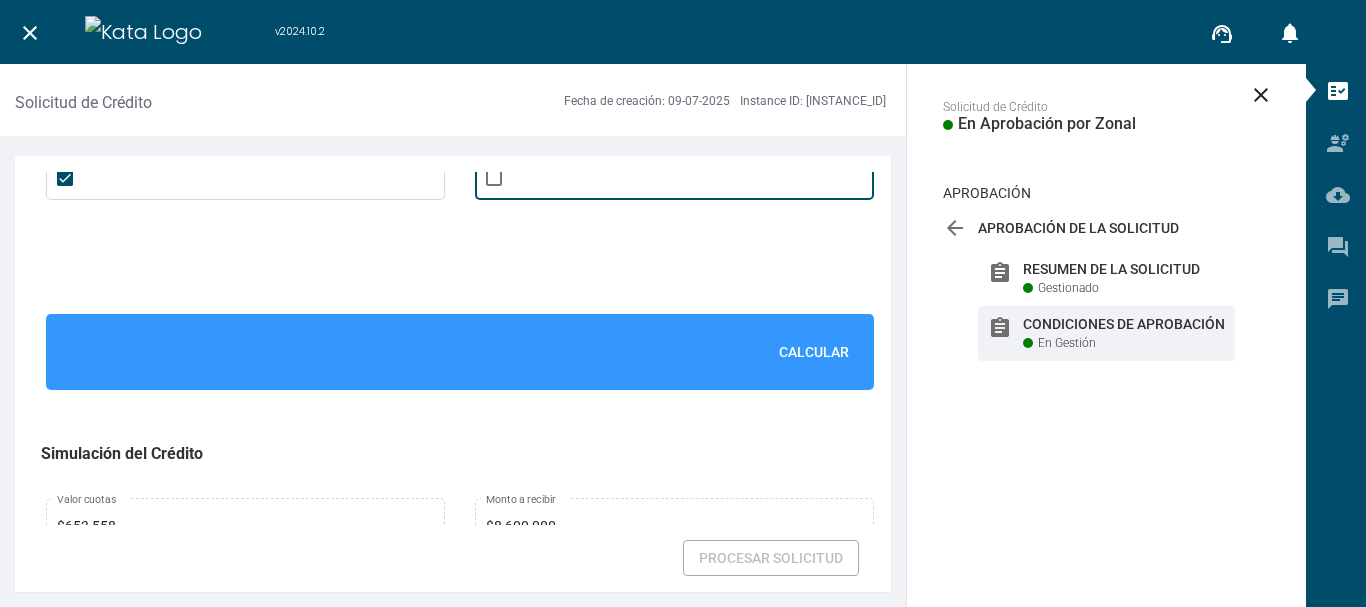 scroll, scrollTop: 1500, scrollLeft: 0, axis: vertical 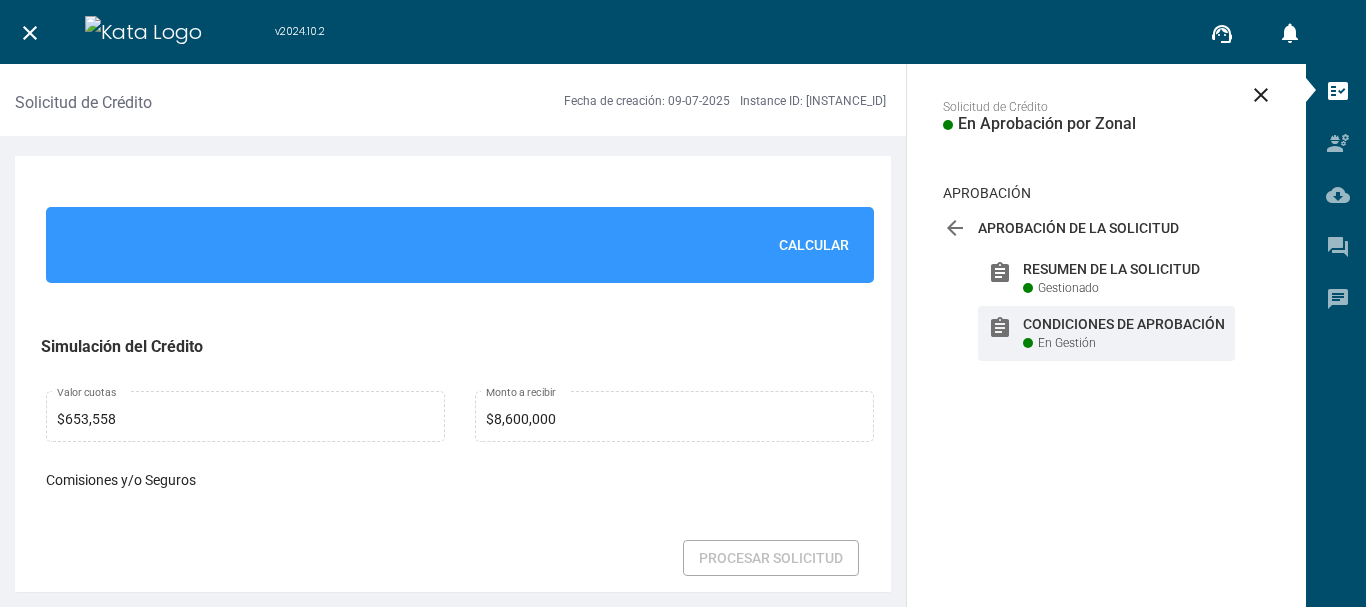 click on "Calcular" at bounding box center (814, 245) 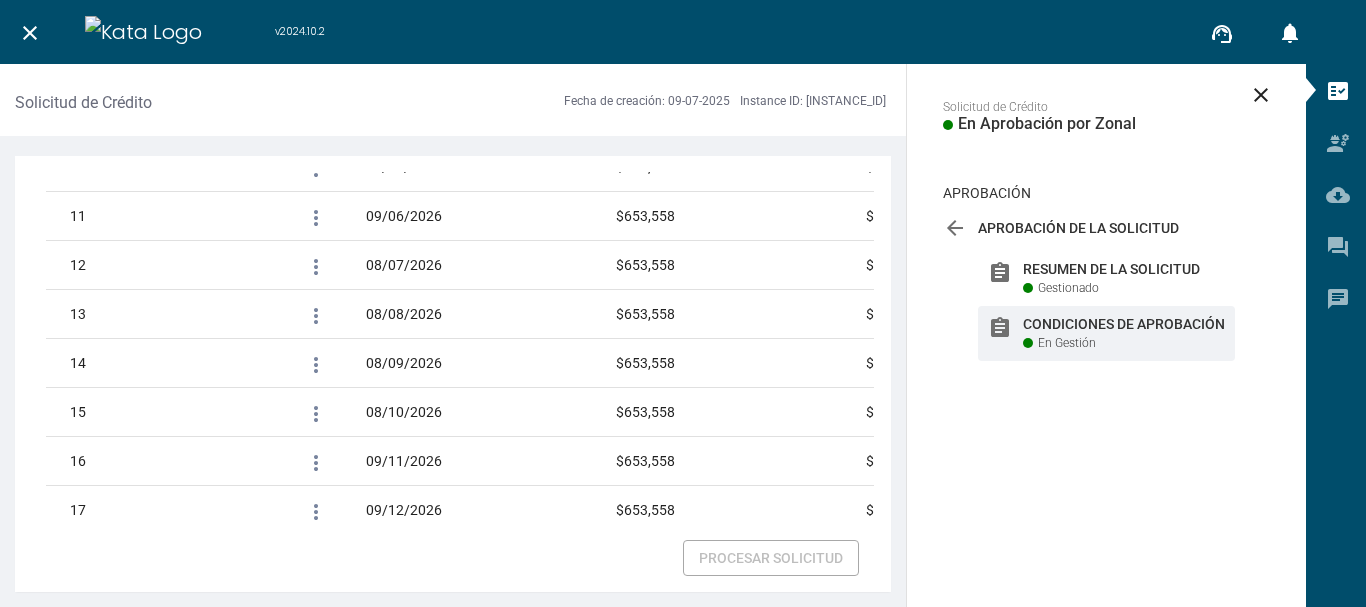 scroll, scrollTop: 3509, scrollLeft: 0, axis: vertical 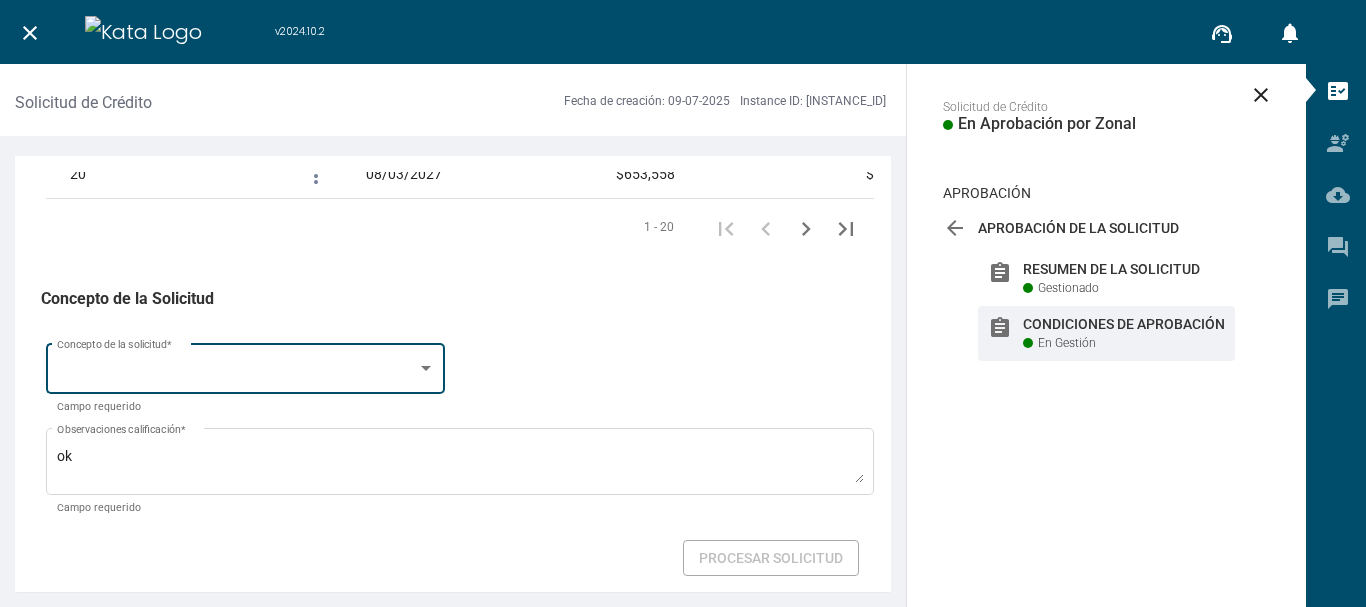 click at bounding box center (237, 372) 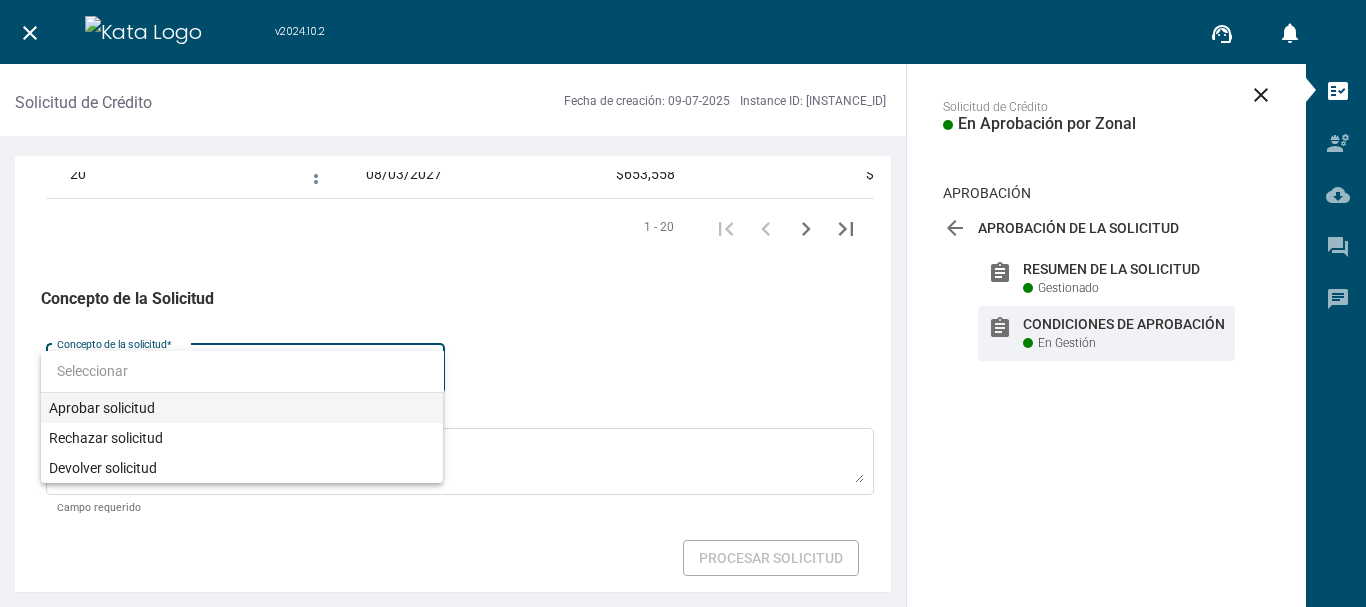 click on "Aprobar solicitud" at bounding box center [242, 408] 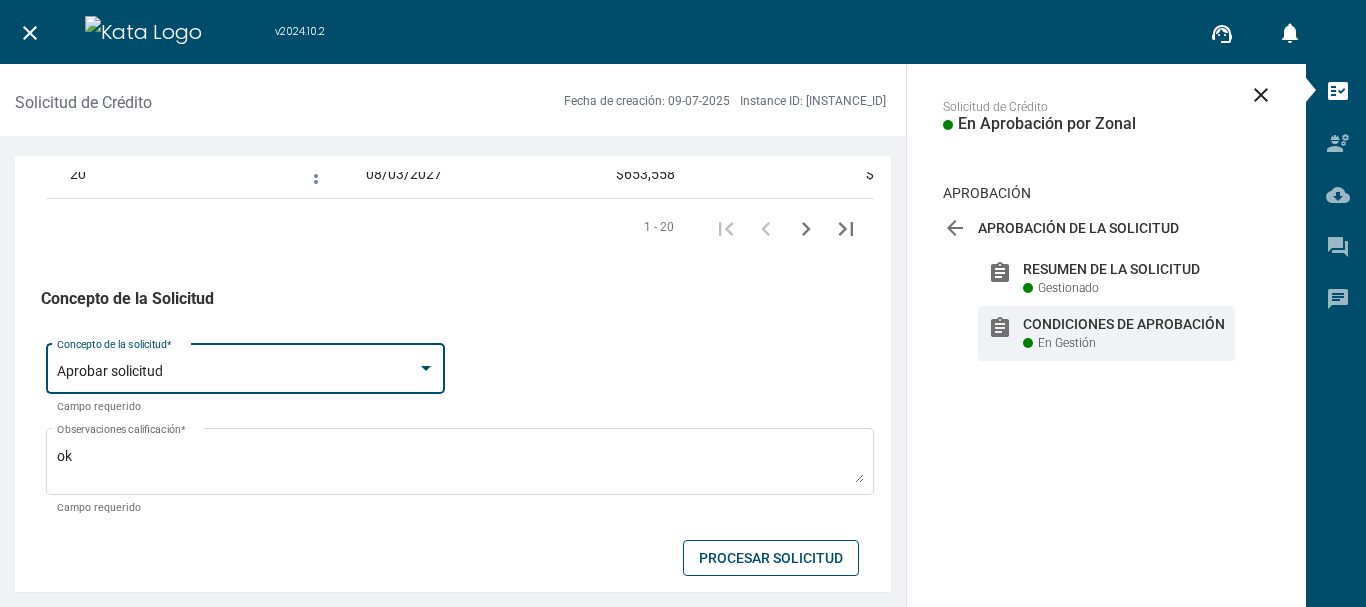 click on "Procesar Solicitud" at bounding box center (771, 558) 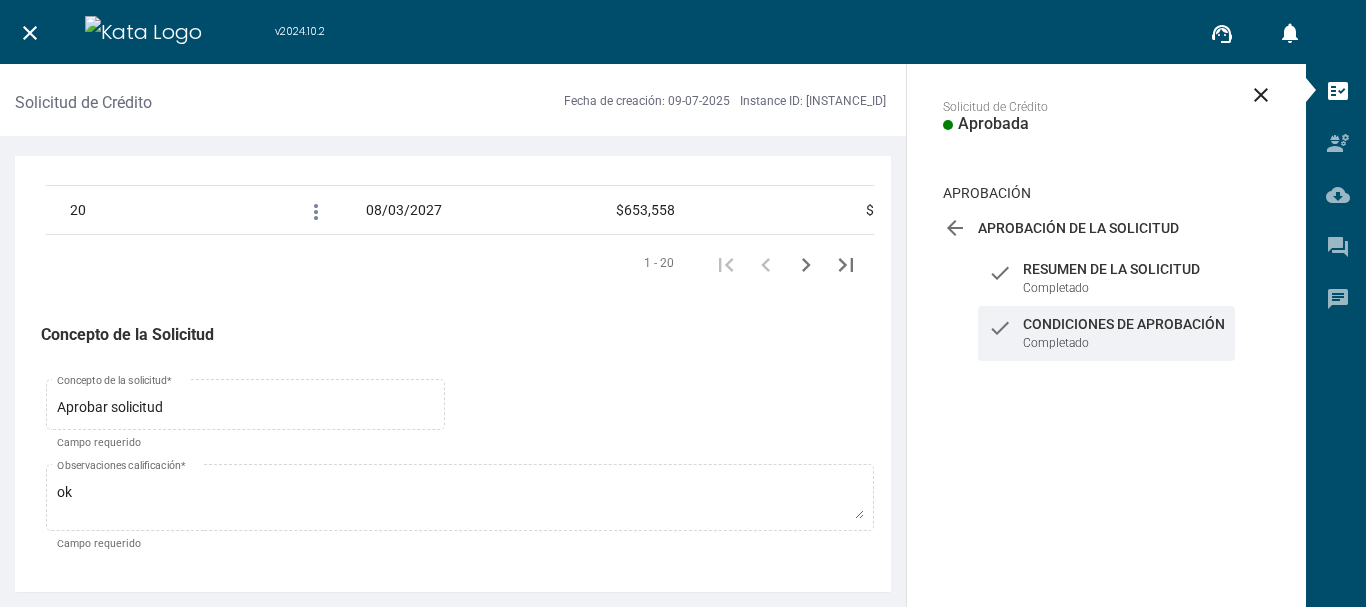scroll, scrollTop: 3473, scrollLeft: 0, axis: vertical 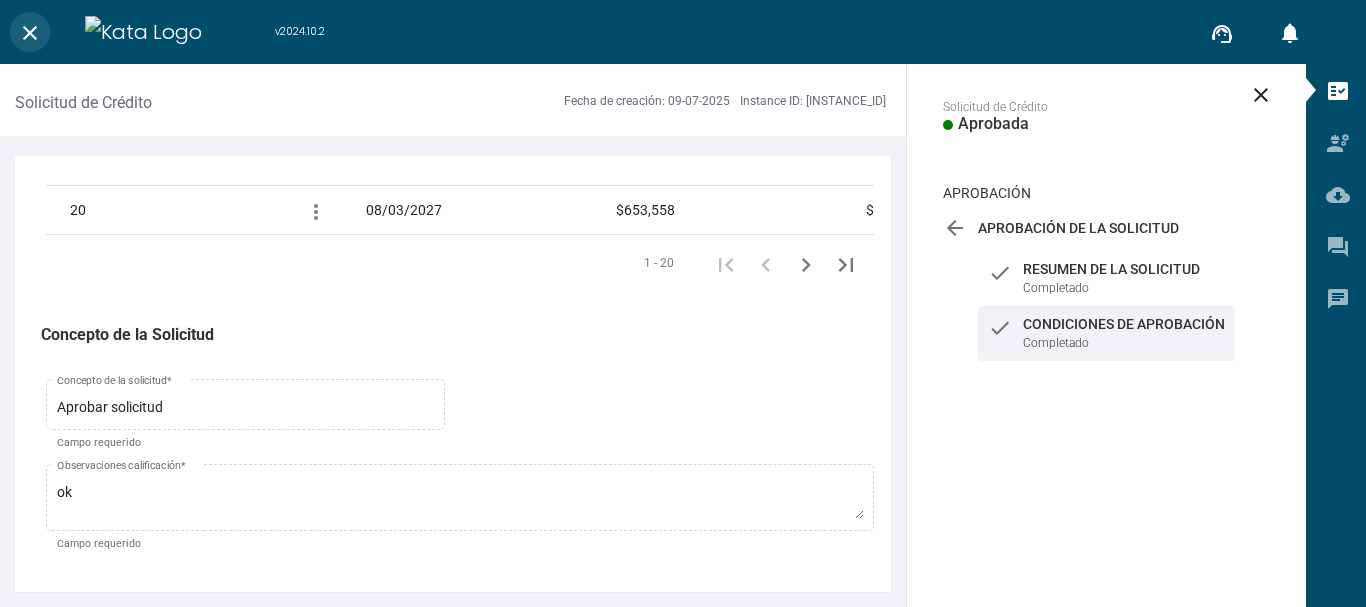 click on "close" at bounding box center (30, 33) 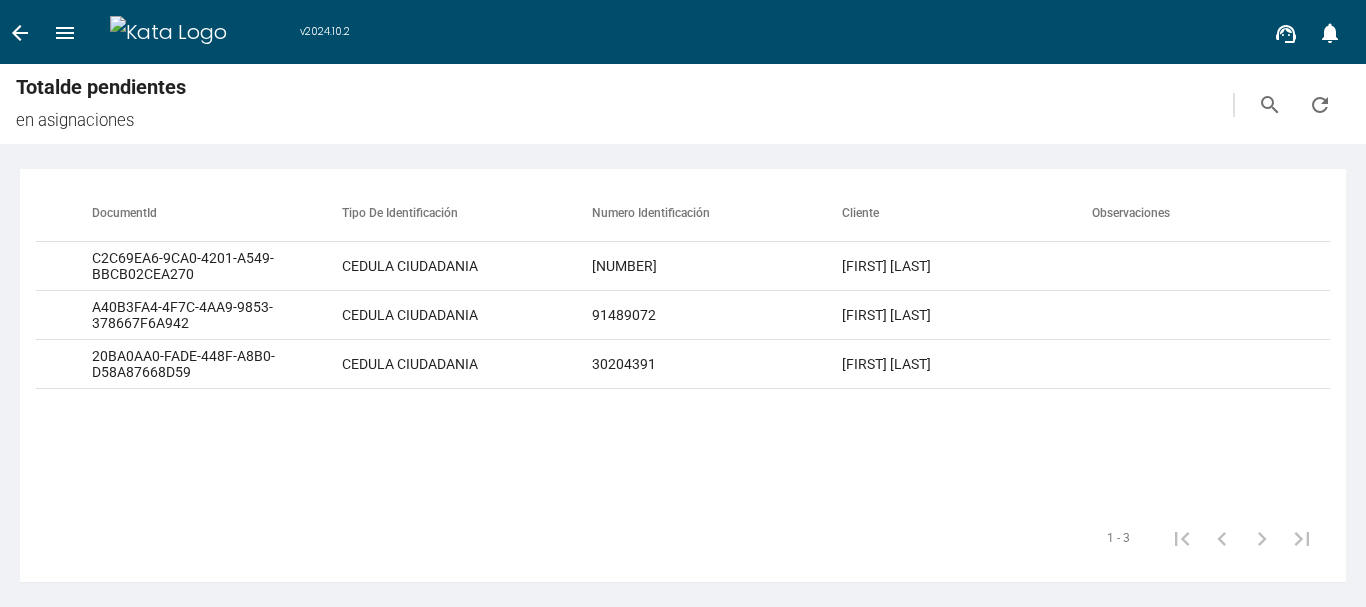 scroll, scrollTop: 0, scrollLeft: 0, axis: both 